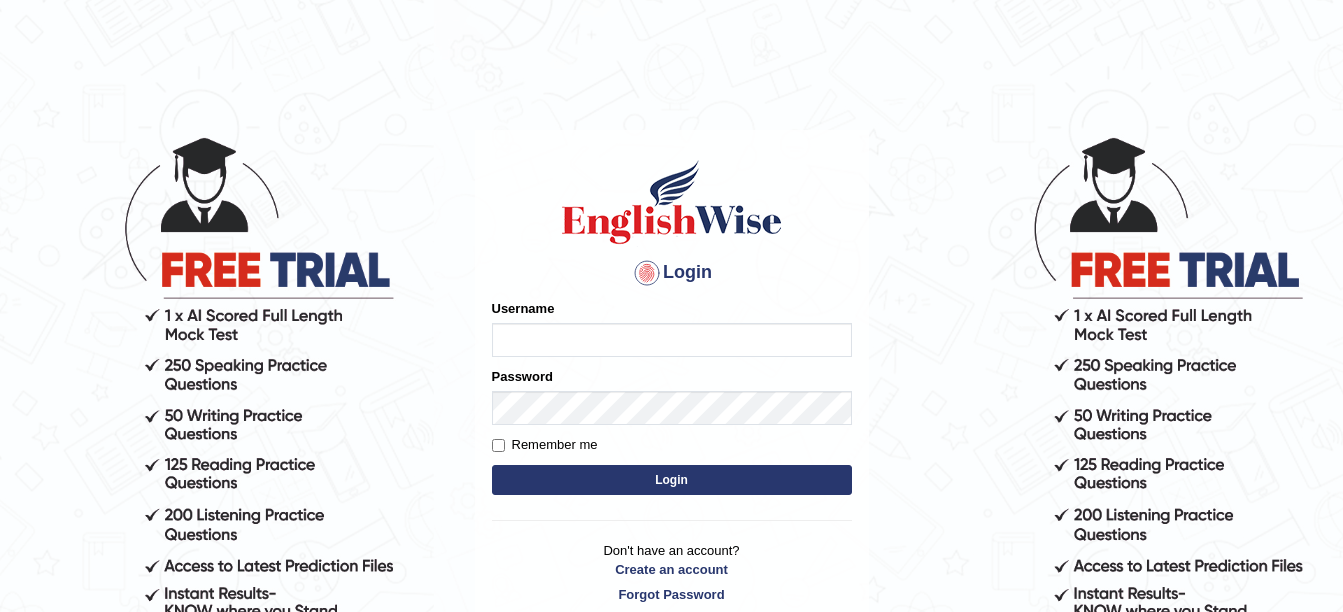 scroll, scrollTop: 0, scrollLeft: 0, axis: both 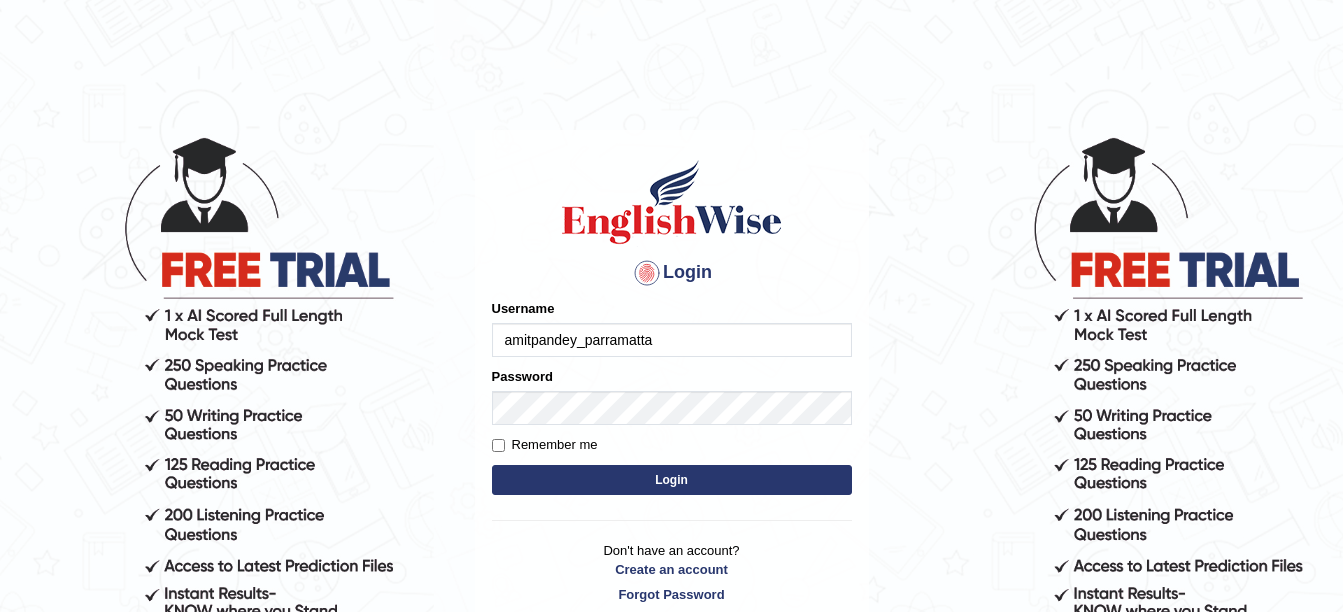 click on "Login" at bounding box center (672, 480) 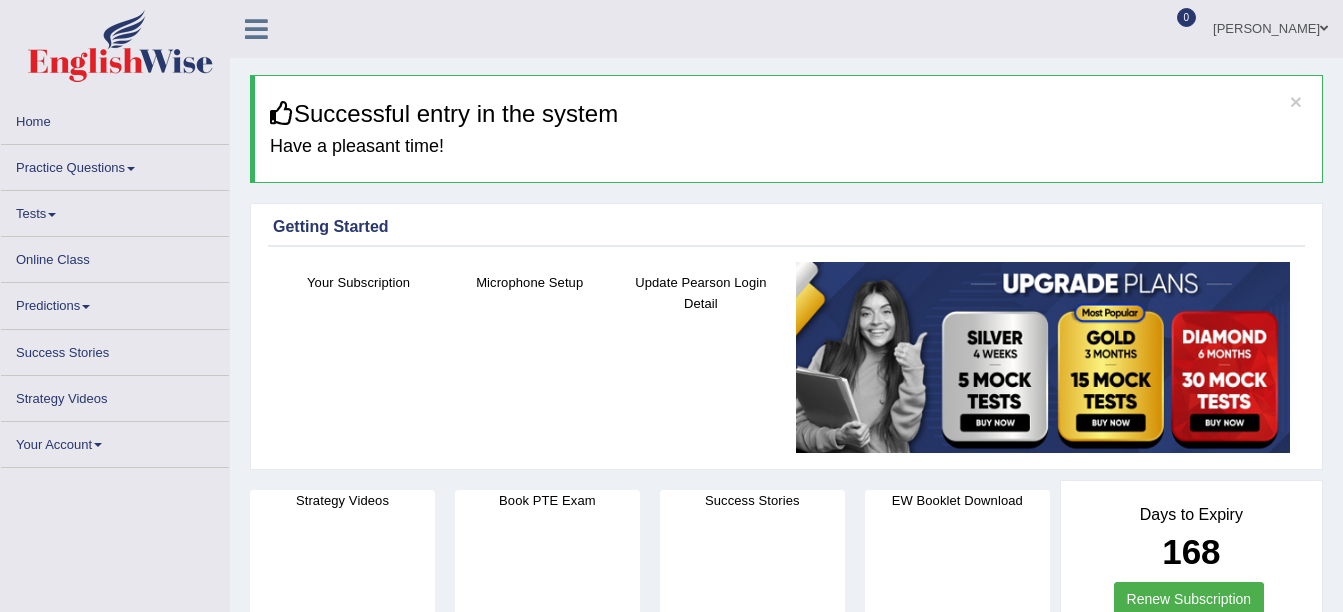 scroll, scrollTop: 0, scrollLeft: 0, axis: both 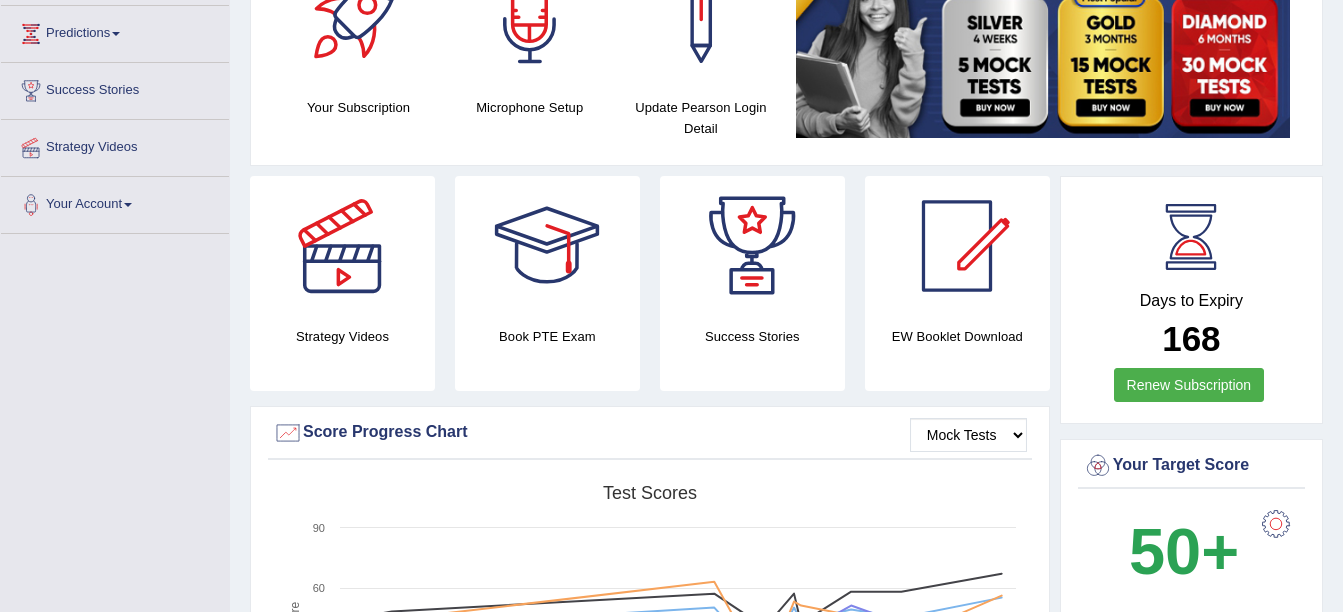 click on "Book PTE Exam" at bounding box center [547, 336] 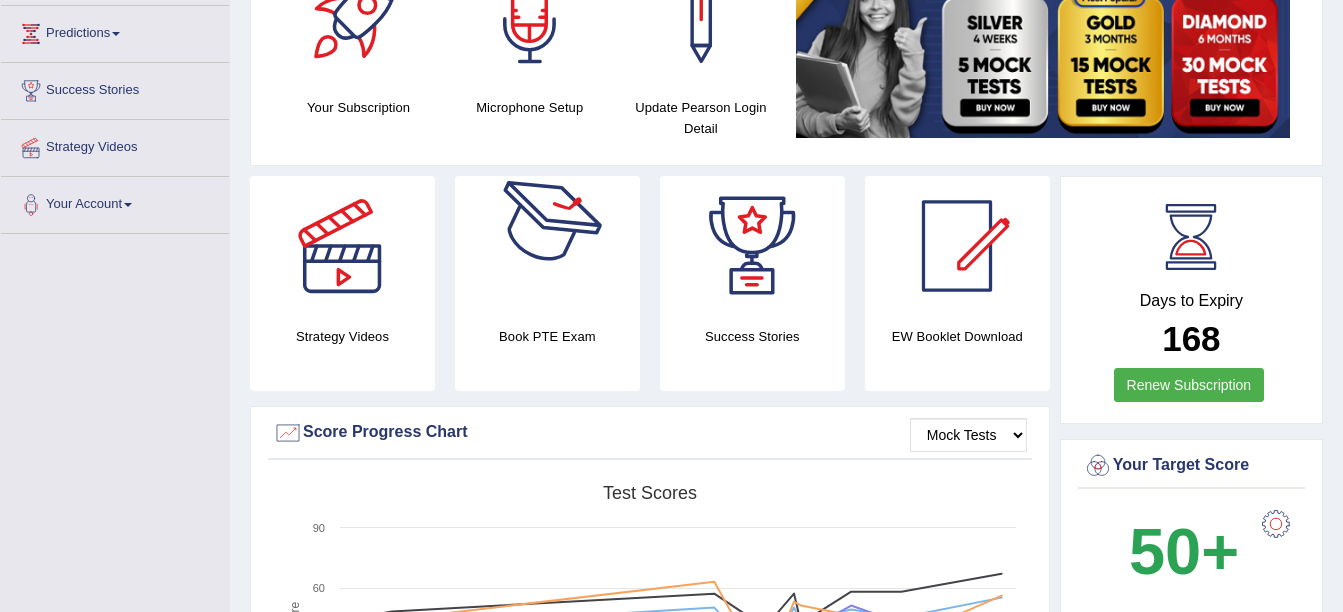 click at bounding box center [547, 246] 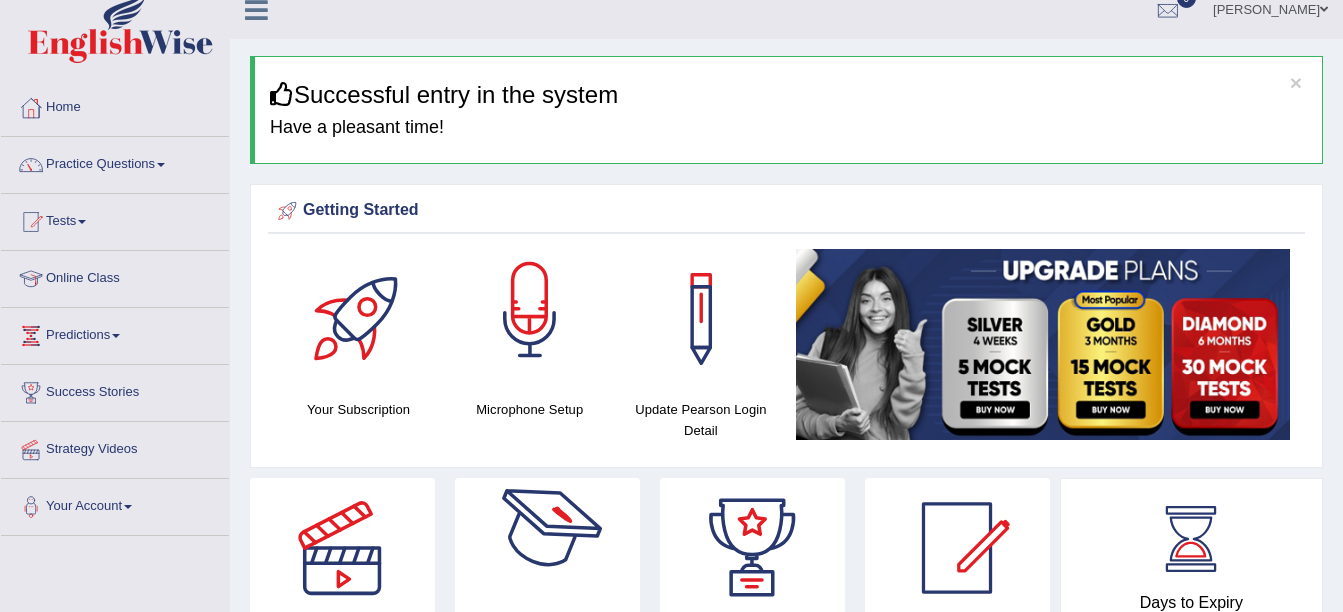 scroll, scrollTop: 0, scrollLeft: 0, axis: both 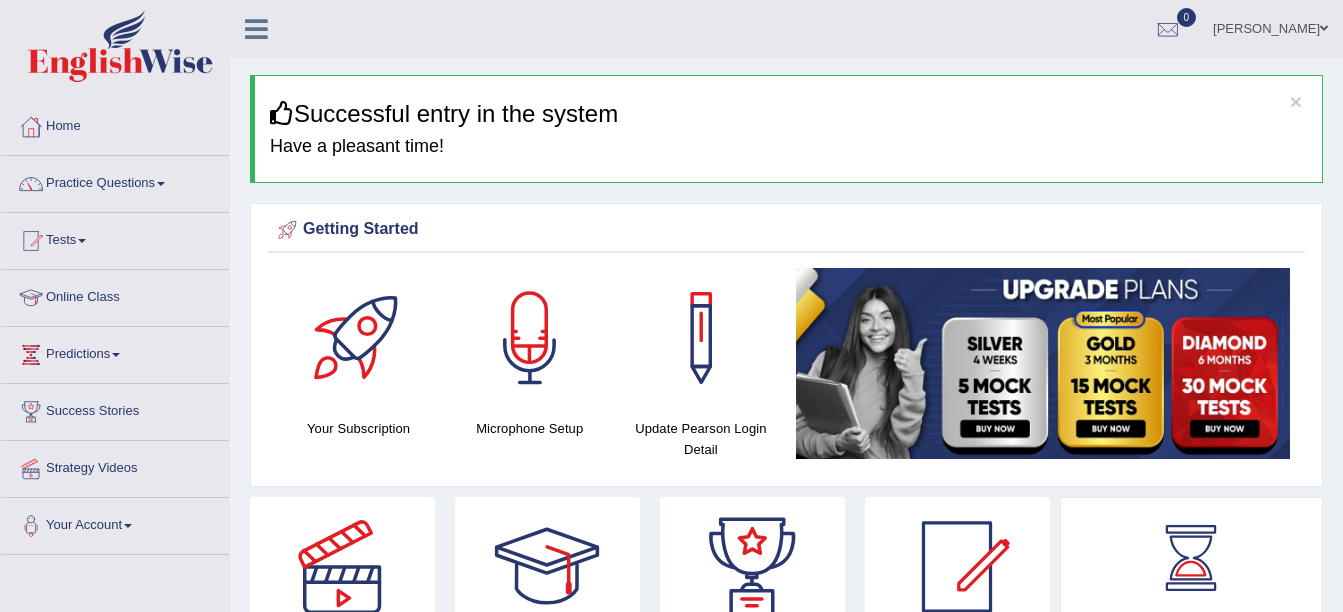 click on "Practice Questions" at bounding box center [115, 181] 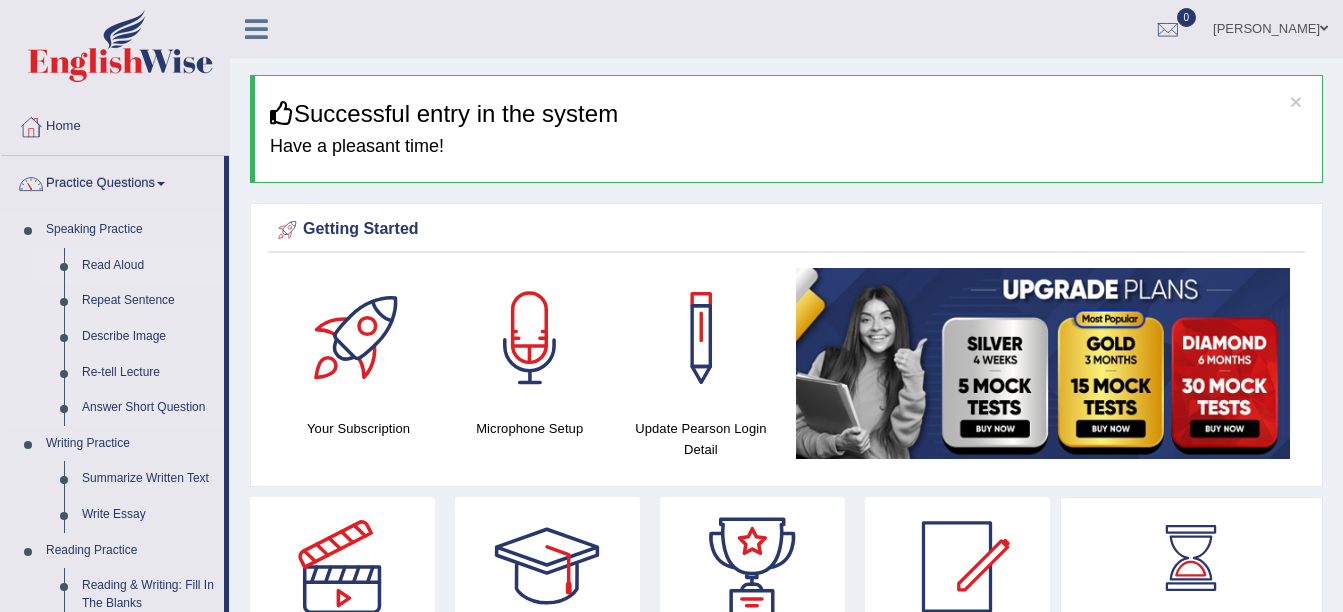 click on "Read Aloud" at bounding box center [148, 266] 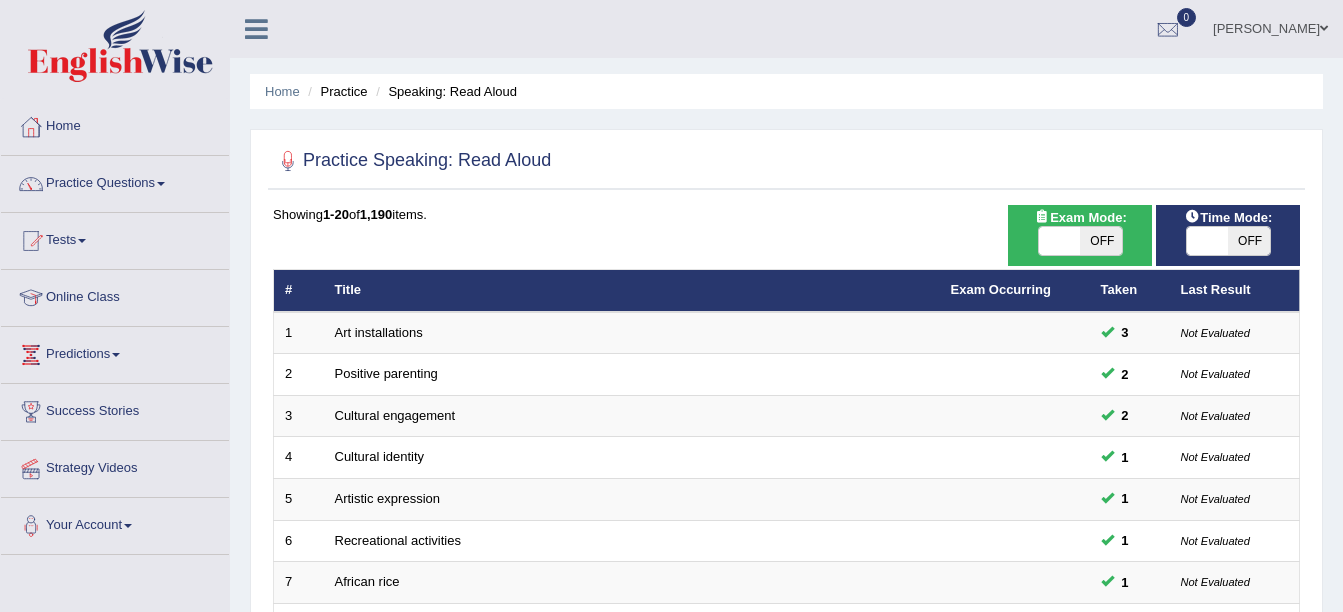 scroll, scrollTop: 0, scrollLeft: 0, axis: both 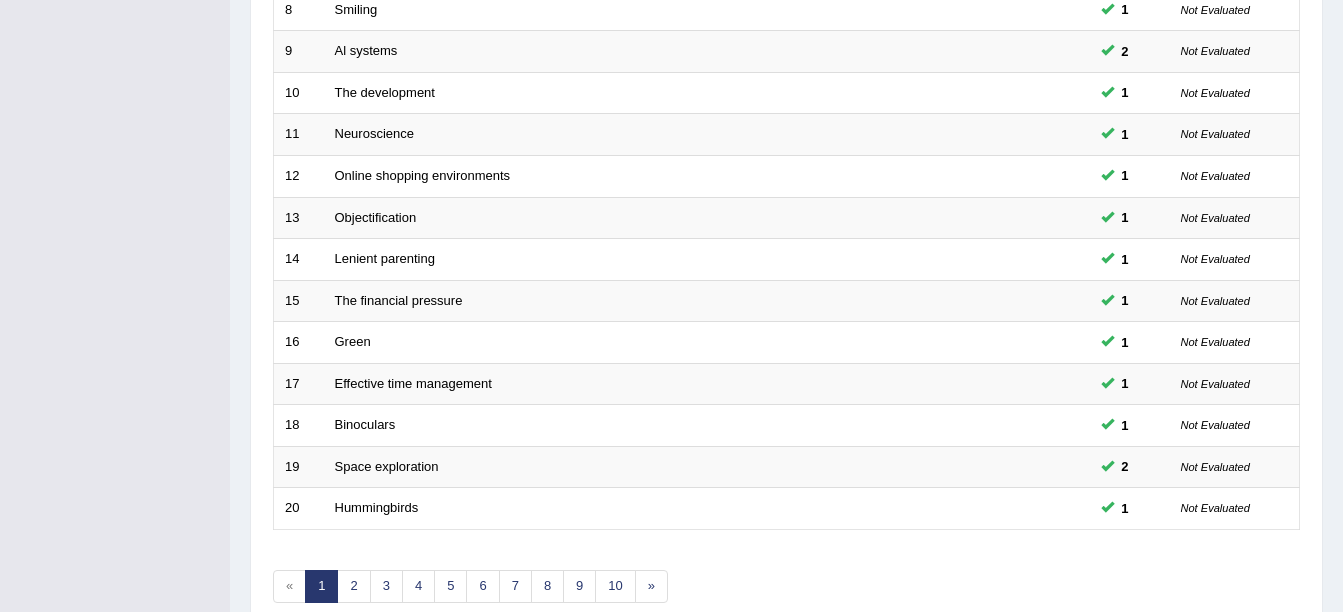 click on "Showing  1-20  of  1,190  items.
# Title Exam Occurring Taken Last Result
1 Art installations 3 Not Evaluated
2 Positive parenting 2 Not Evaluated
3 Cultural engagement 2 Not Evaluated
4 Cultural identity 1 Not Evaluated
5 Artistic expression 1 Not Evaluated
6 Recreational activities 1 Not Evaluated
7 African rice 1 Not Evaluated
8 Smiling 1 Not Evaluated
9 Al systems 2 Not Evaluated
10 The development 1 Not Evaluated
11 Neuroscience 1 Not Evaluated
12 Online shopping environments 1 Not Evaluated
13 Objectification 1 Not Evaluated
14 Lenient parenting 1 Not Evaluated
15 The financial pressure 1 Not Evaluated
16 Green 1 Not Evaluated
17 Effective time management 1 Not Evaluated
18 Binoculars 1 Not Evaluated
19 Space exploration 2 Not Evaluated
20 Hummingbirds 1 Not Evaluated
«
1
2
3
4
5
6
7
8
9
10
»" at bounding box center [786, 109] 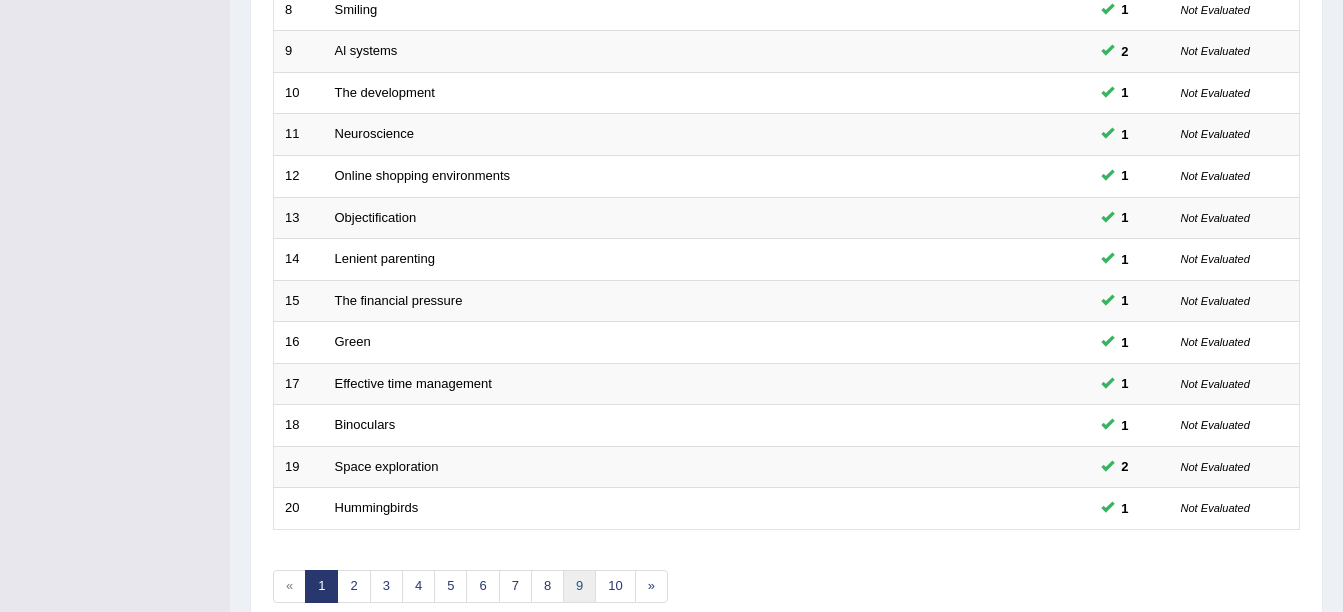 click on "9" at bounding box center [579, 586] 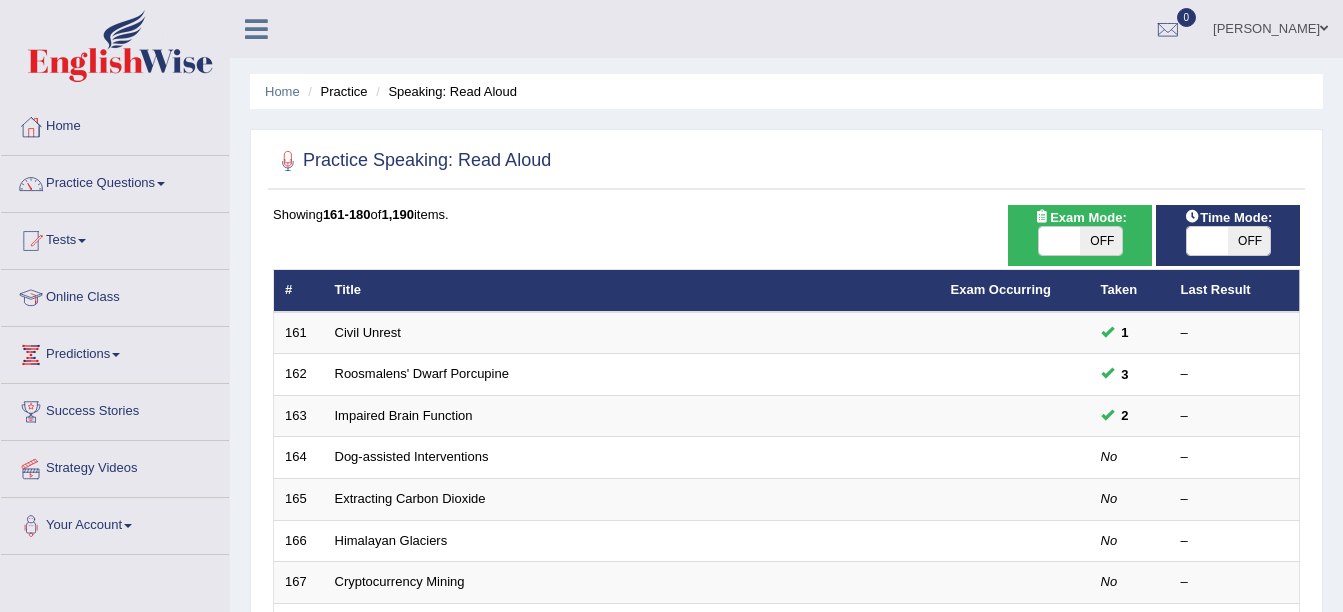 scroll, scrollTop: 0, scrollLeft: 0, axis: both 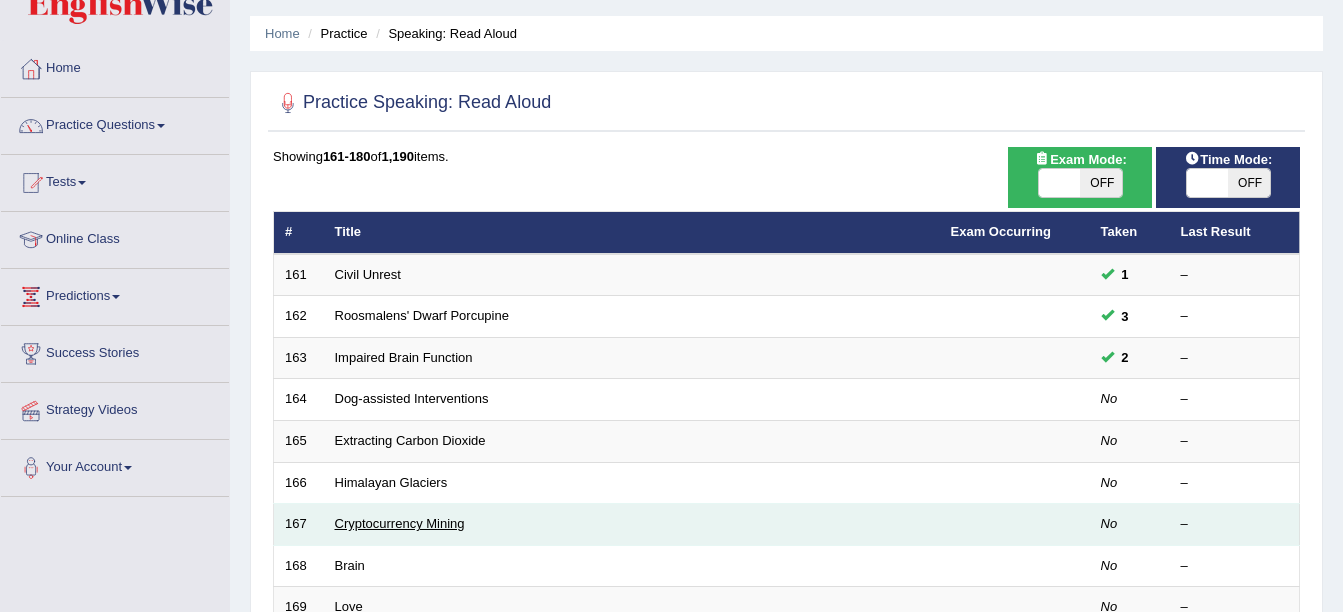 click on "Cryptocurrency Mining" at bounding box center [400, 523] 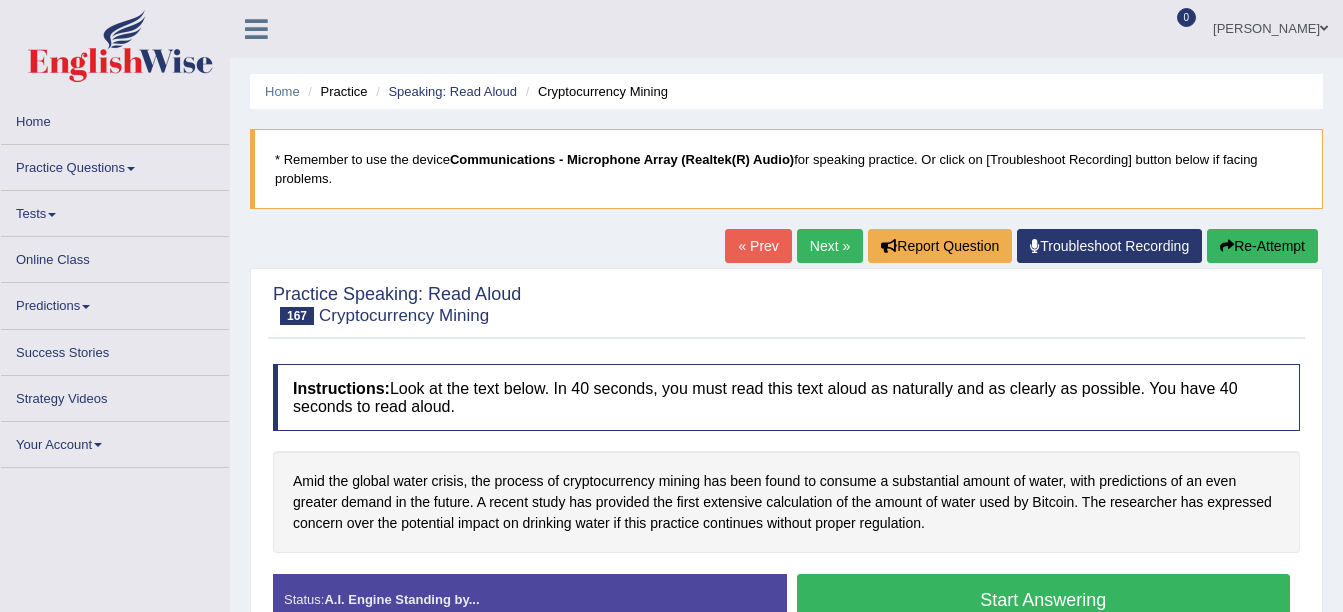 scroll, scrollTop: 0, scrollLeft: 0, axis: both 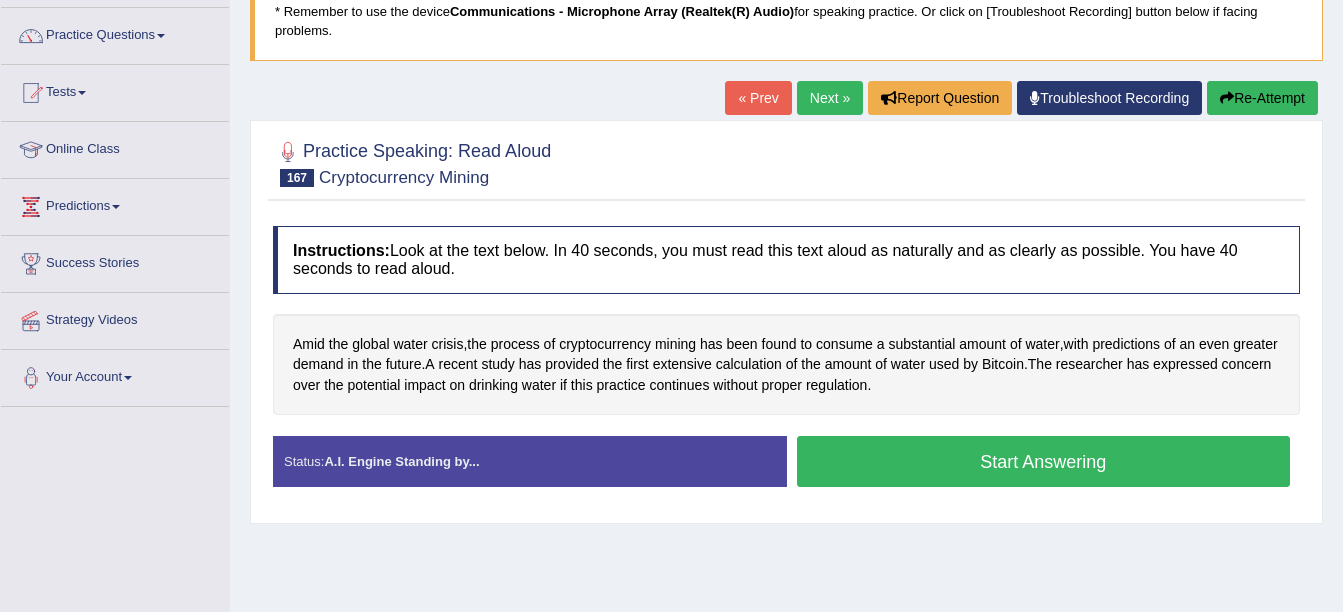 click on "Start Answering" at bounding box center [1044, 461] 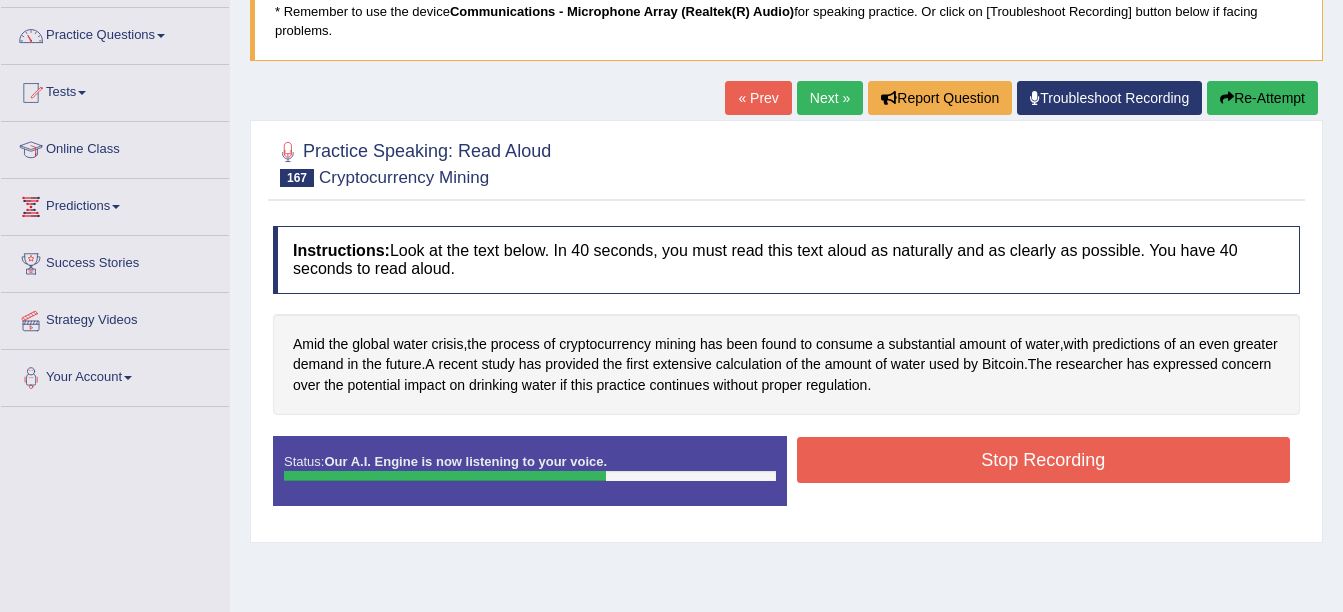 click on "Stop Recording" at bounding box center [1044, 460] 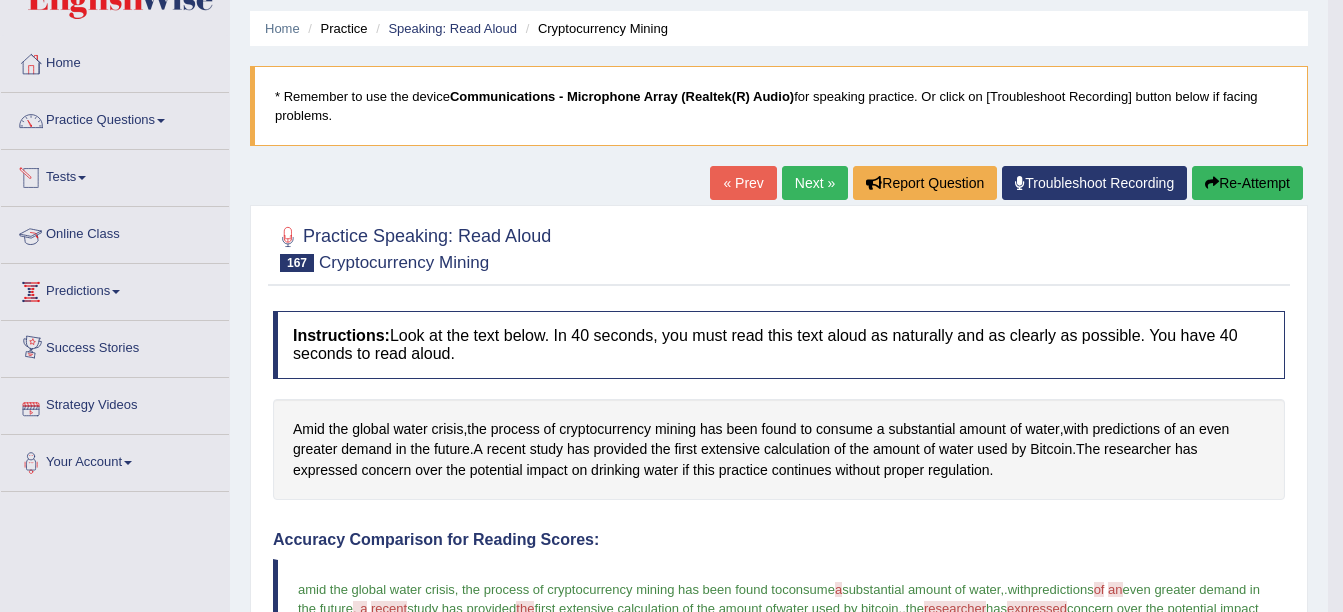 scroll, scrollTop: 0, scrollLeft: 0, axis: both 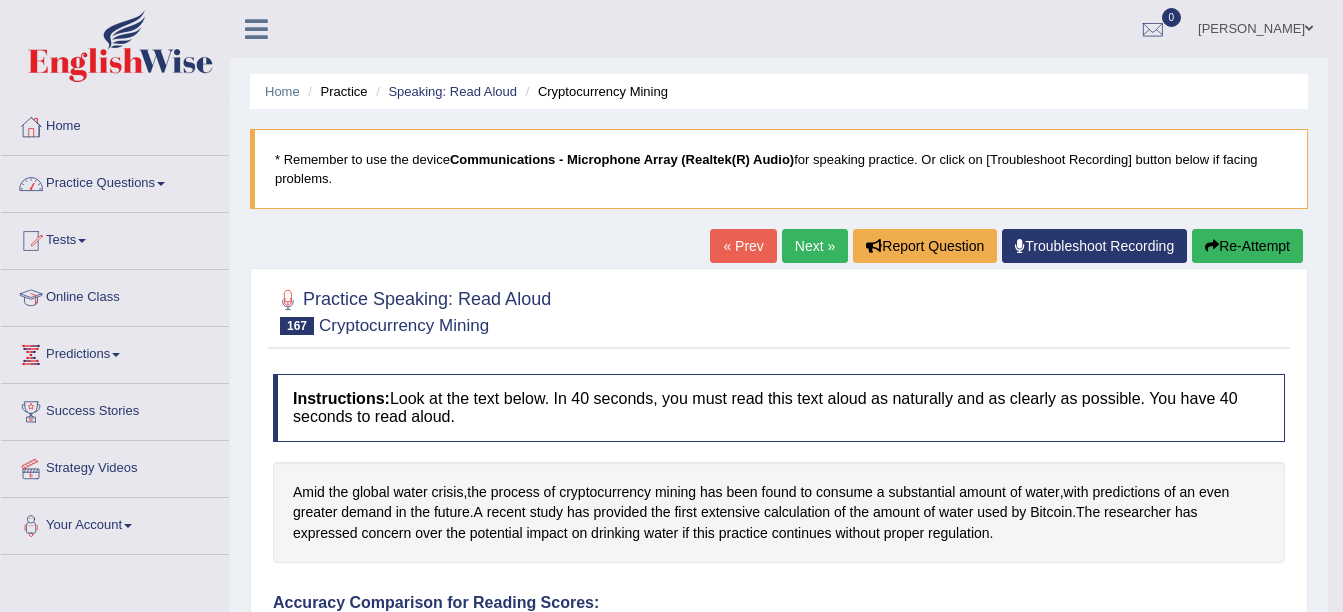 click at bounding box center (161, 184) 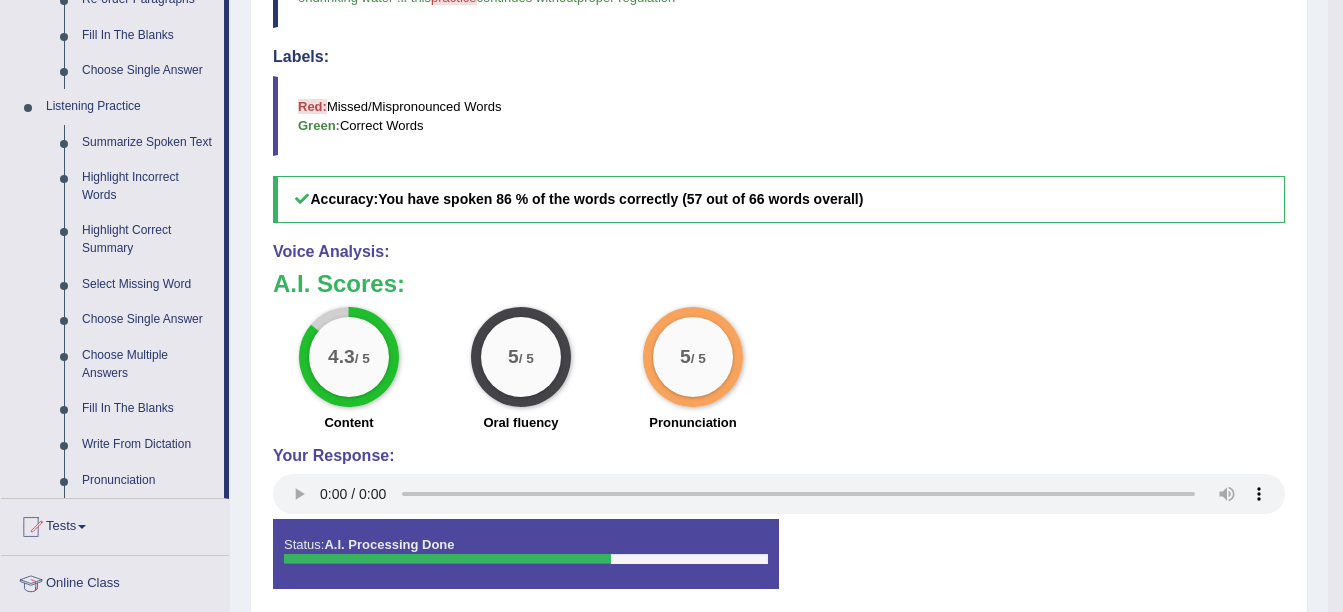 scroll, scrollTop: 694, scrollLeft: 0, axis: vertical 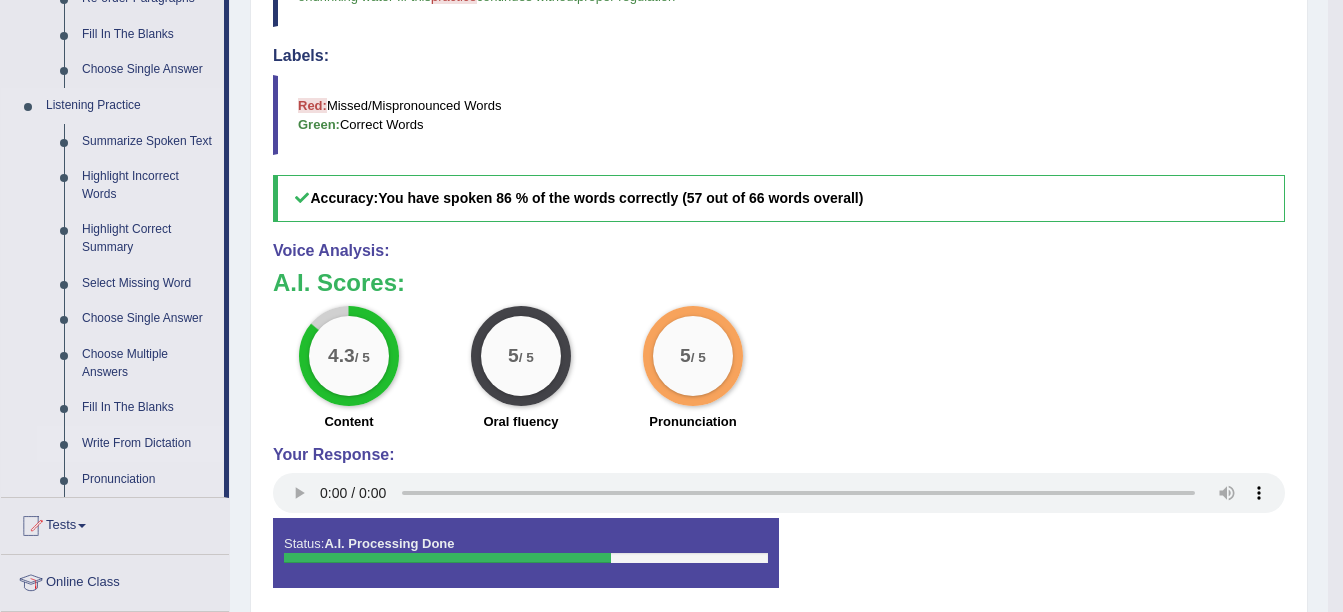 click on "Write From Dictation" at bounding box center (148, 444) 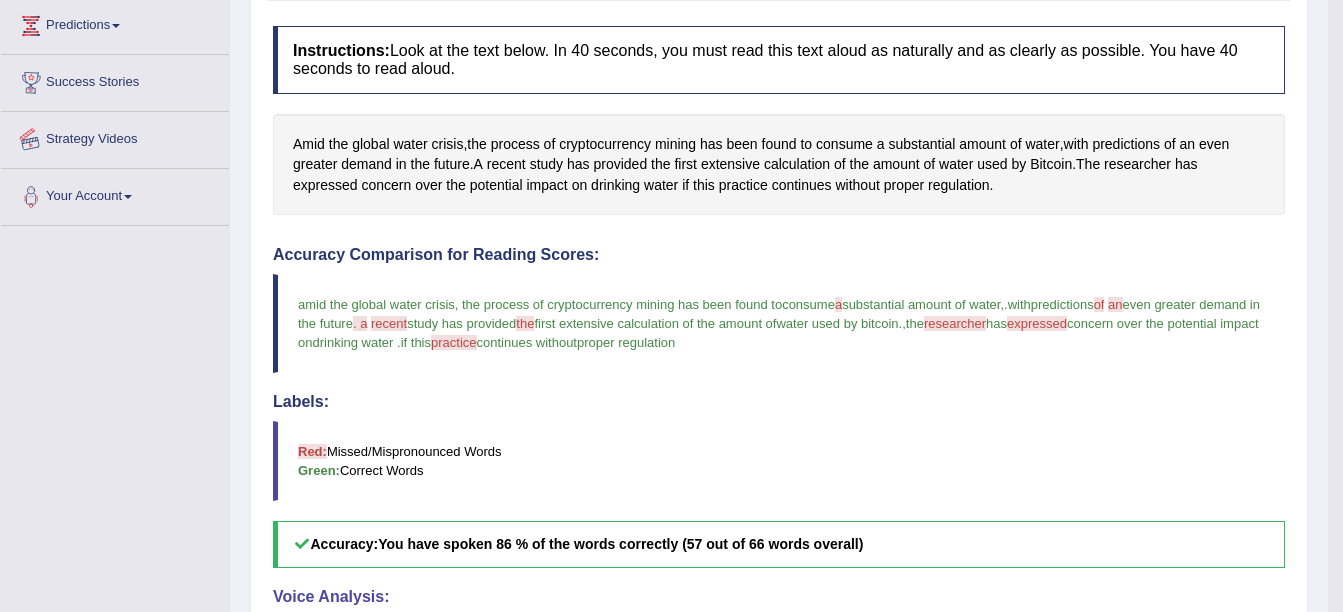 scroll, scrollTop: 622, scrollLeft: 0, axis: vertical 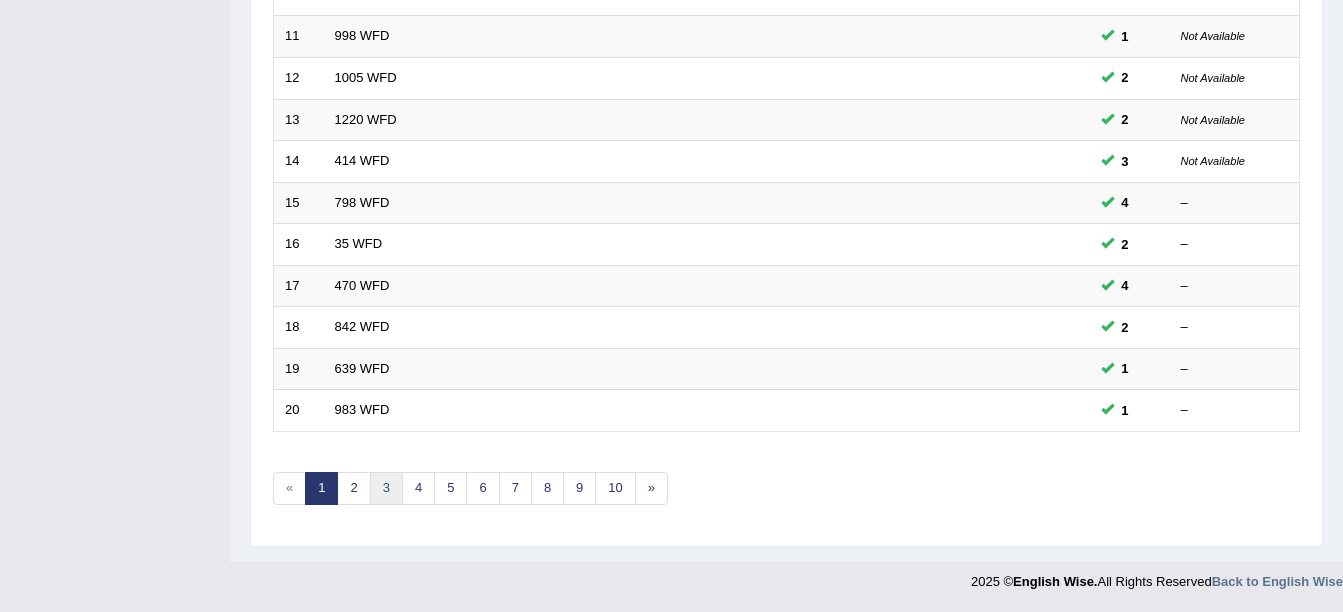 click on "3" at bounding box center (386, 488) 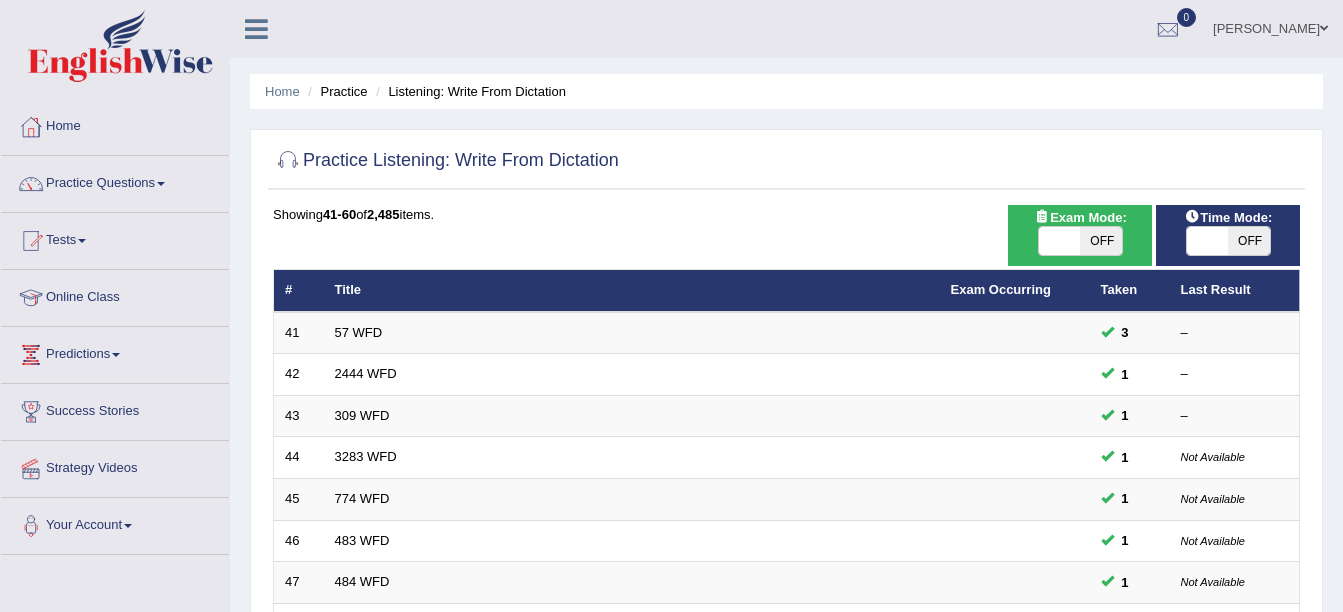 scroll, scrollTop: 0, scrollLeft: 0, axis: both 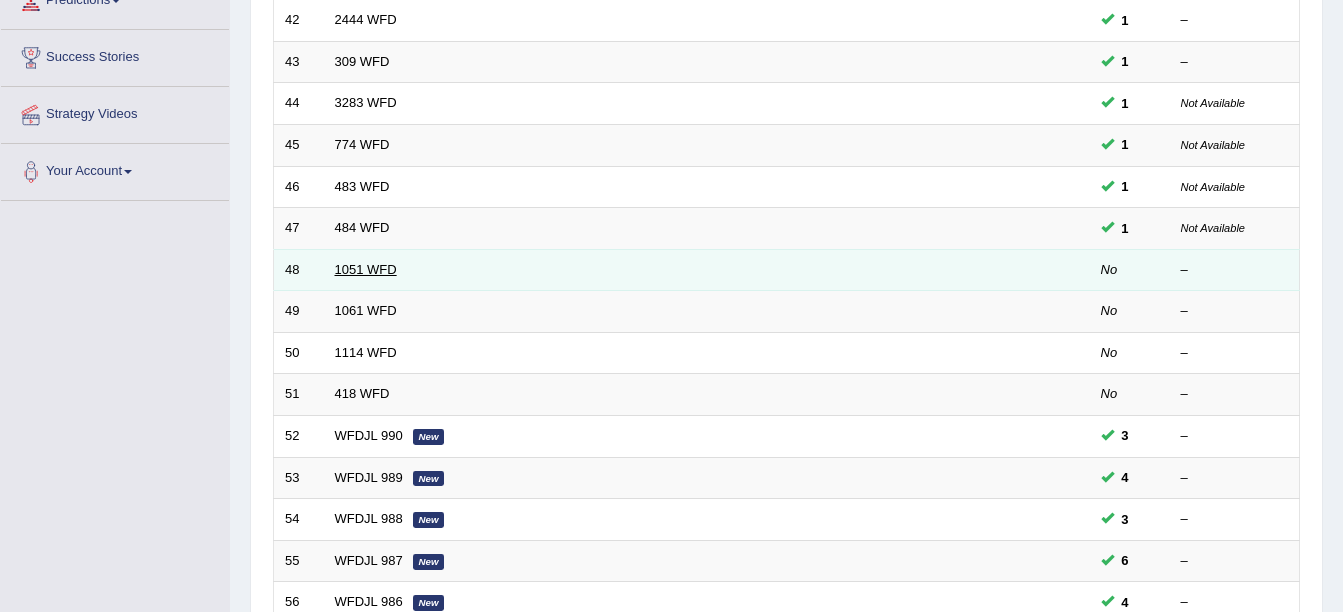 click on "1051 WFD" at bounding box center [366, 269] 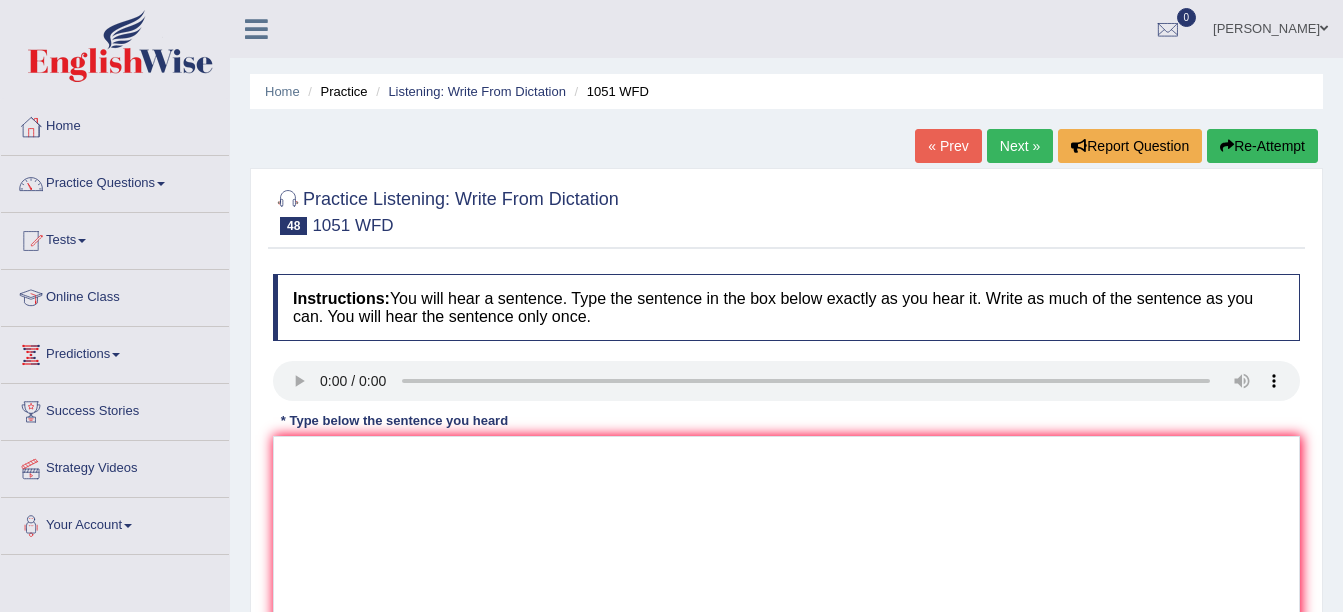 scroll, scrollTop: 0, scrollLeft: 0, axis: both 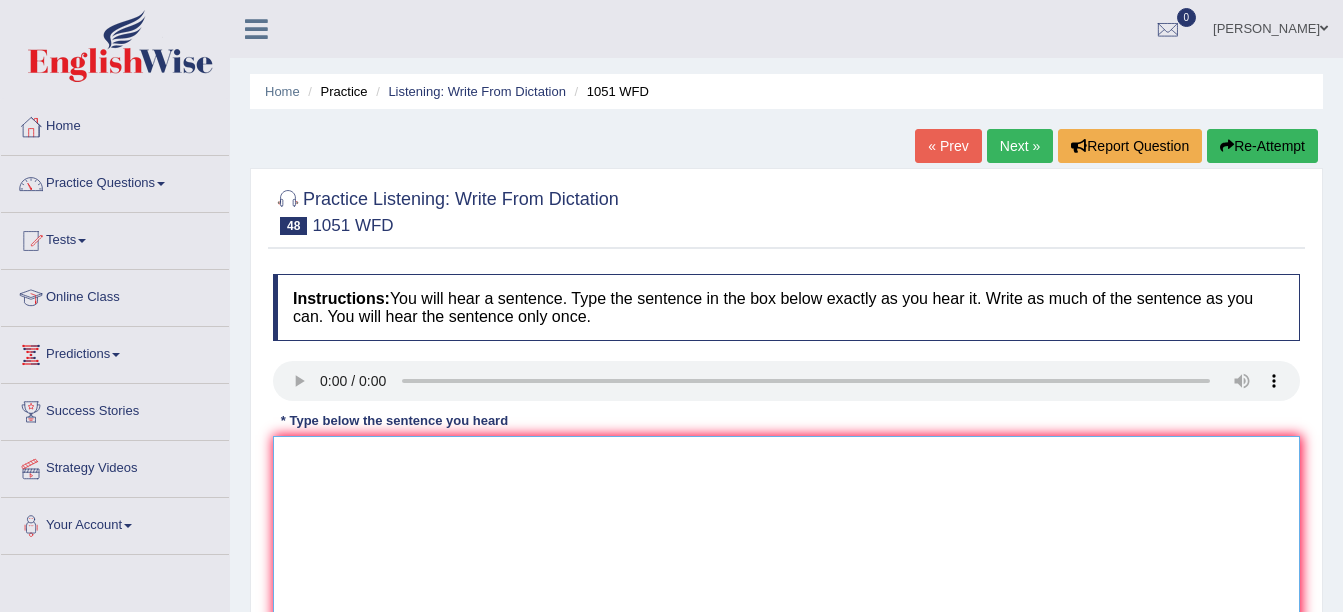click at bounding box center [786, 533] 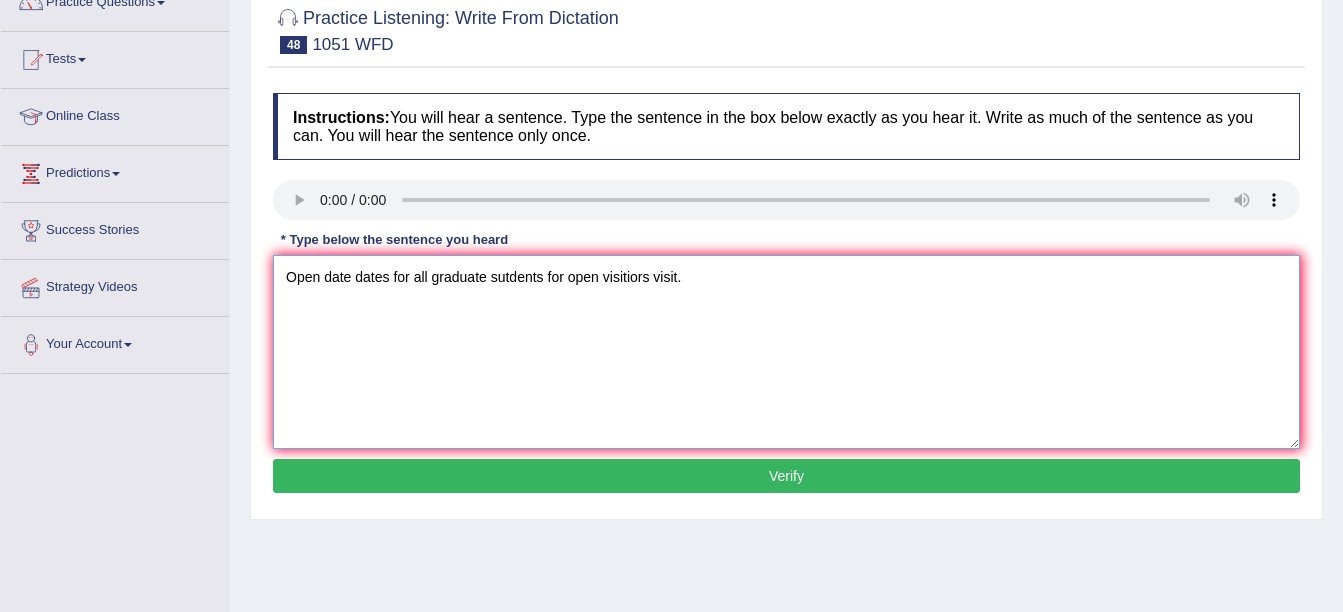 scroll, scrollTop: 182, scrollLeft: 0, axis: vertical 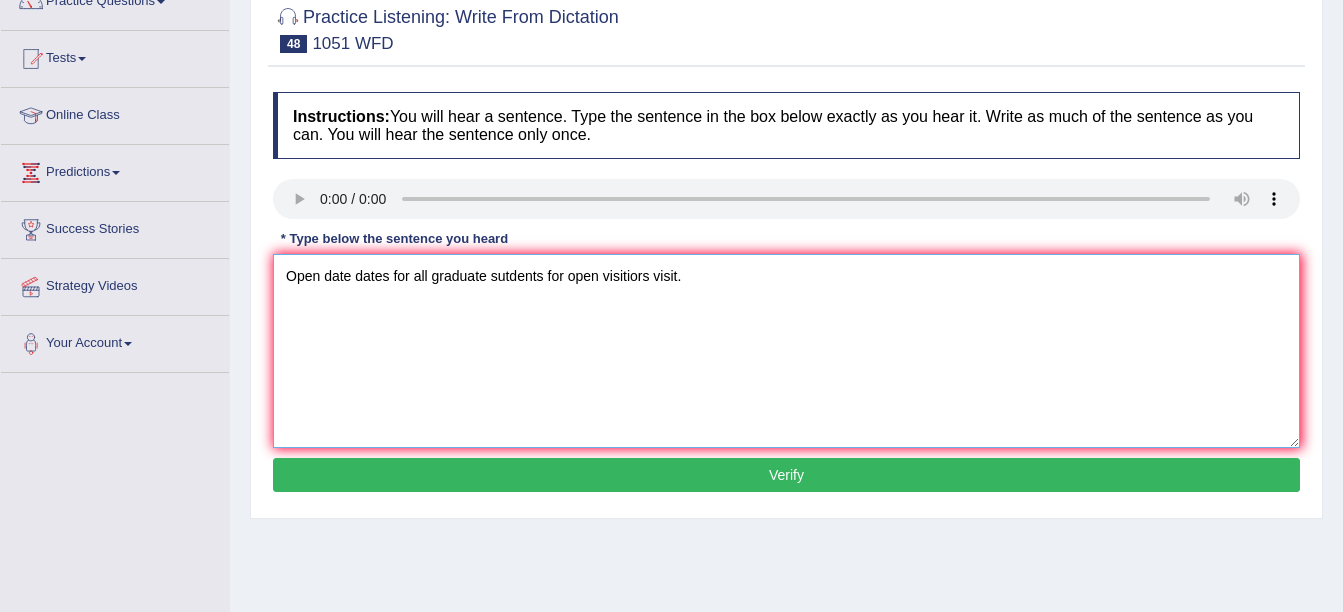 type on "Open date dates for all graduate sutdents for open visitiors visit." 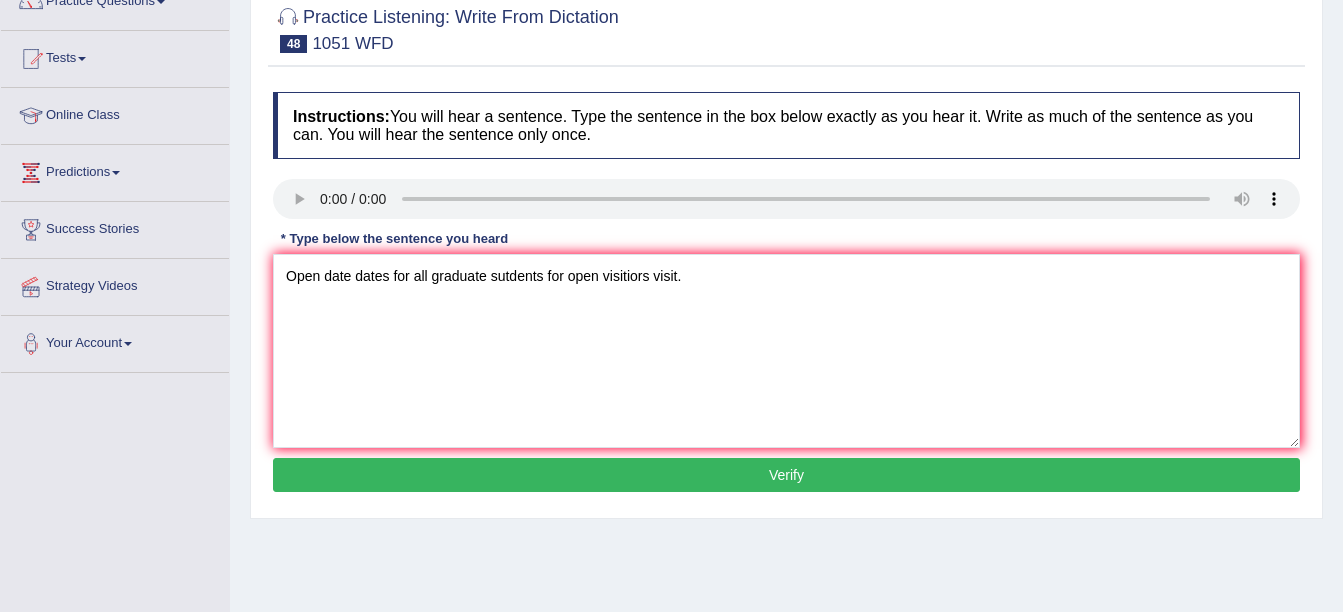 click on "Verify" at bounding box center (786, 475) 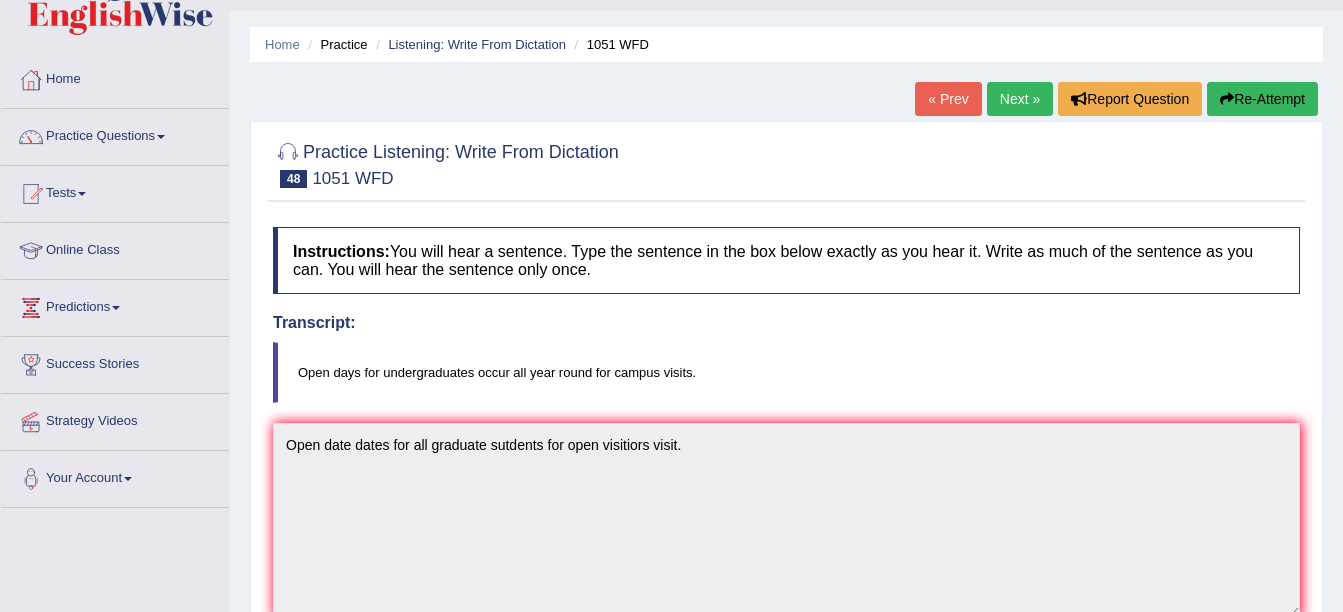 scroll, scrollTop: 46, scrollLeft: 0, axis: vertical 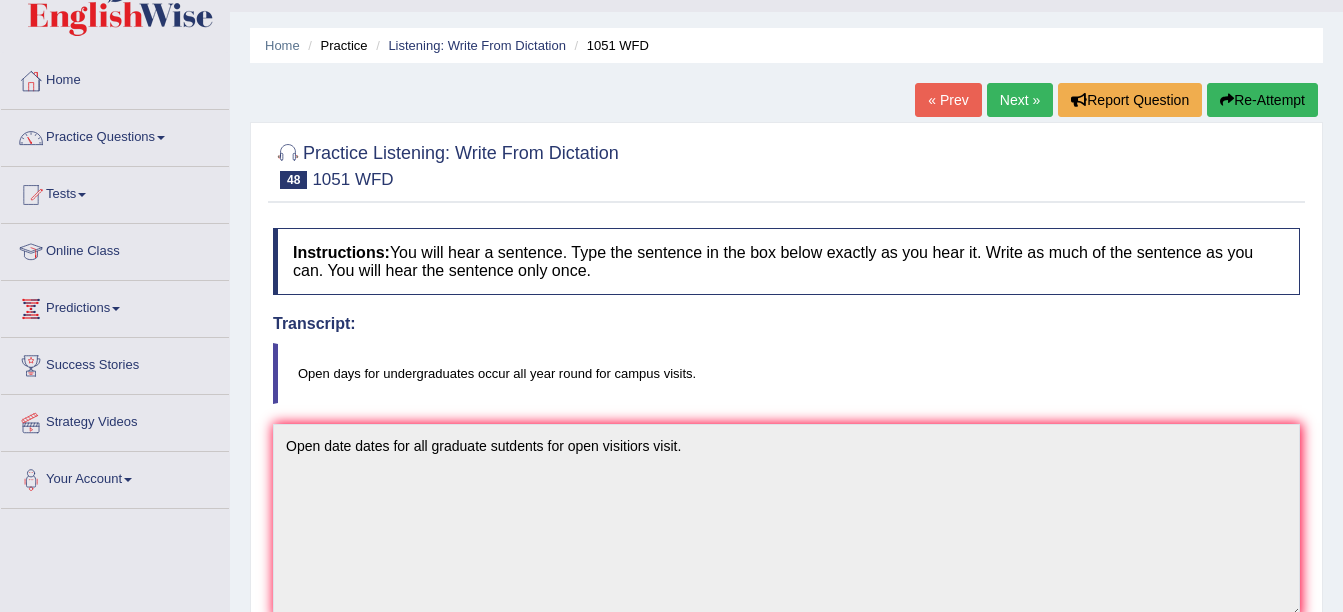 click on "Next »" at bounding box center [1020, 100] 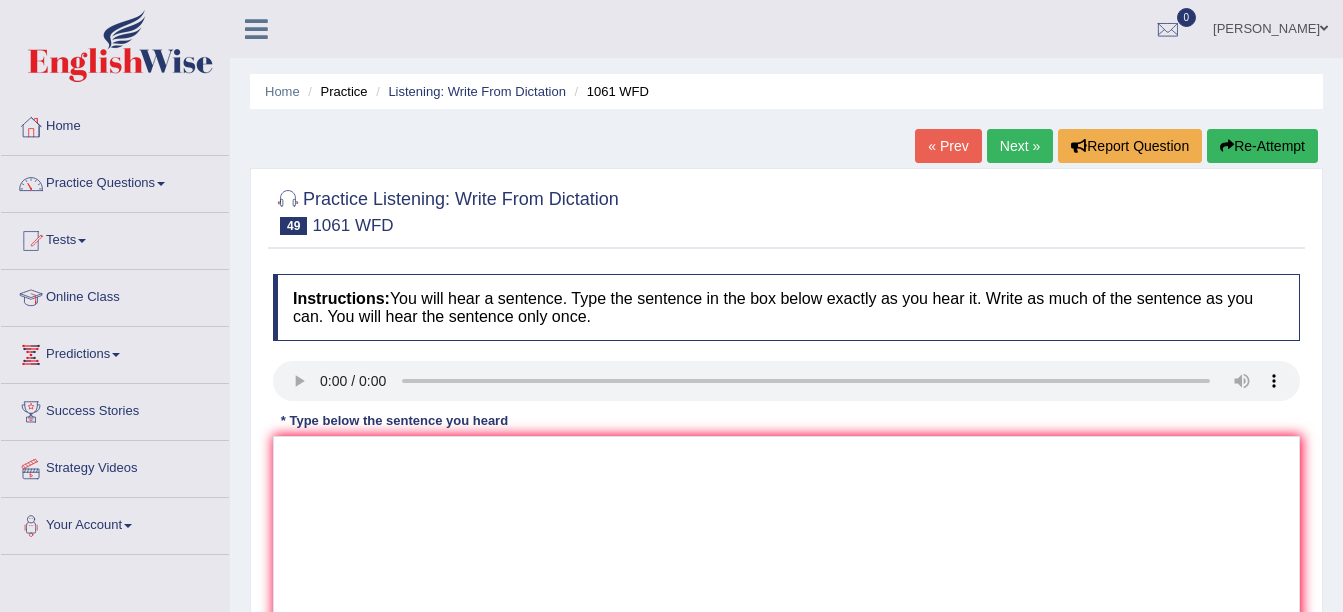 scroll, scrollTop: 0, scrollLeft: 0, axis: both 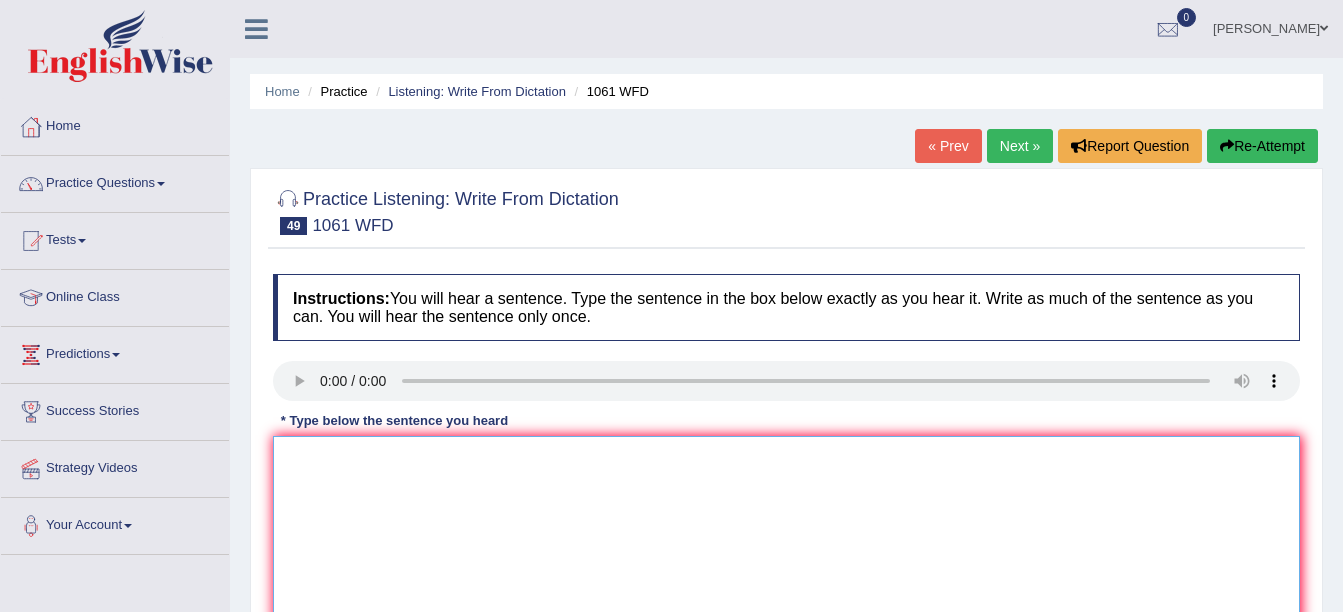 click at bounding box center [786, 533] 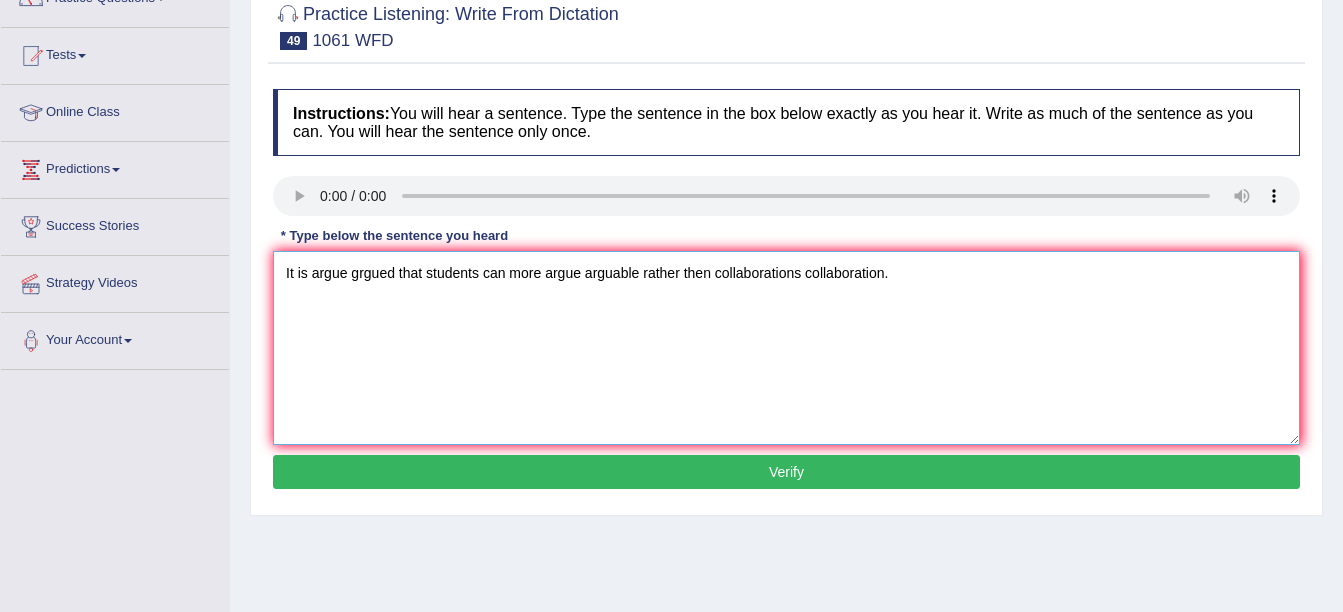 scroll, scrollTop: 191, scrollLeft: 0, axis: vertical 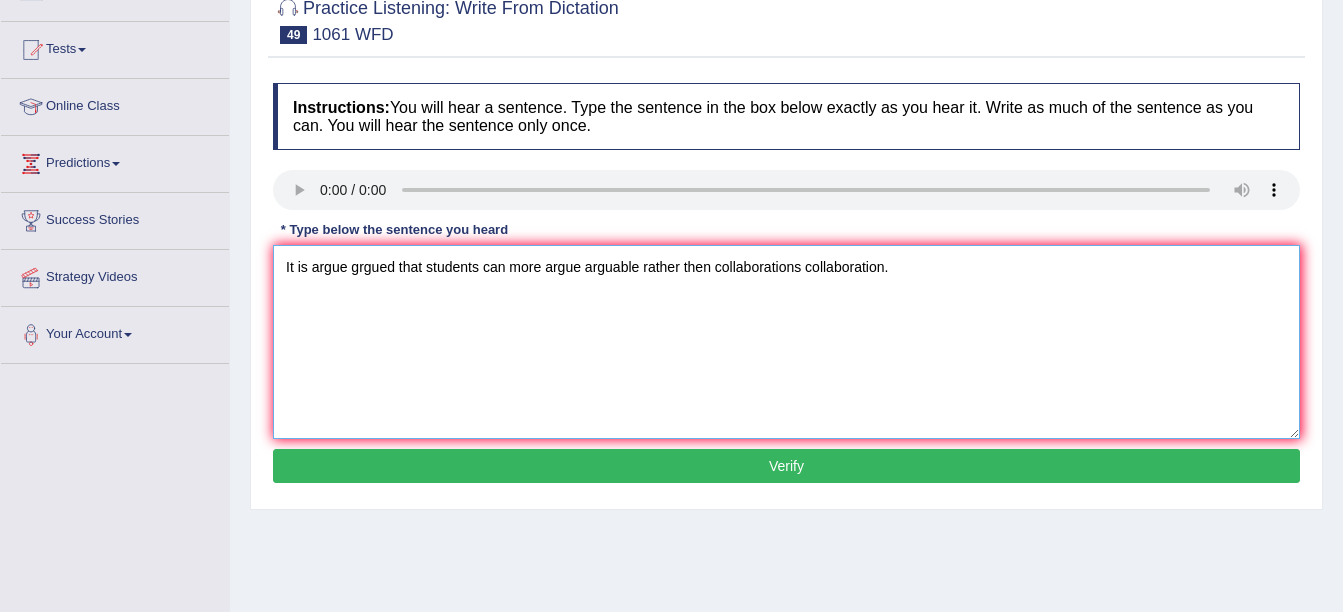 type on "It is argue grgued that students can more argue arguable rather then collaborations collaboration." 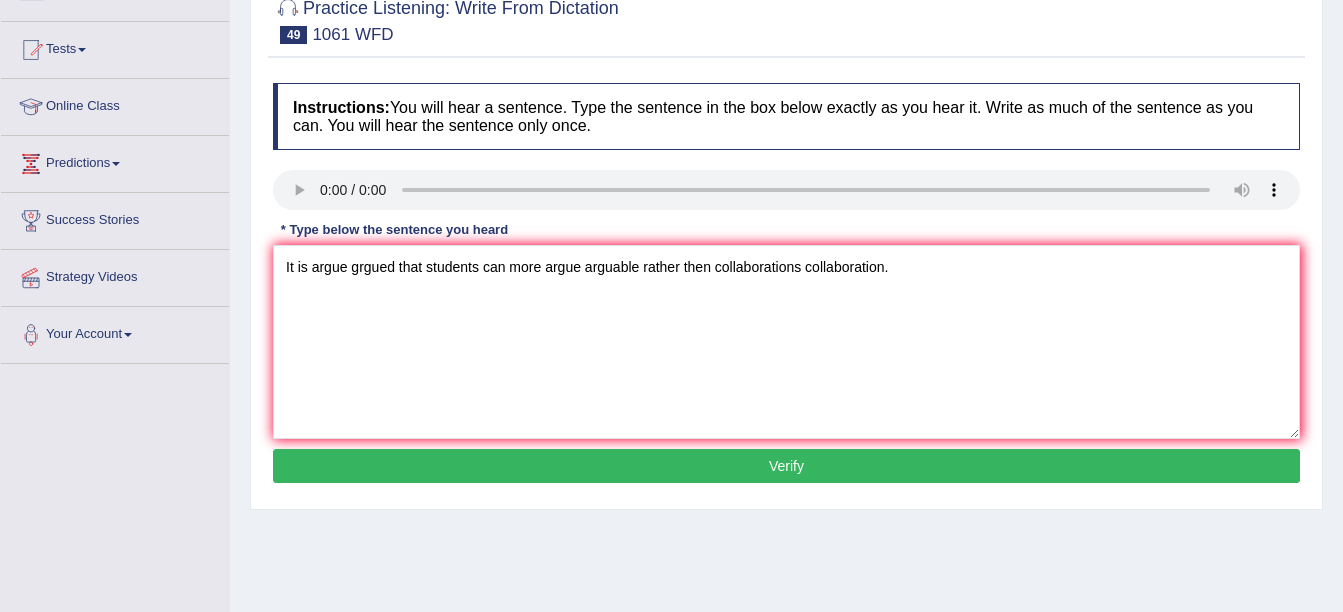 click on "Verify" at bounding box center [786, 466] 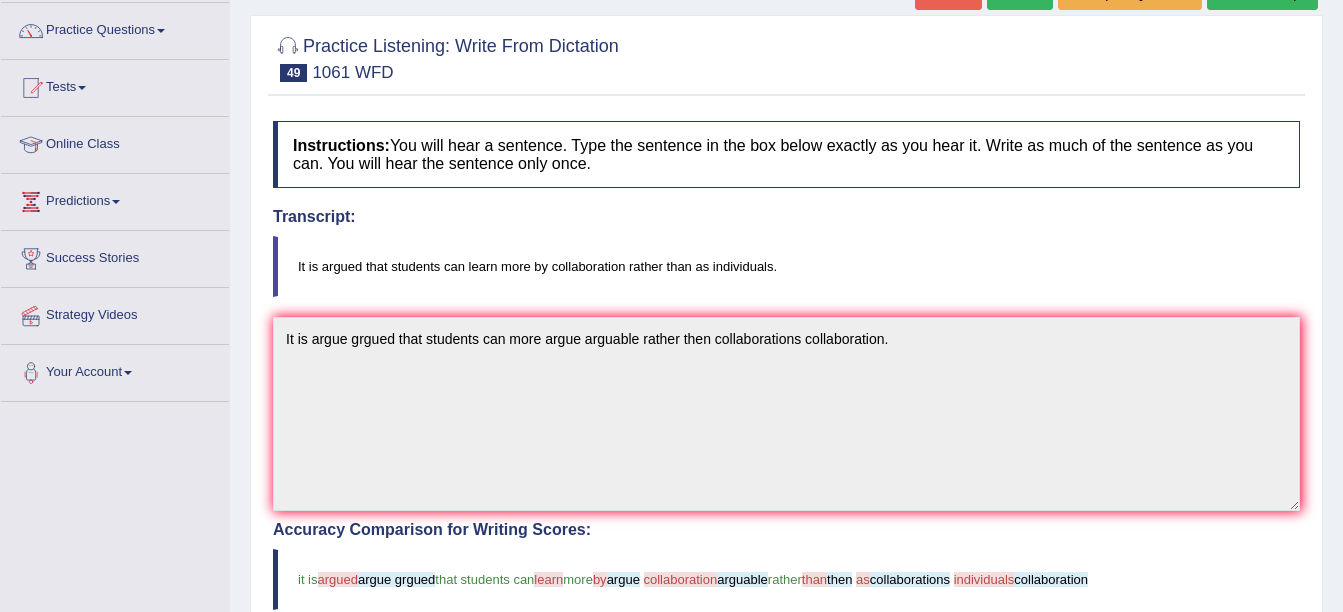 scroll, scrollTop: 27, scrollLeft: 0, axis: vertical 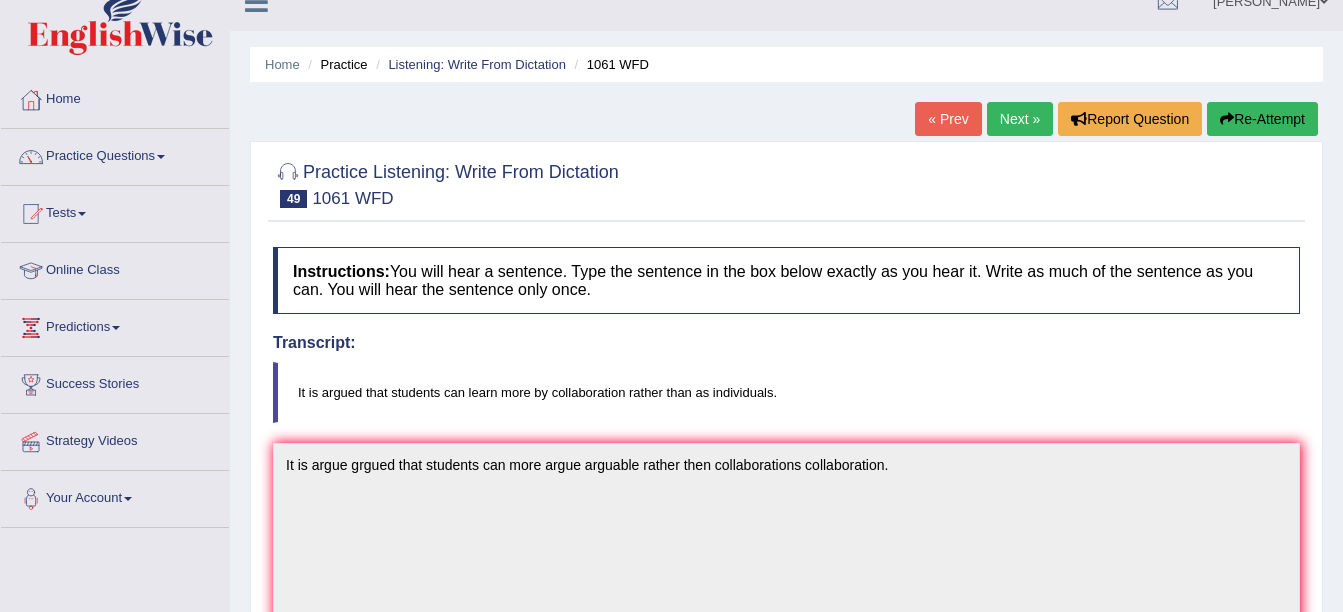 click on "Next »" at bounding box center [1020, 119] 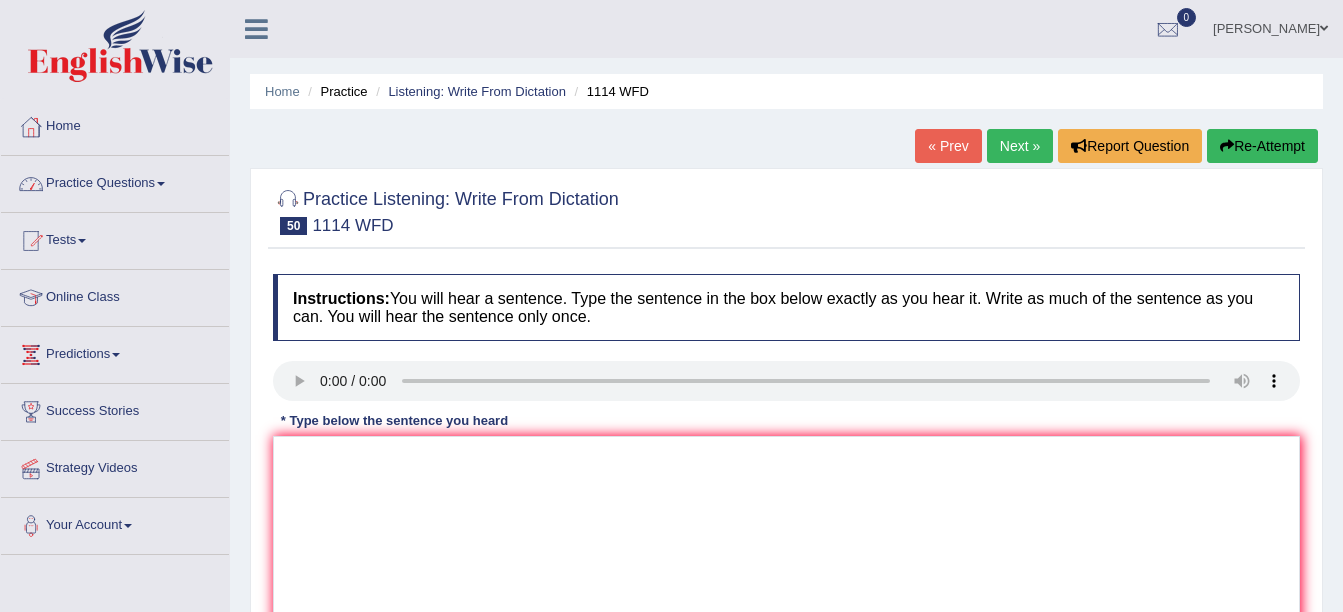 scroll, scrollTop: 0, scrollLeft: 0, axis: both 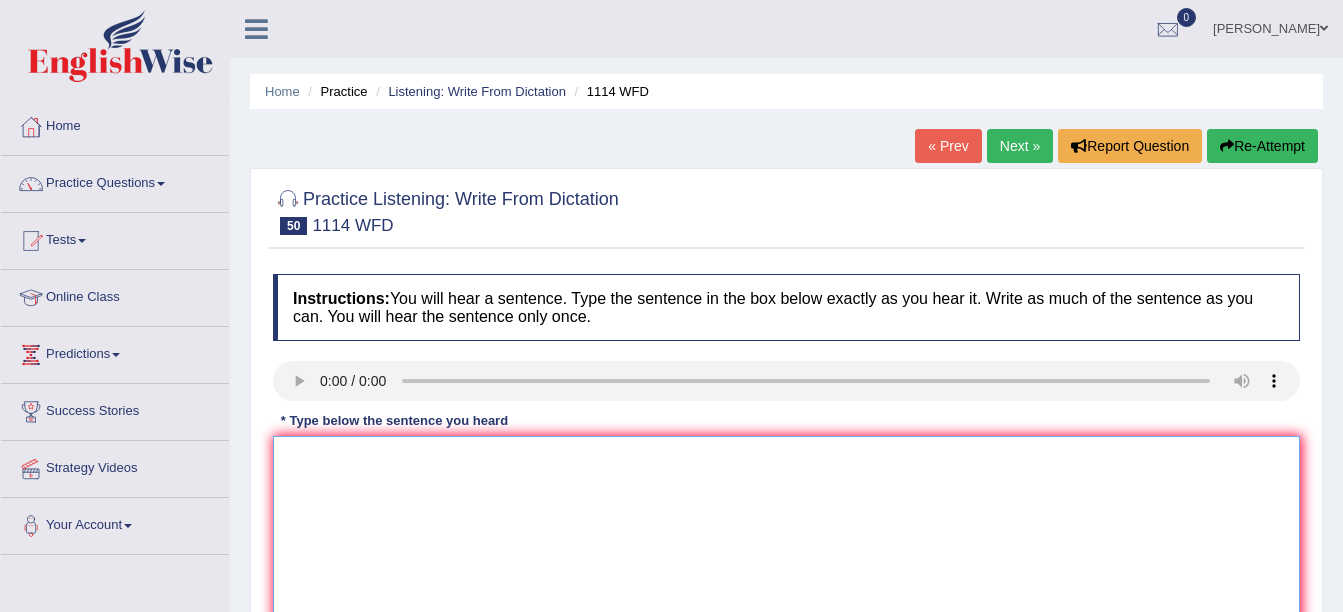 click at bounding box center [786, 533] 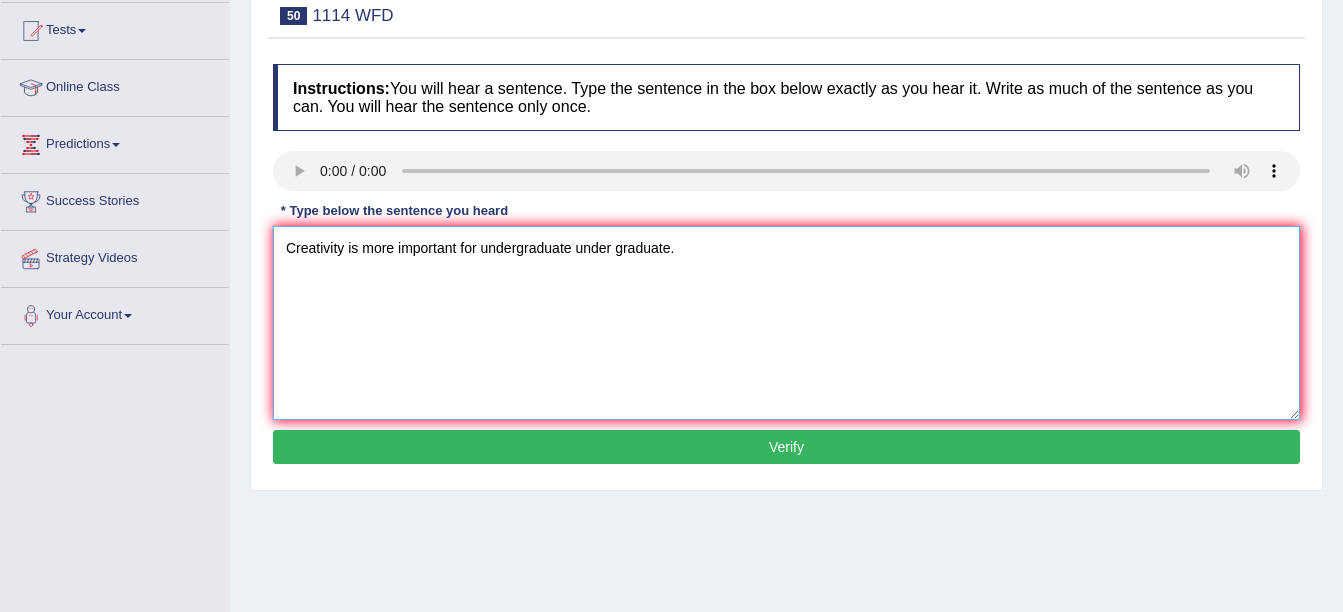 scroll, scrollTop: 213, scrollLeft: 0, axis: vertical 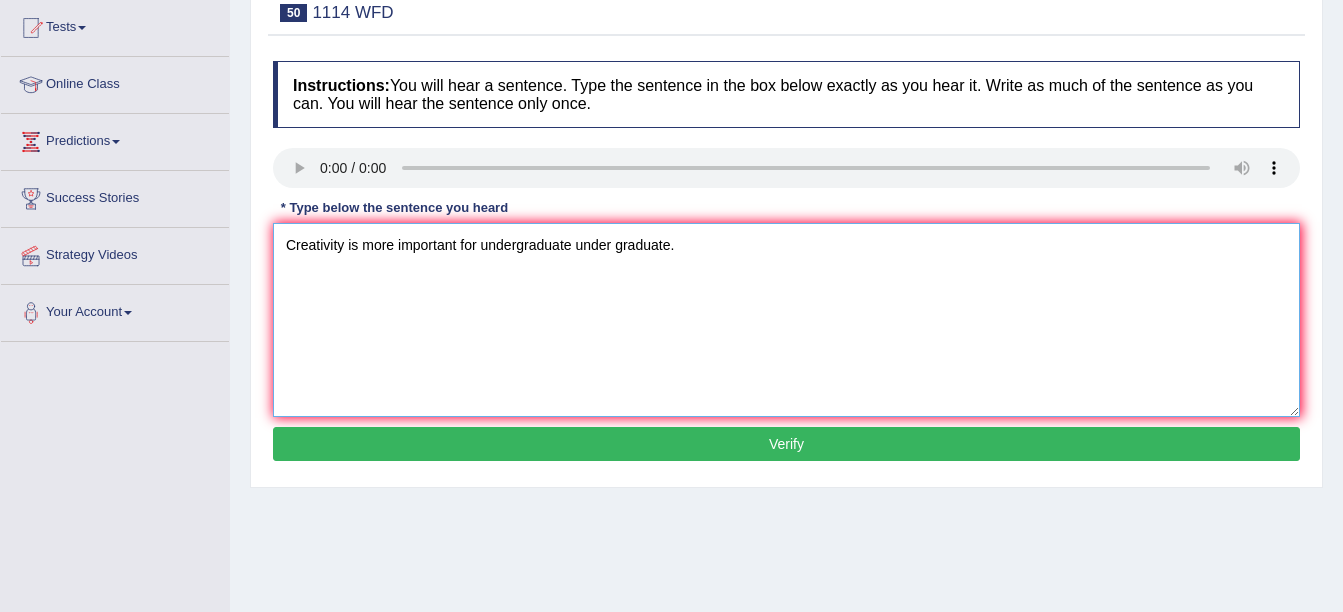 type on "Creativity is more important for undergraduate under graduate." 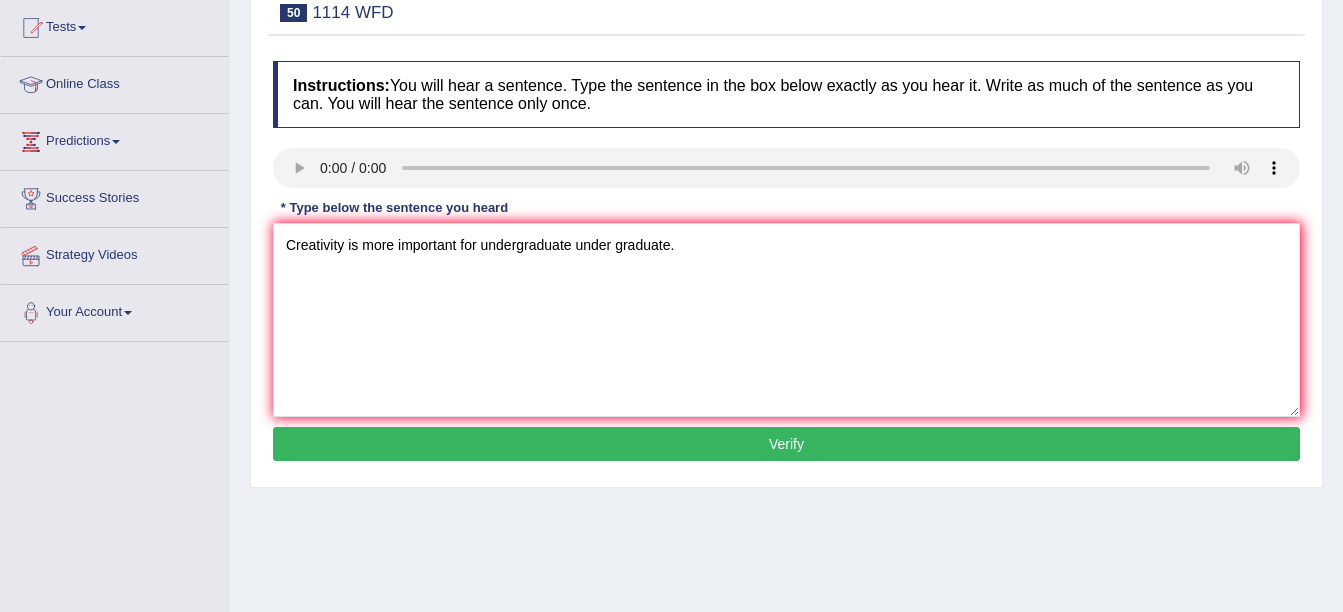click on "Verify" at bounding box center (786, 444) 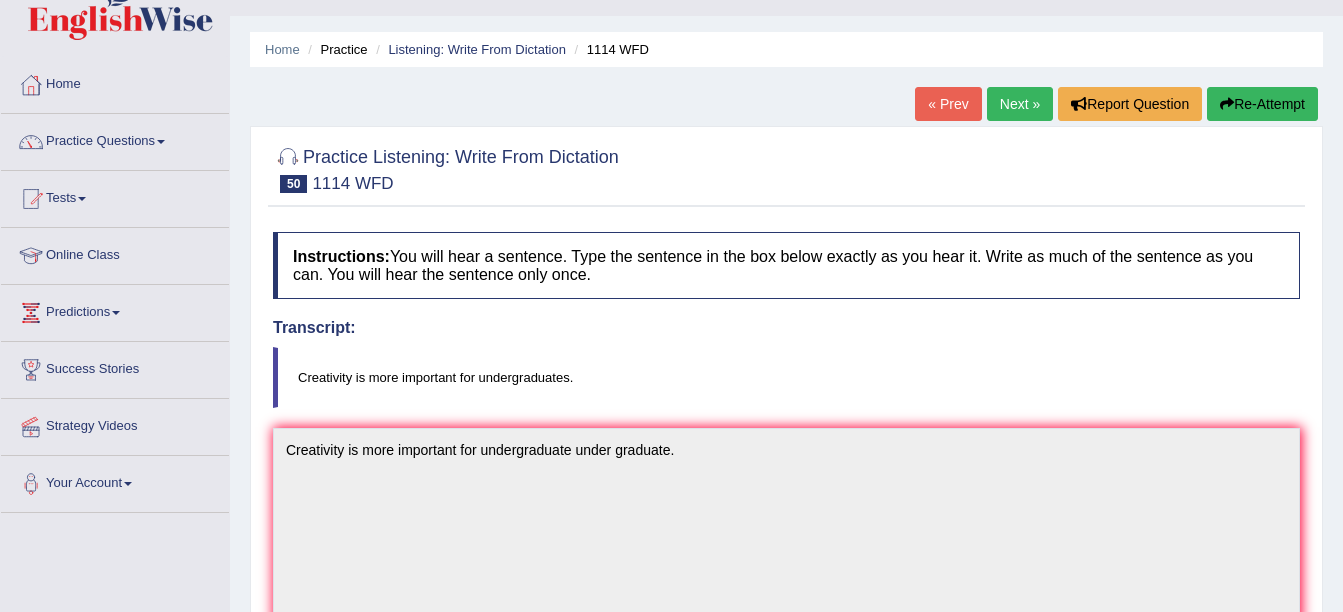 scroll, scrollTop: 41, scrollLeft: 0, axis: vertical 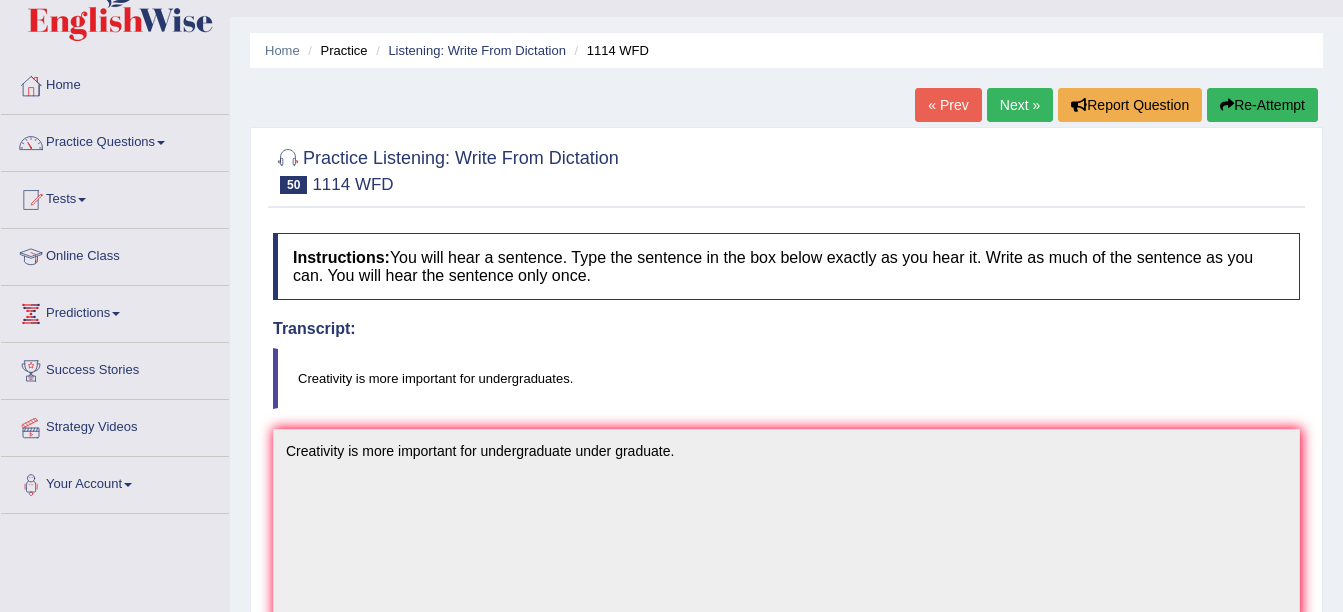 click on "Next »" at bounding box center [1020, 105] 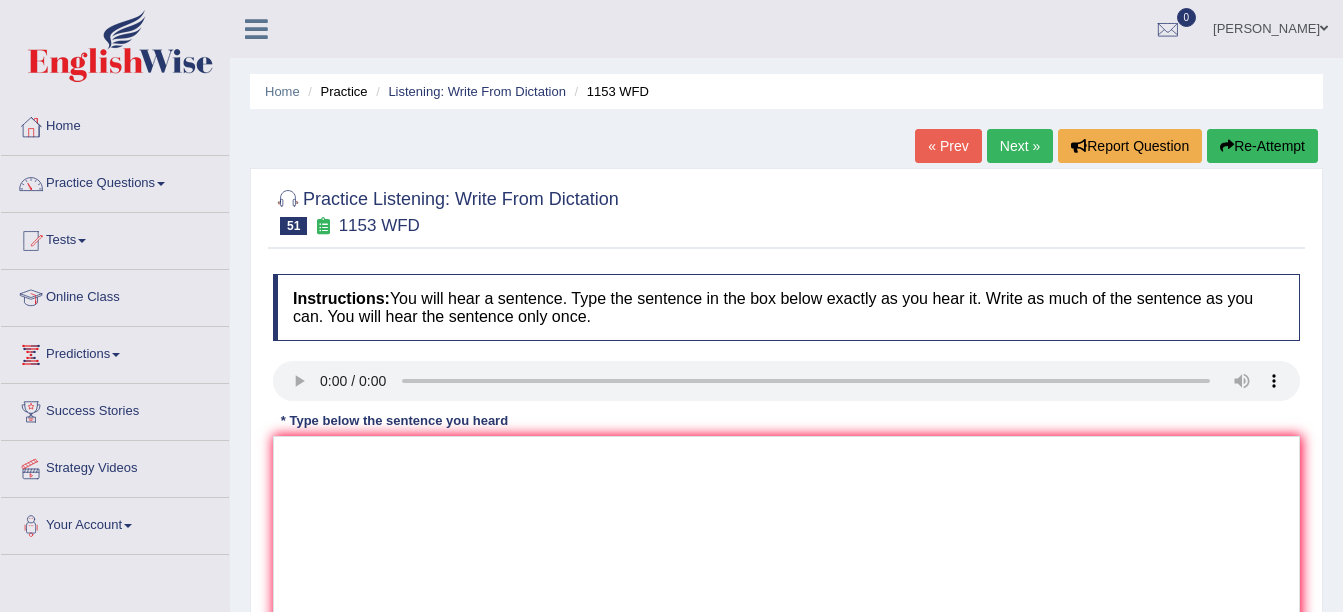scroll, scrollTop: 0, scrollLeft: 0, axis: both 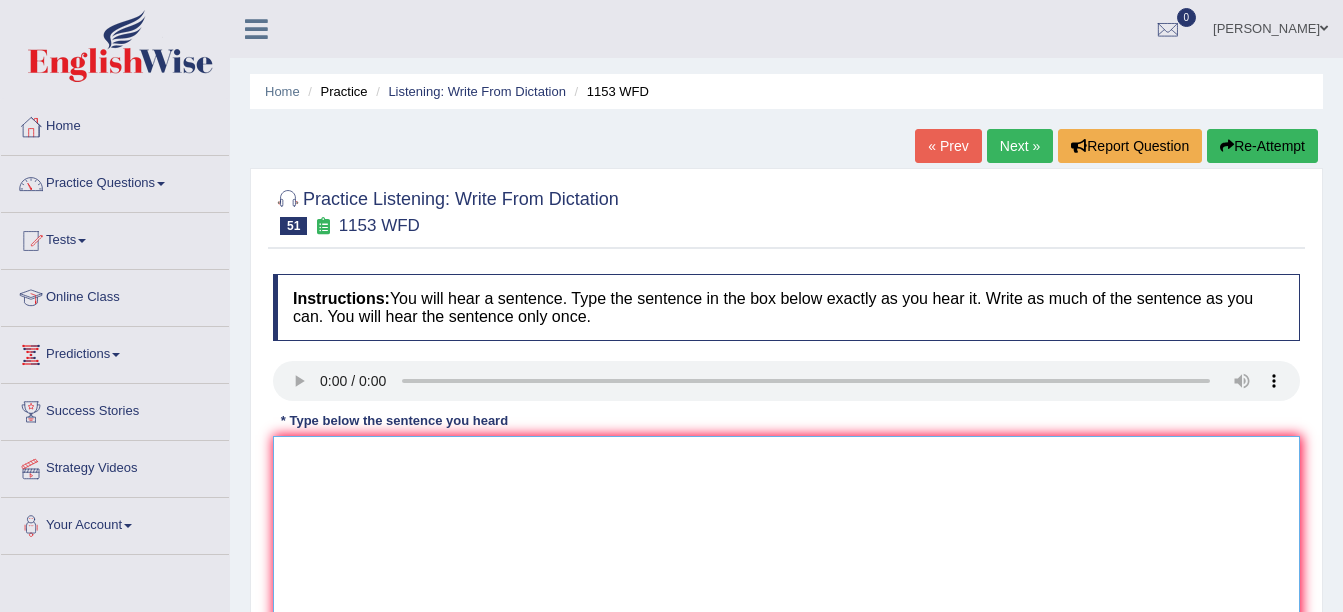 click at bounding box center [786, 533] 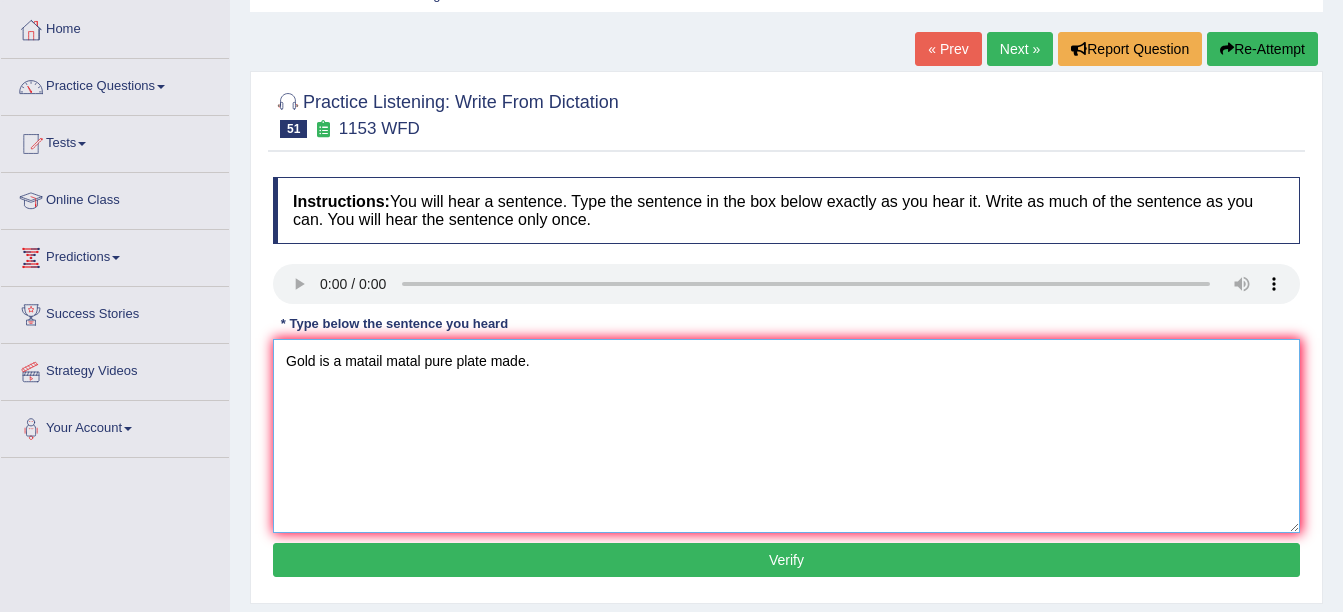 scroll, scrollTop: 98, scrollLeft: 0, axis: vertical 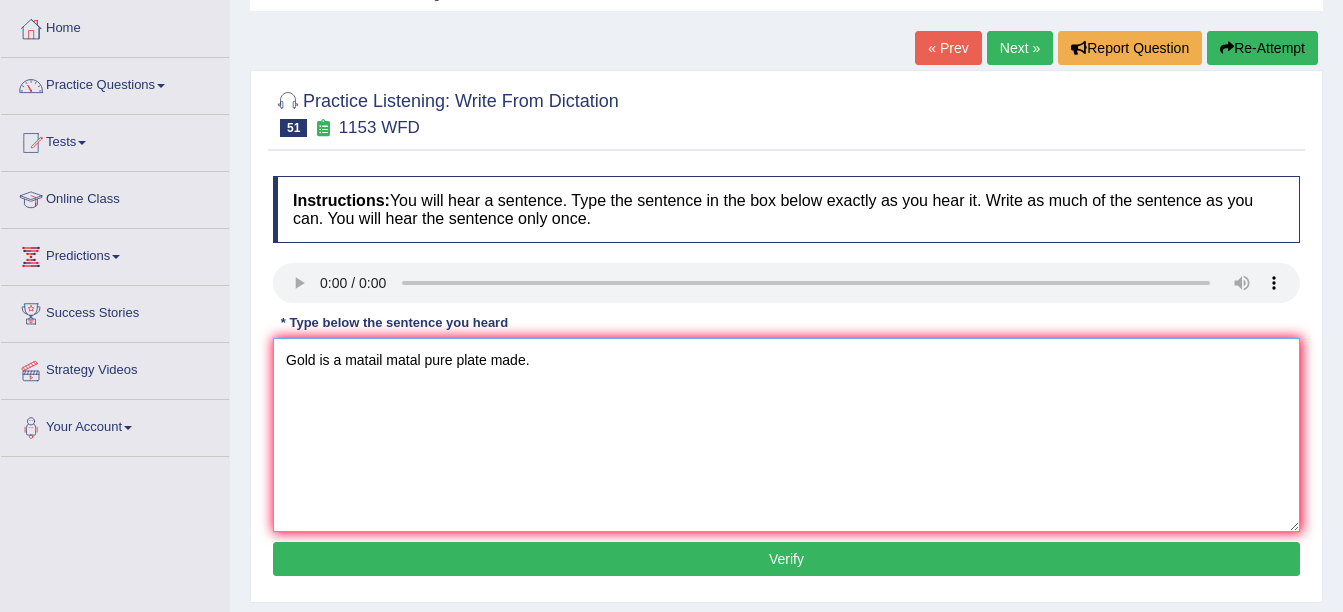 type on "Gold is a matail matal pure plate made." 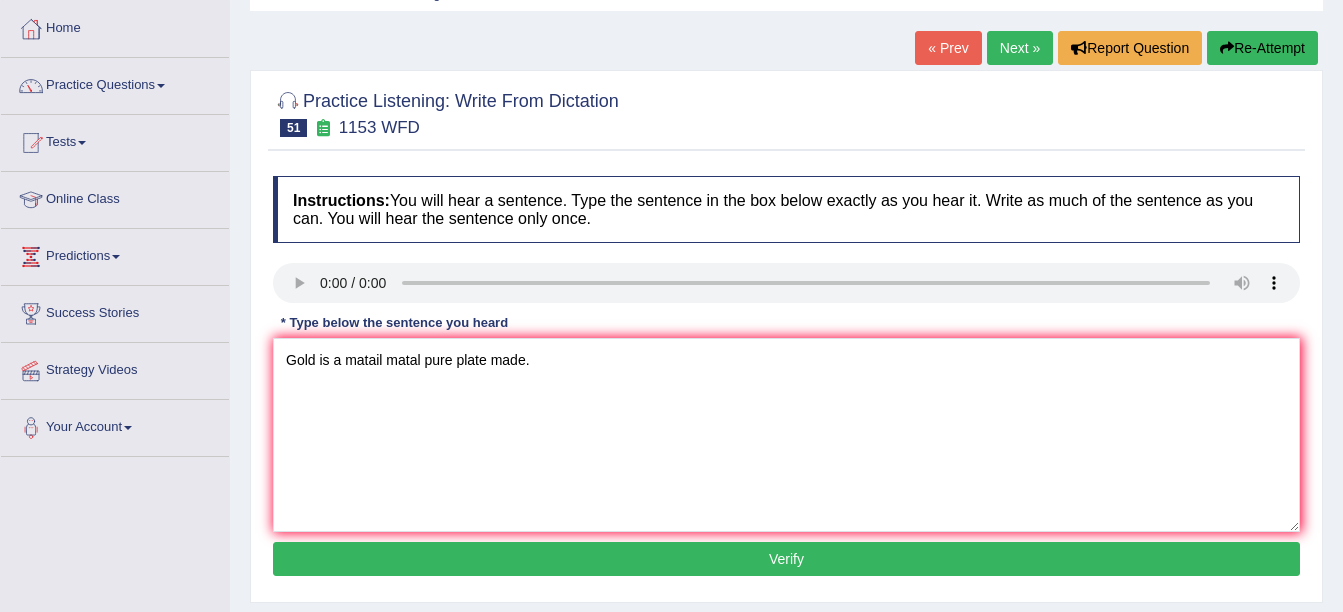 click on "Verify" at bounding box center [786, 559] 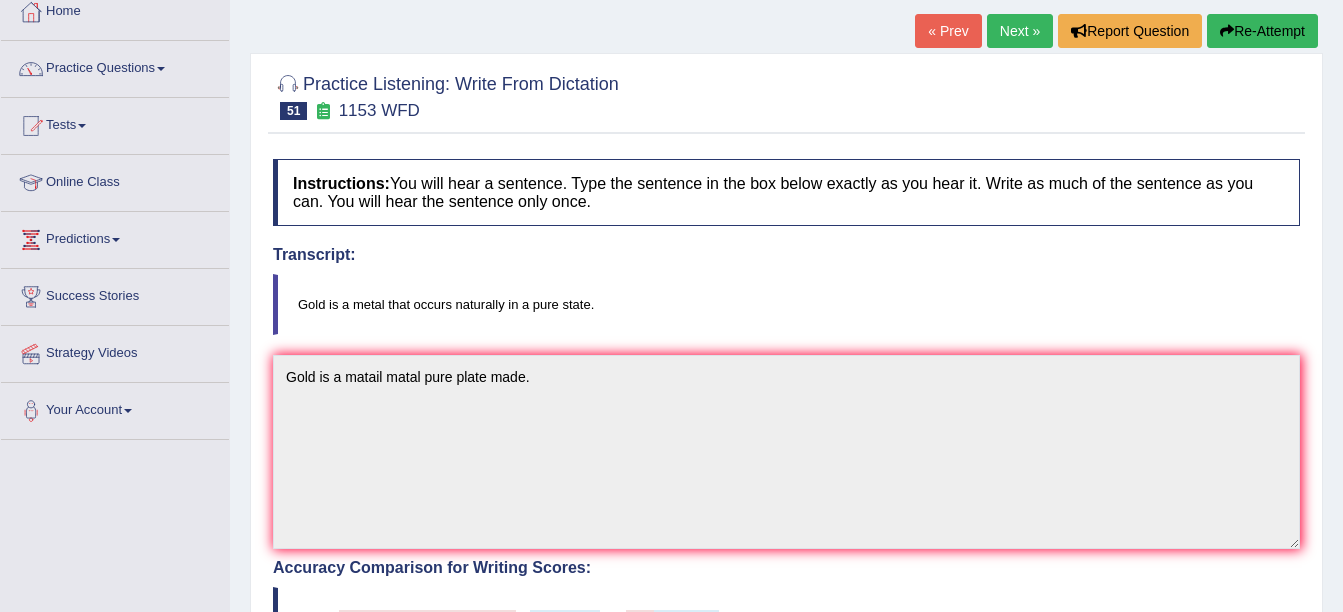 scroll, scrollTop: 0, scrollLeft: 0, axis: both 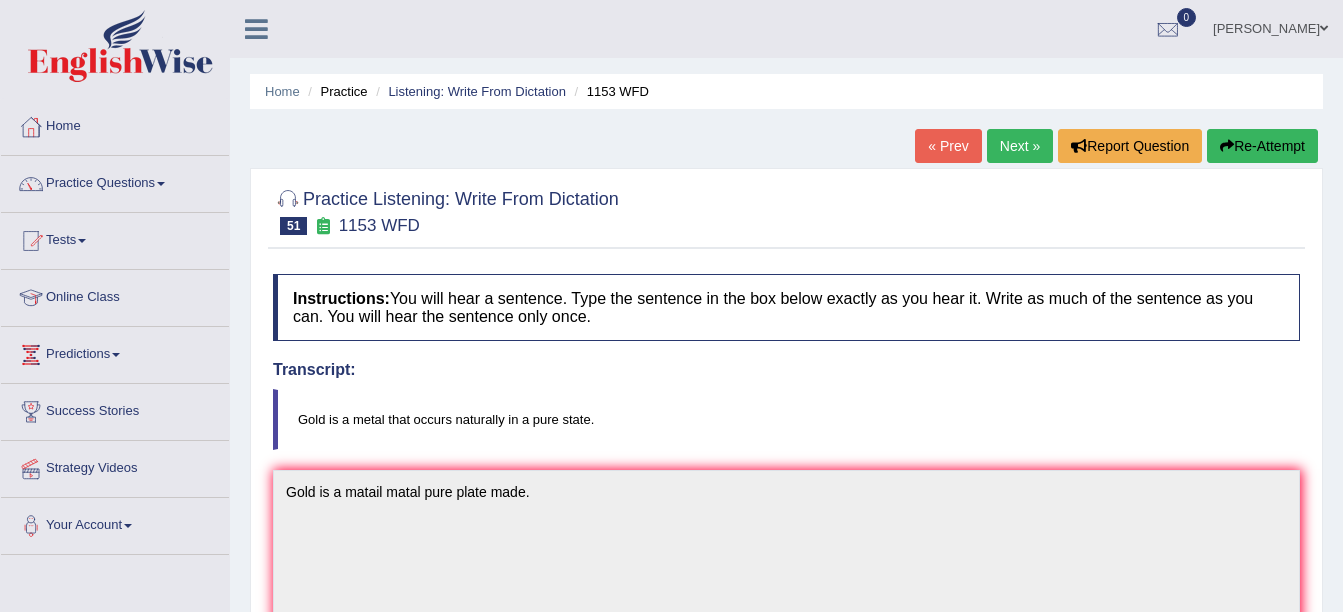 click on "Next »" at bounding box center [1020, 146] 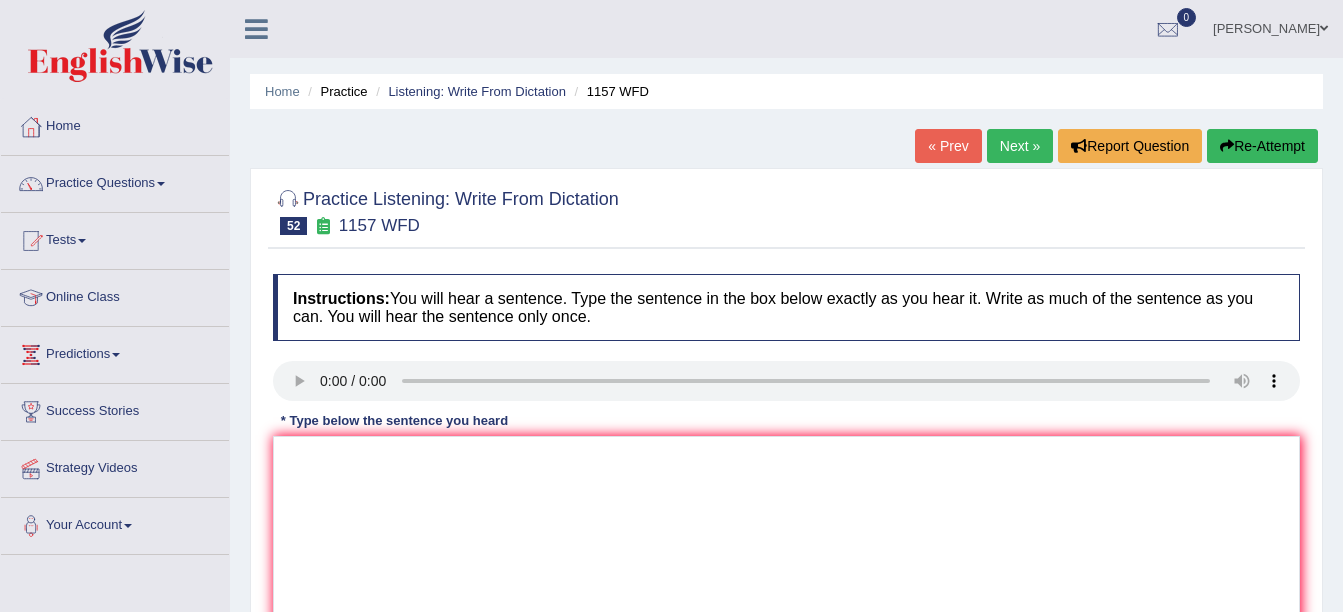 scroll, scrollTop: 0, scrollLeft: 0, axis: both 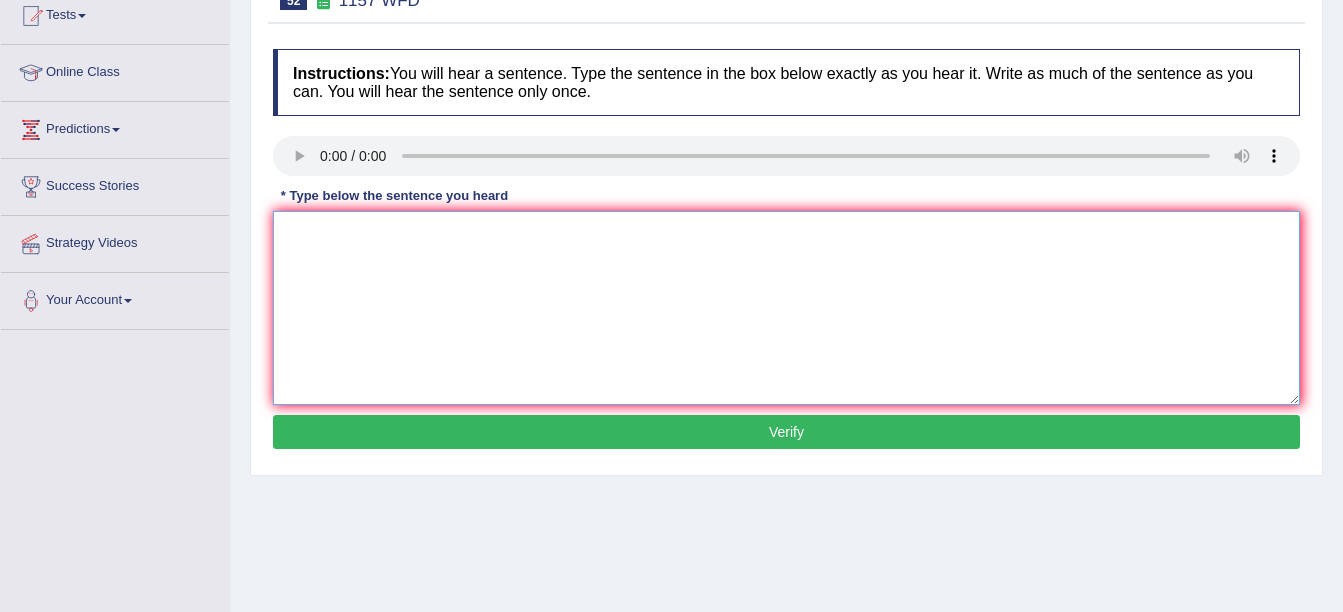click at bounding box center (786, 308) 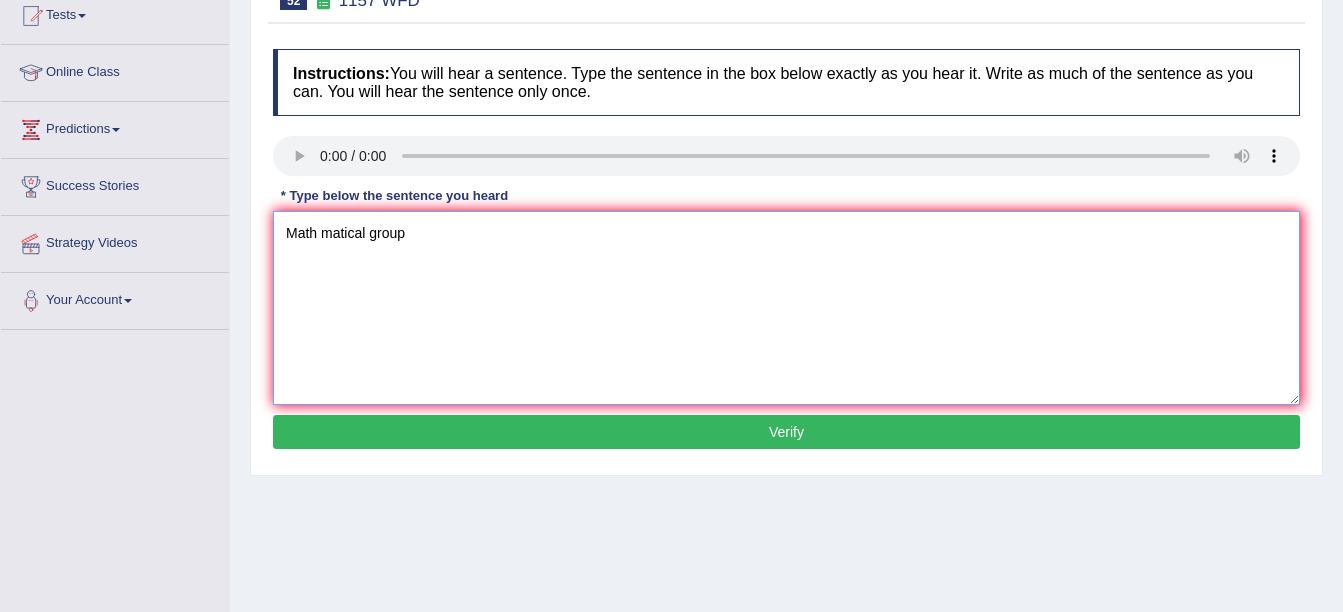 click on "Math matical group" at bounding box center [786, 308] 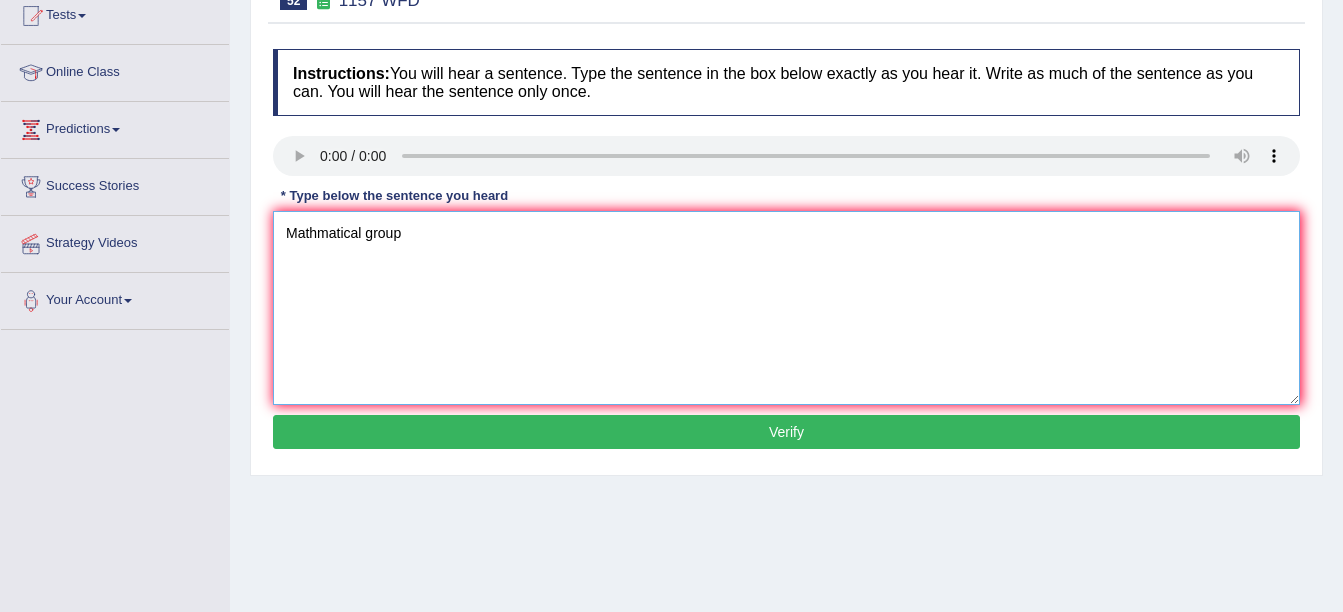 click on "Mathmatical group" at bounding box center (786, 308) 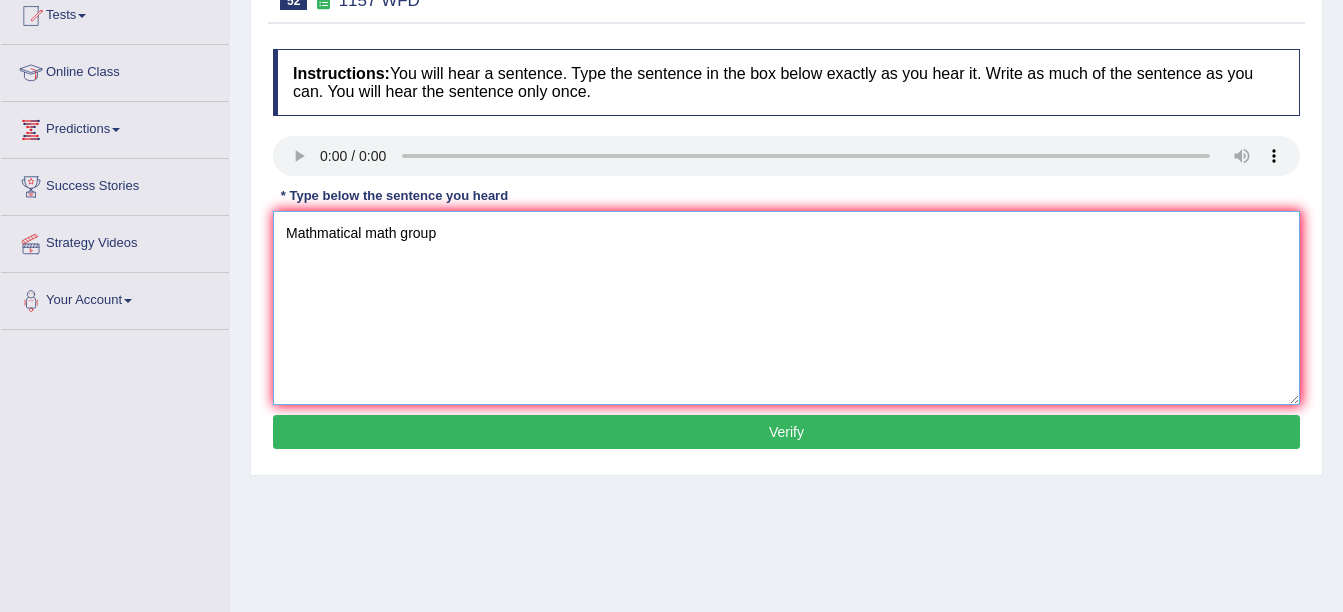 click on "Mathmatical math group" at bounding box center (786, 308) 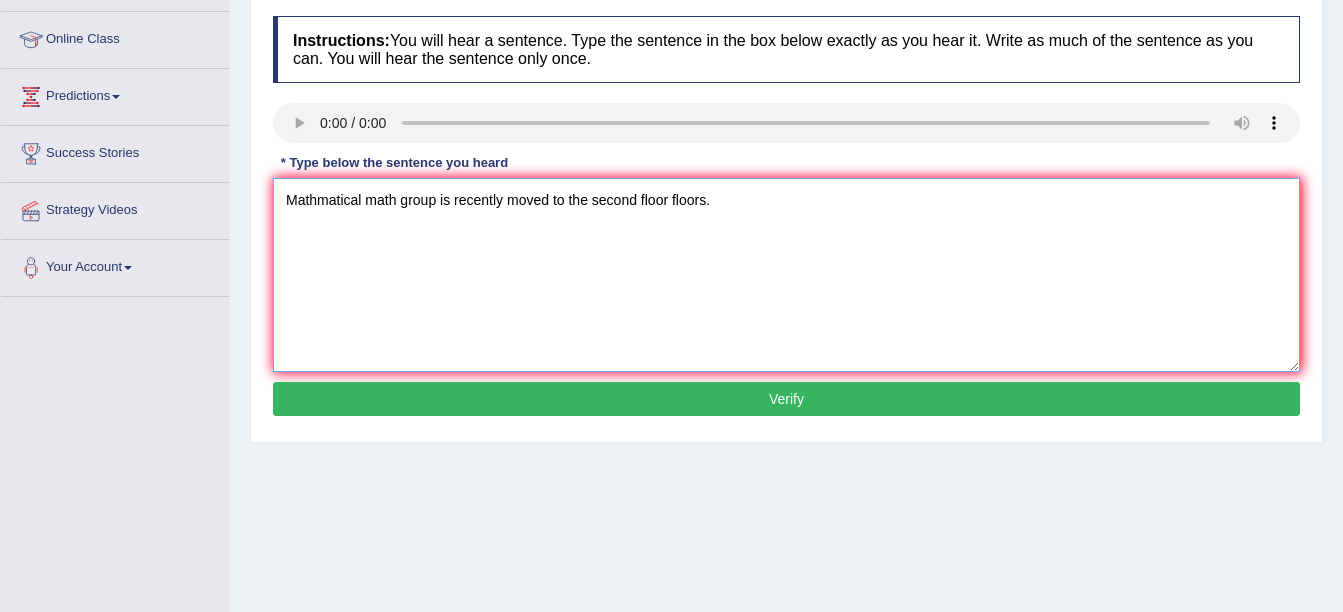scroll, scrollTop: 259, scrollLeft: 0, axis: vertical 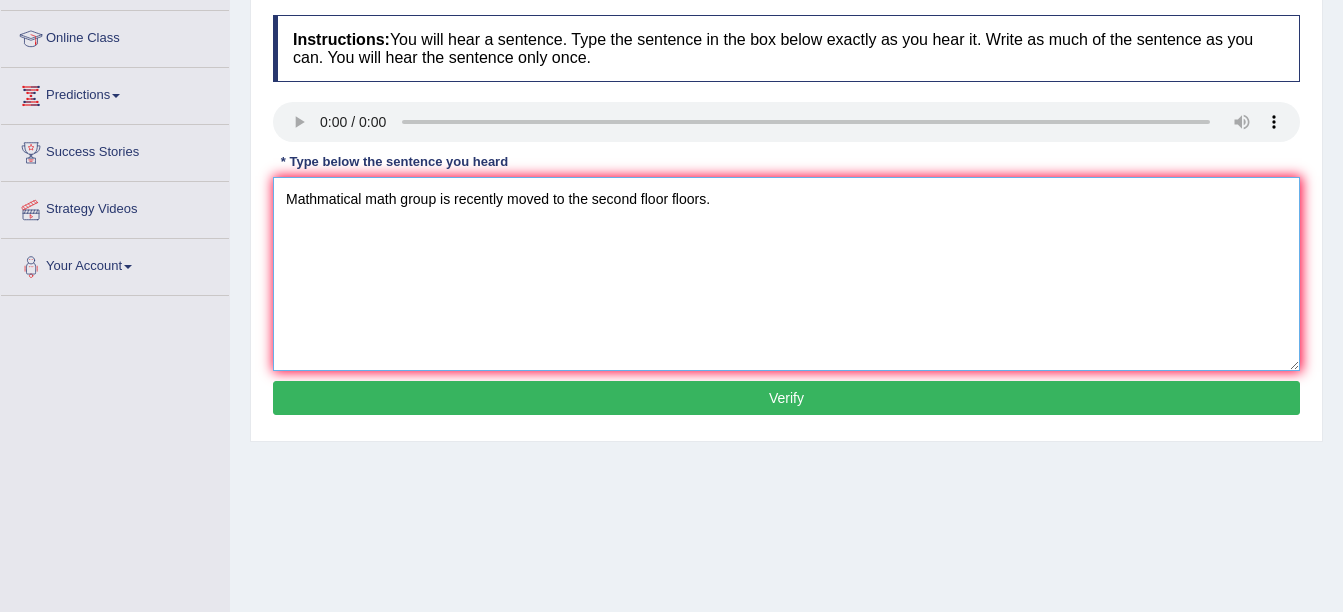 type on "Mathmatical math group is recently moved to the second floor floors." 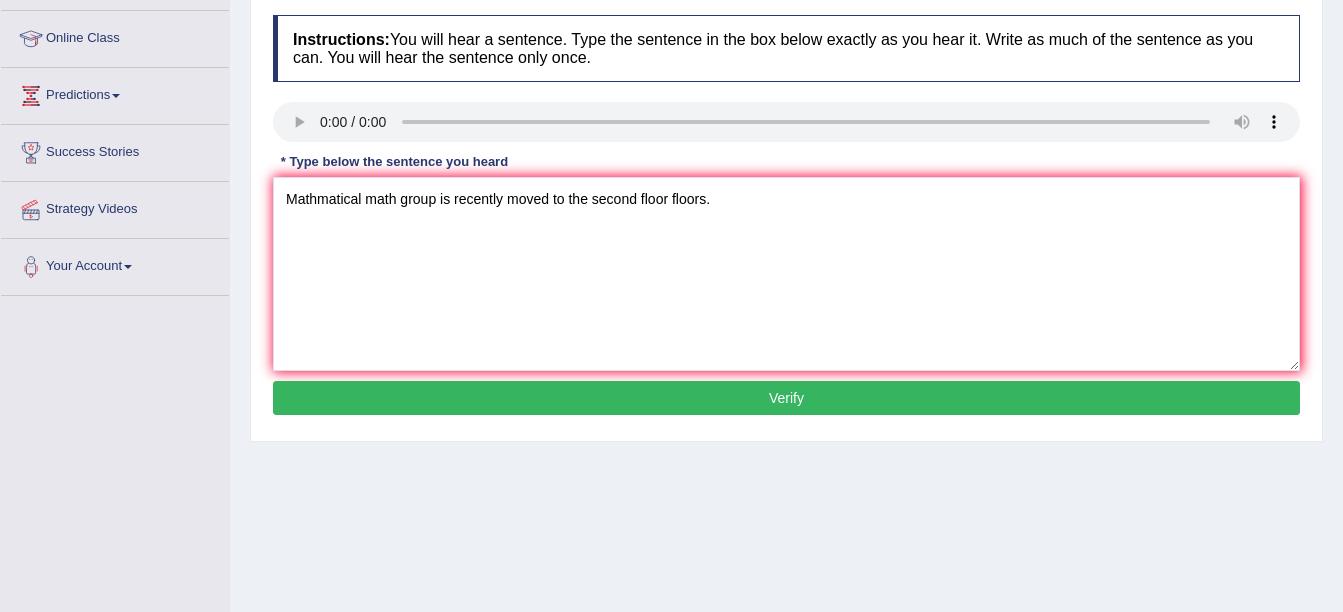 click on "Verify" at bounding box center [786, 398] 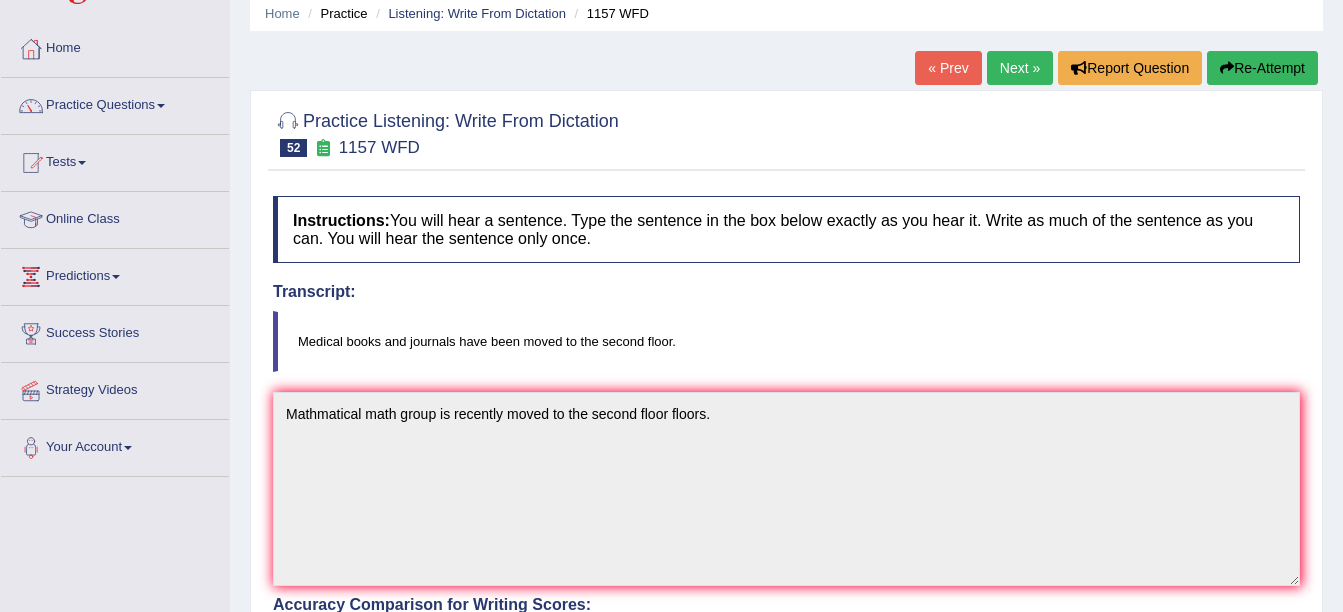 scroll, scrollTop: 77, scrollLeft: 0, axis: vertical 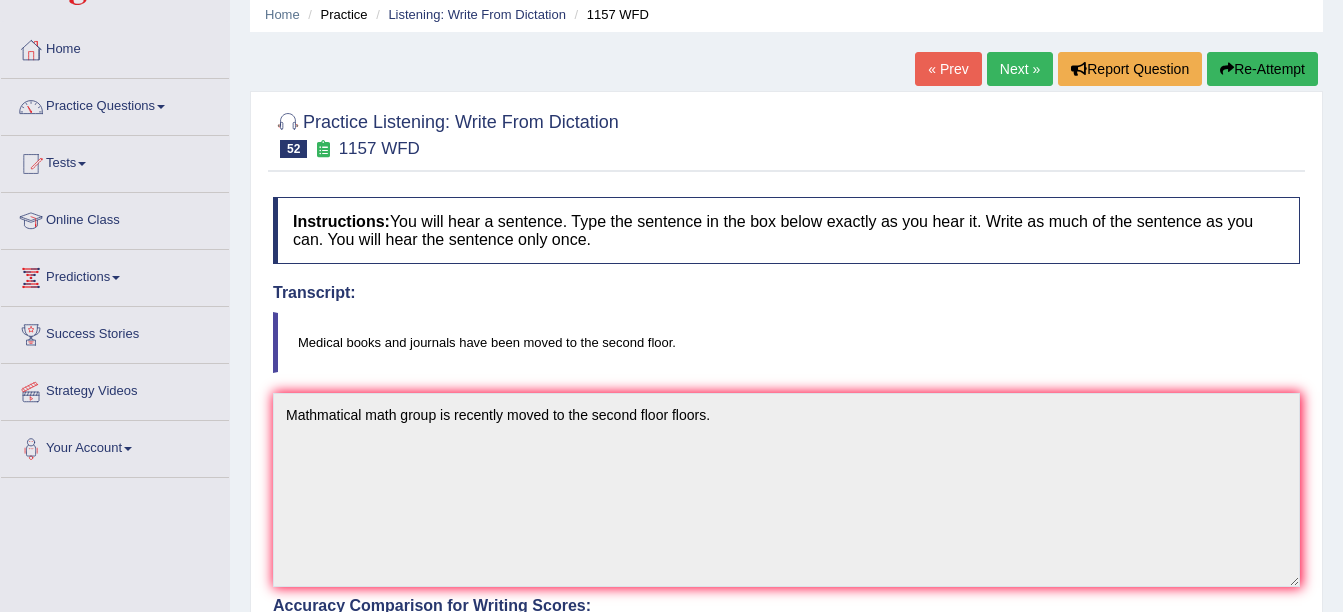 click on "Next »" at bounding box center (1020, 69) 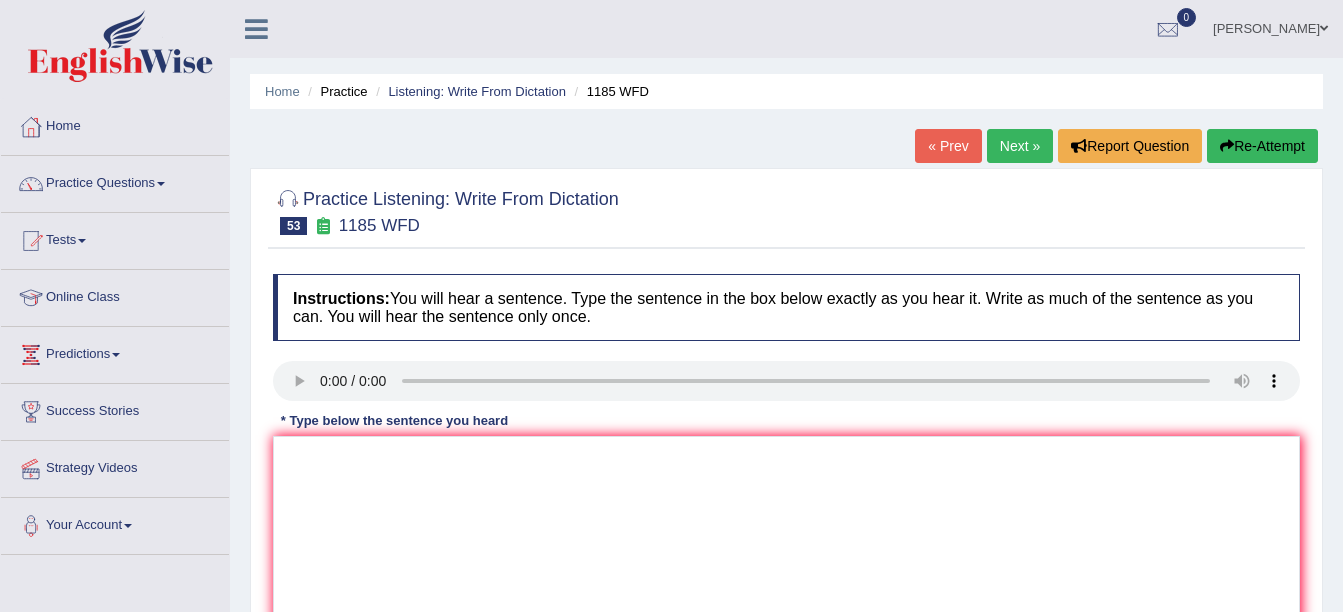 scroll, scrollTop: 0, scrollLeft: 0, axis: both 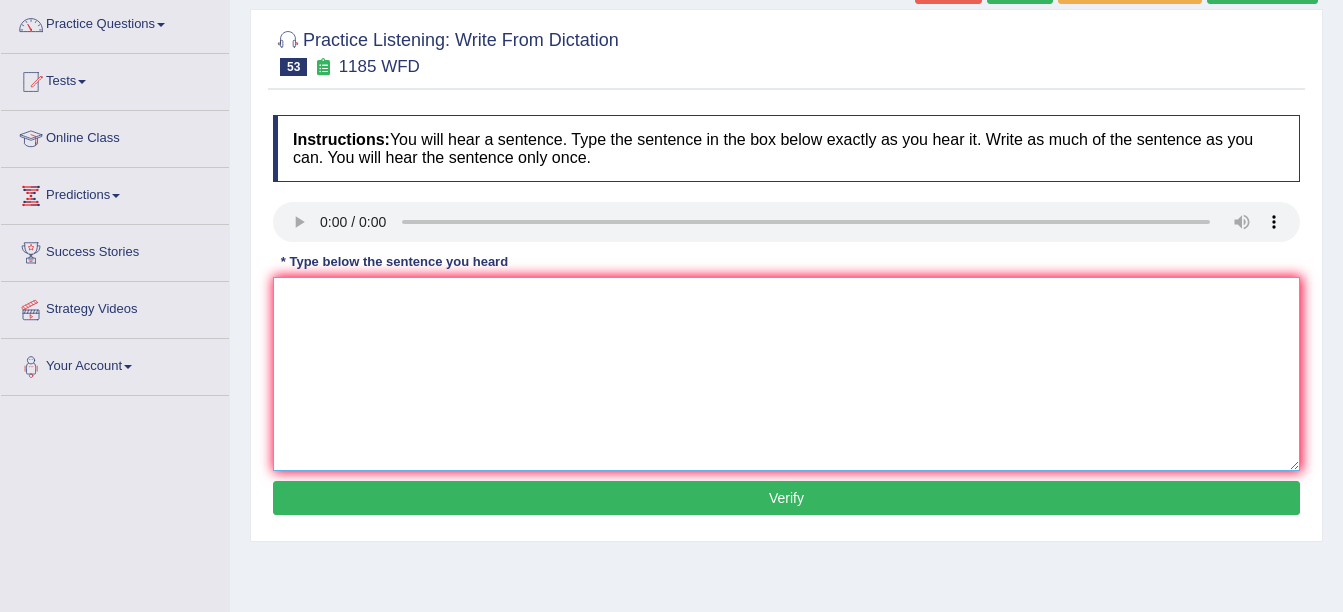 click at bounding box center [786, 374] 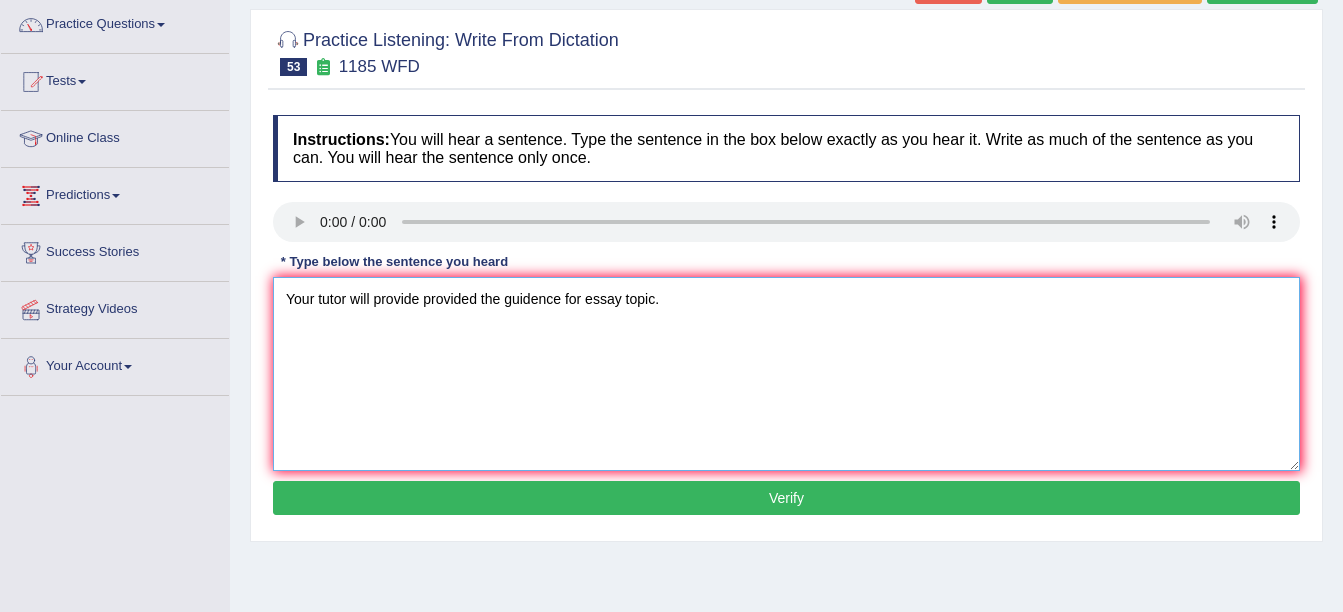 type on "Your tutor will provide provided the guidence for essay topic." 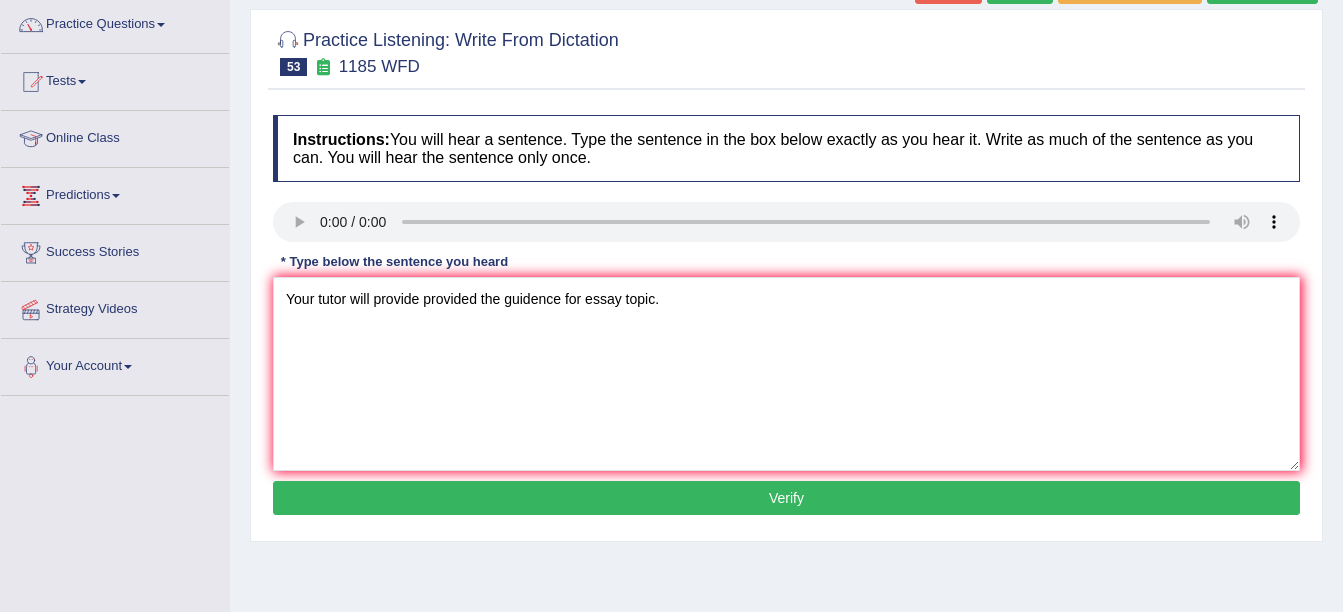 click on "Verify" at bounding box center (786, 498) 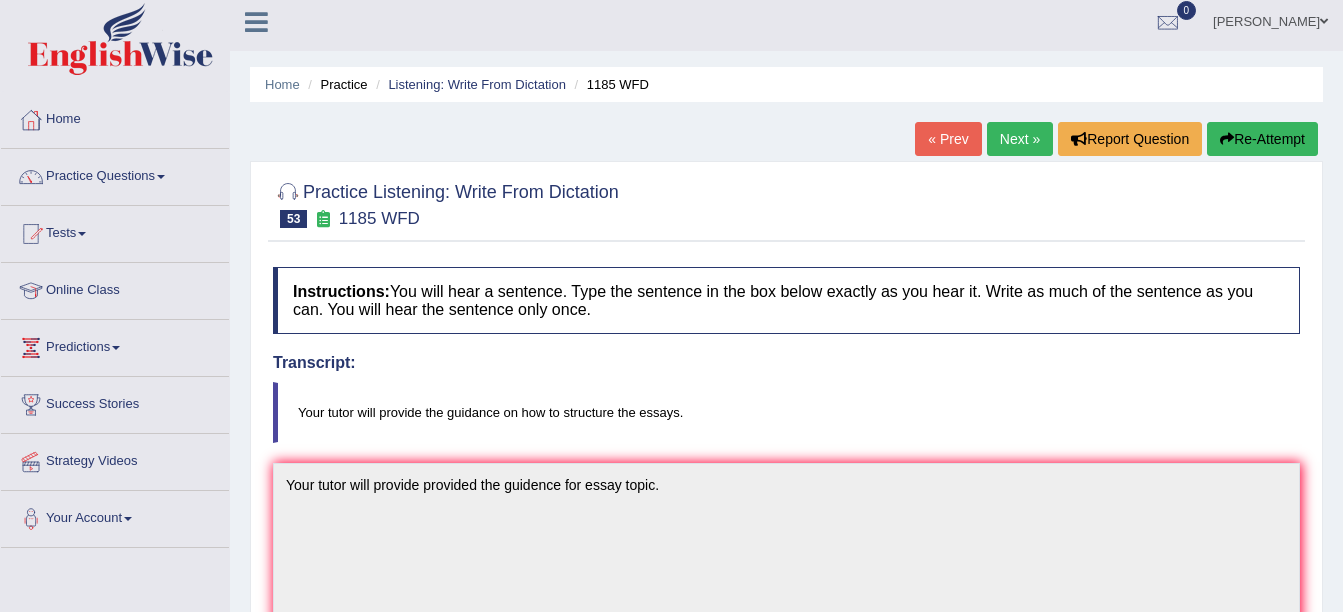 scroll, scrollTop: 6, scrollLeft: 0, axis: vertical 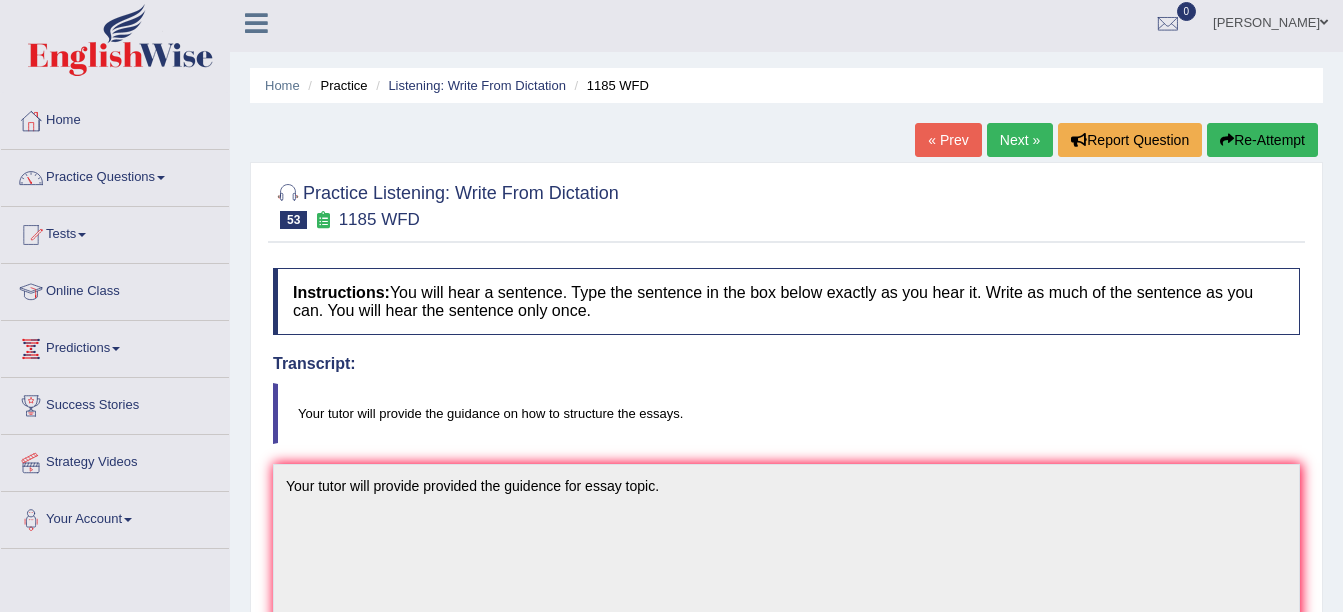 click on "Next »" at bounding box center [1020, 140] 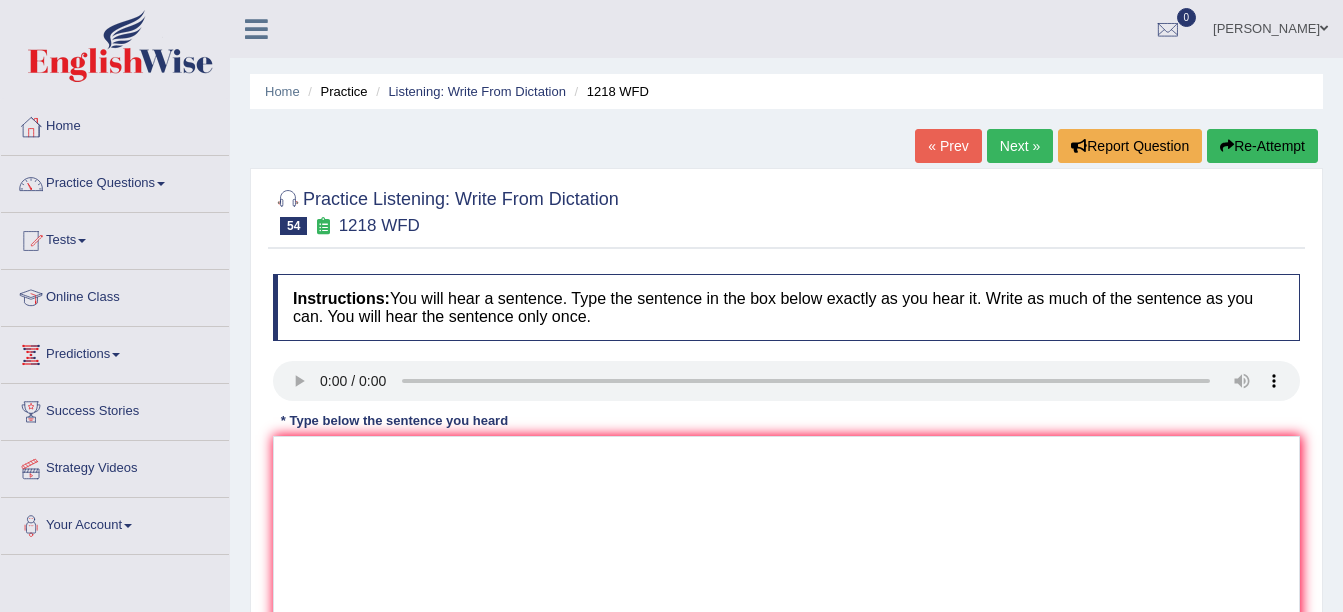 scroll, scrollTop: 0, scrollLeft: 0, axis: both 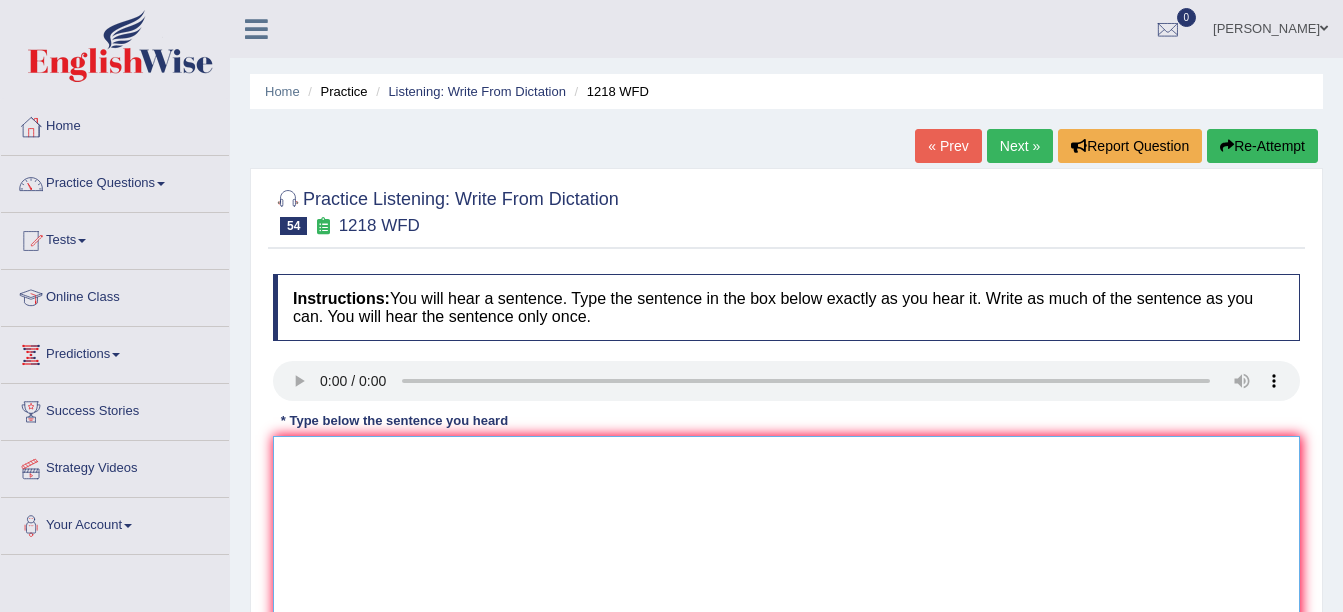click at bounding box center (786, 533) 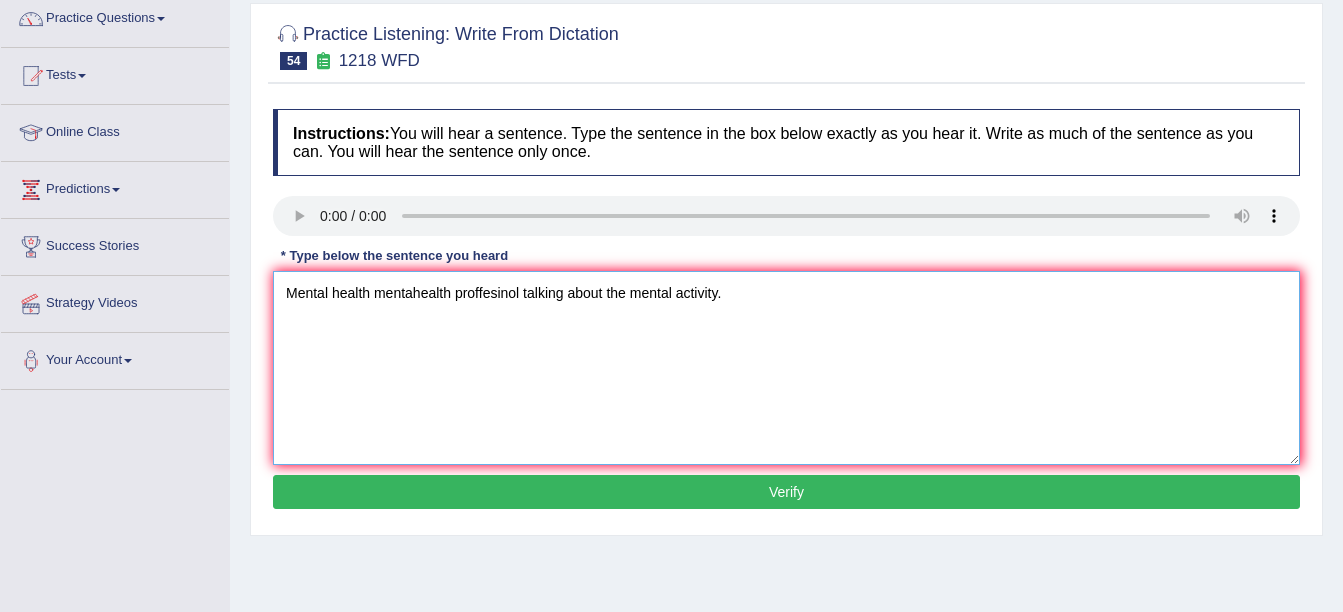 scroll, scrollTop: 173, scrollLeft: 0, axis: vertical 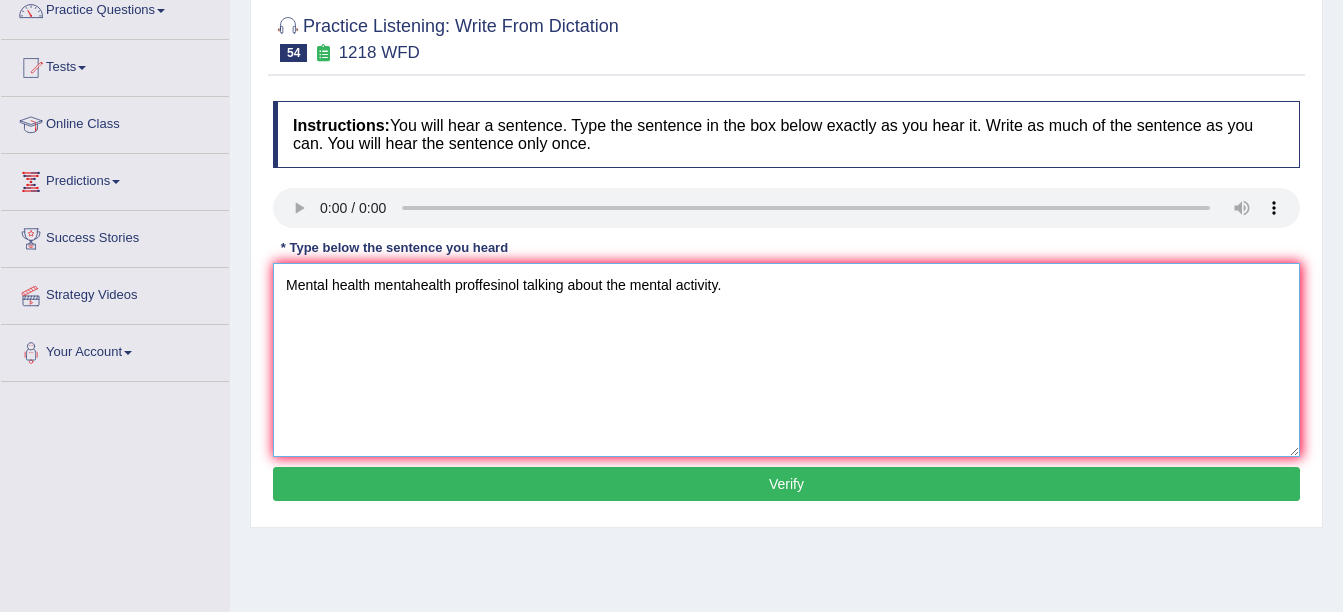 type on "Mental health mentahealth proffesinol talking about the mental activity." 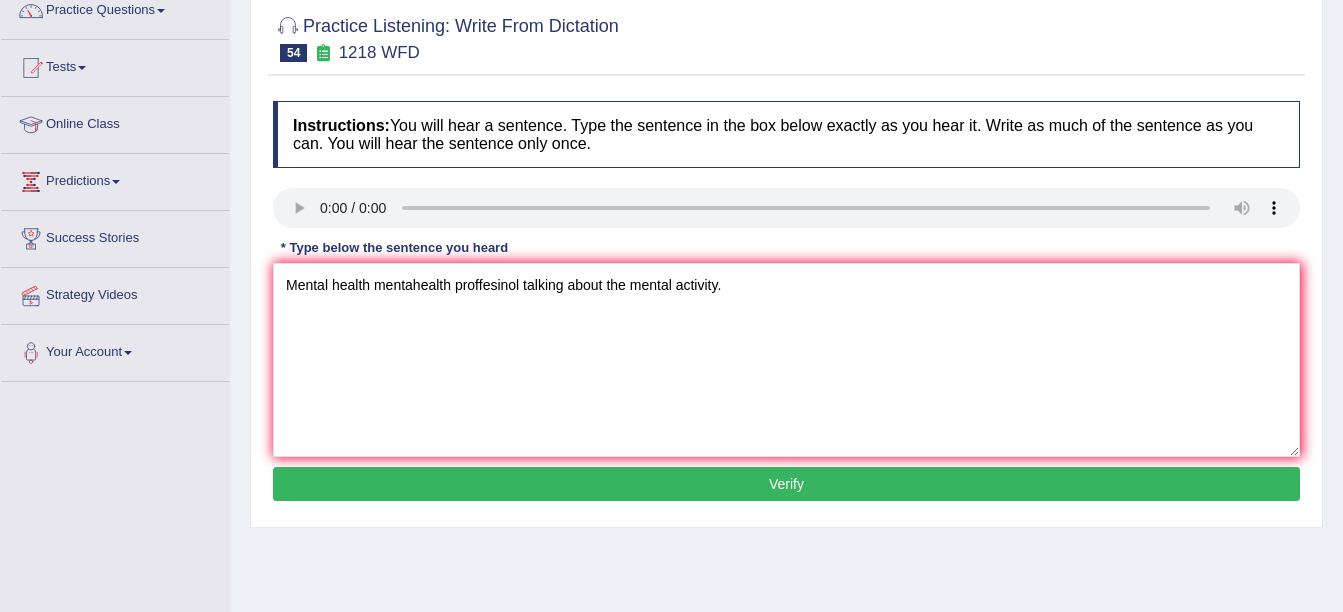 click on "Verify" at bounding box center [786, 484] 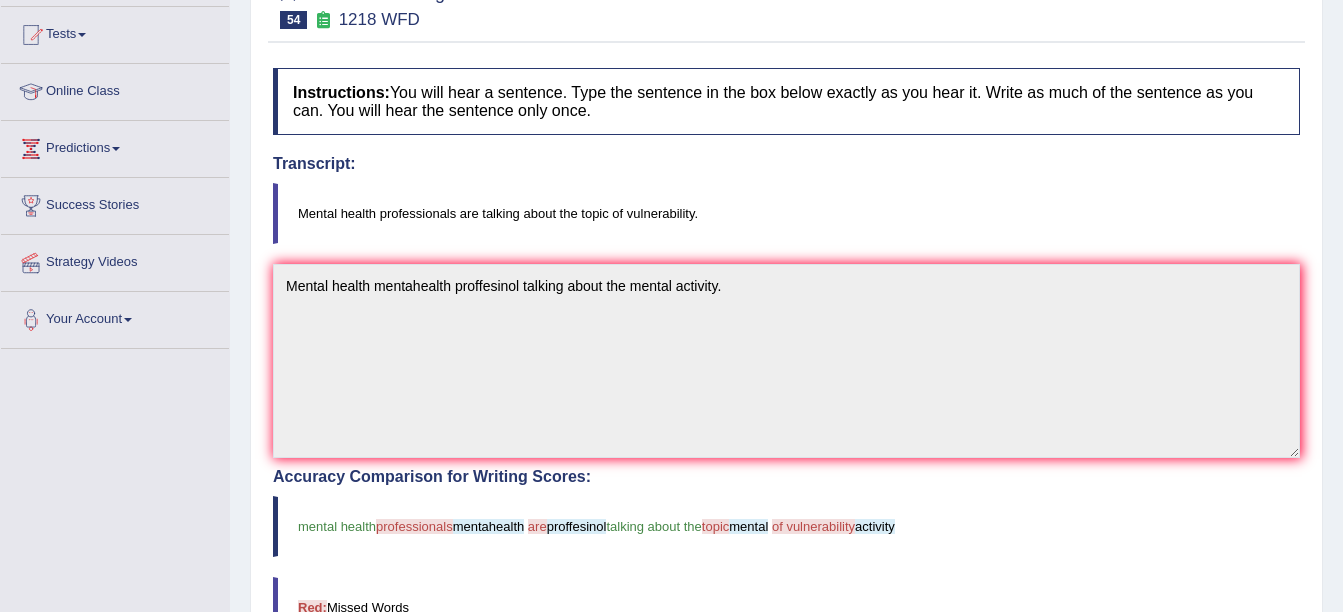 scroll, scrollTop: 0, scrollLeft: 0, axis: both 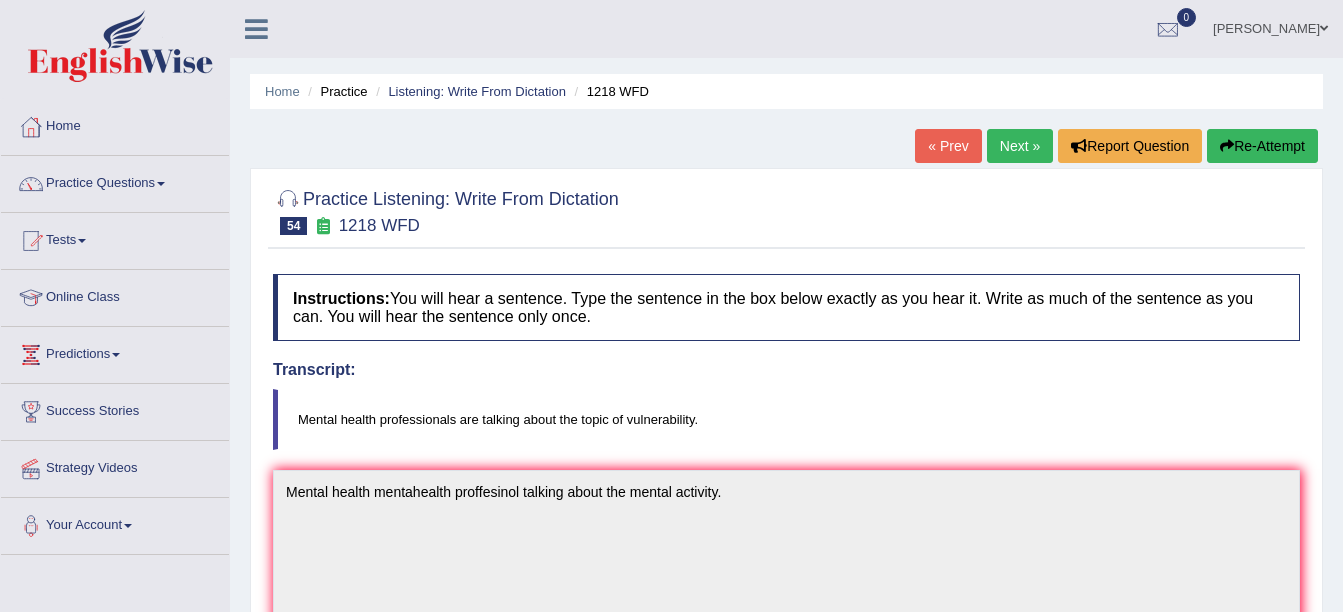 click on "Next »" at bounding box center [1020, 146] 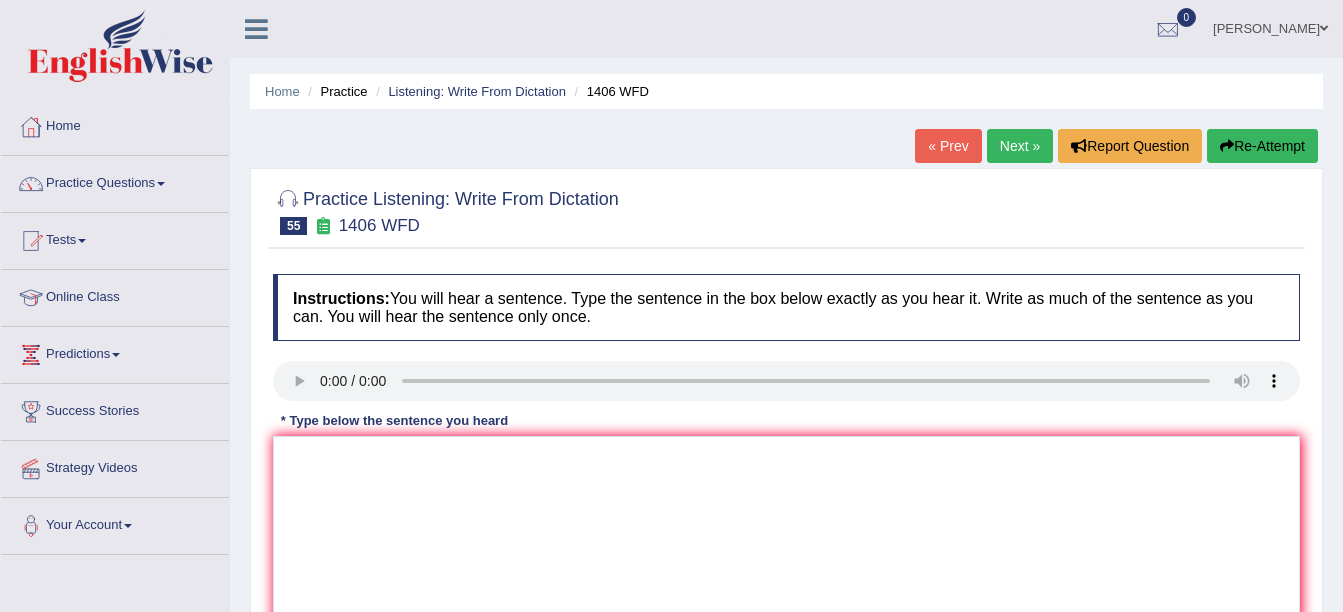 scroll, scrollTop: 0, scrollLeft: 0, axis: both 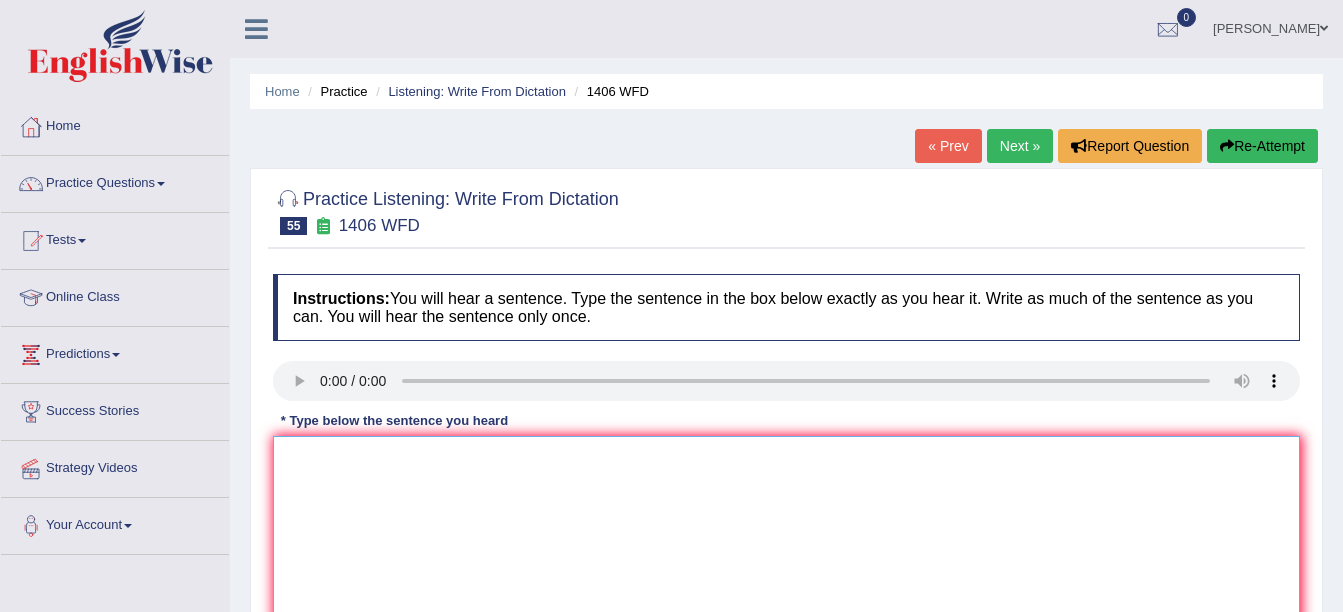 click at bounding box center (786, 533) 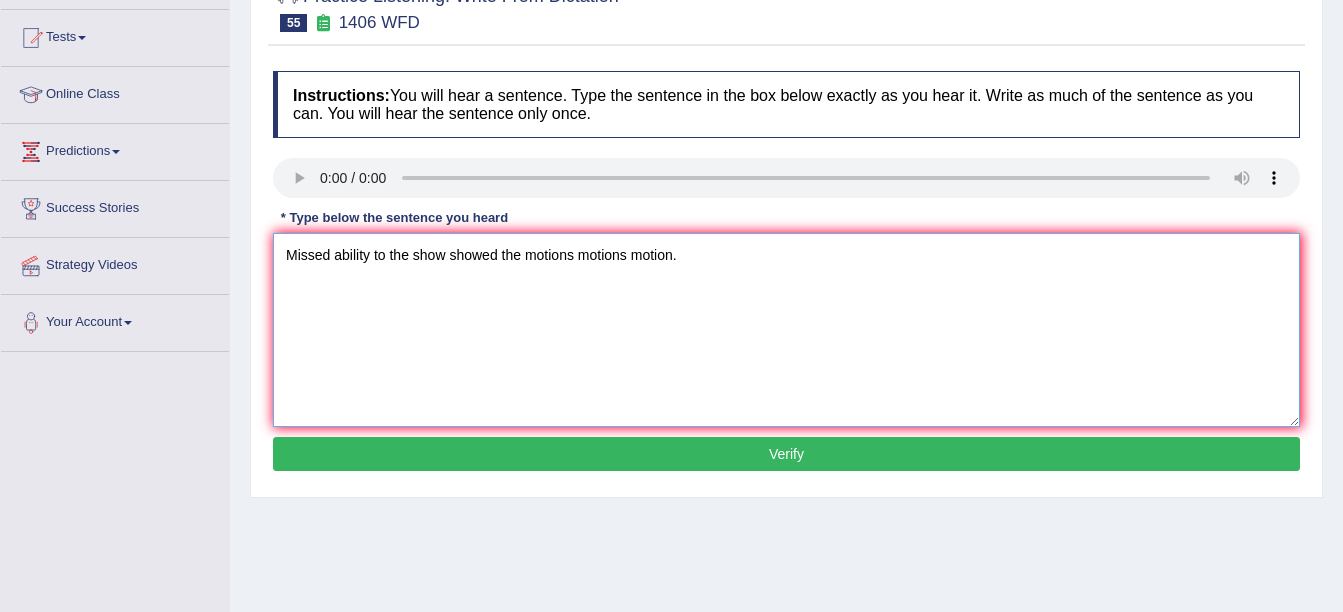 scroll, scrollTop: 204, scrollLeft: 0, axis: vertical 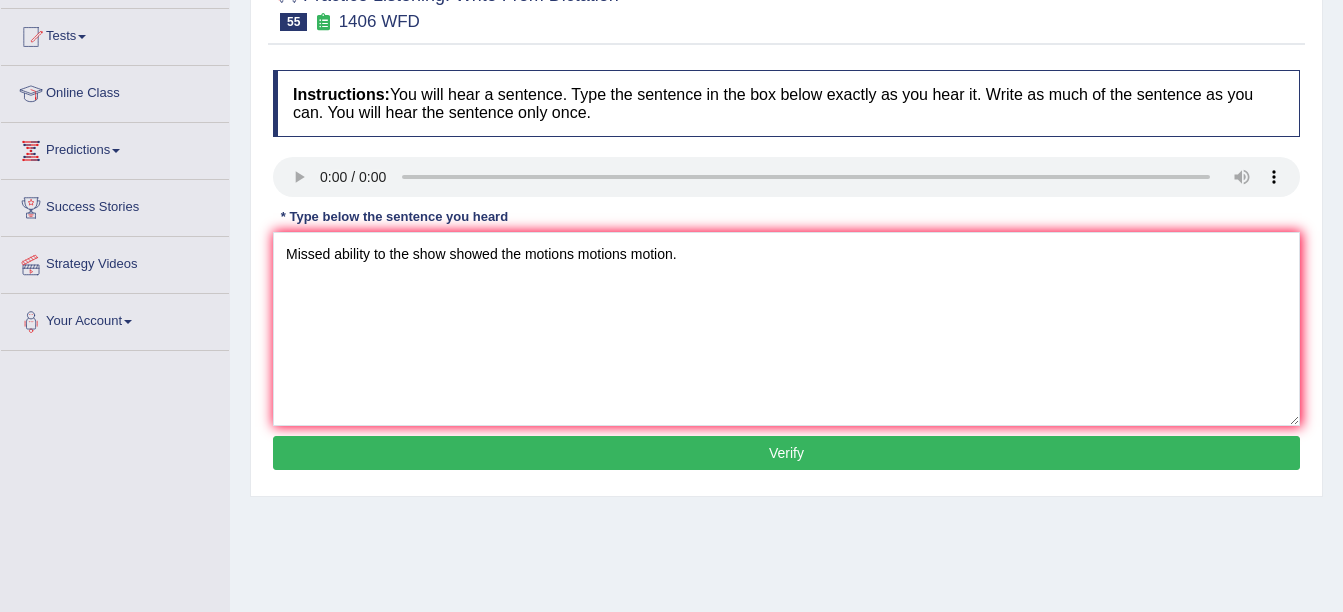 click on "Verify" at bounding box center (786, 453) 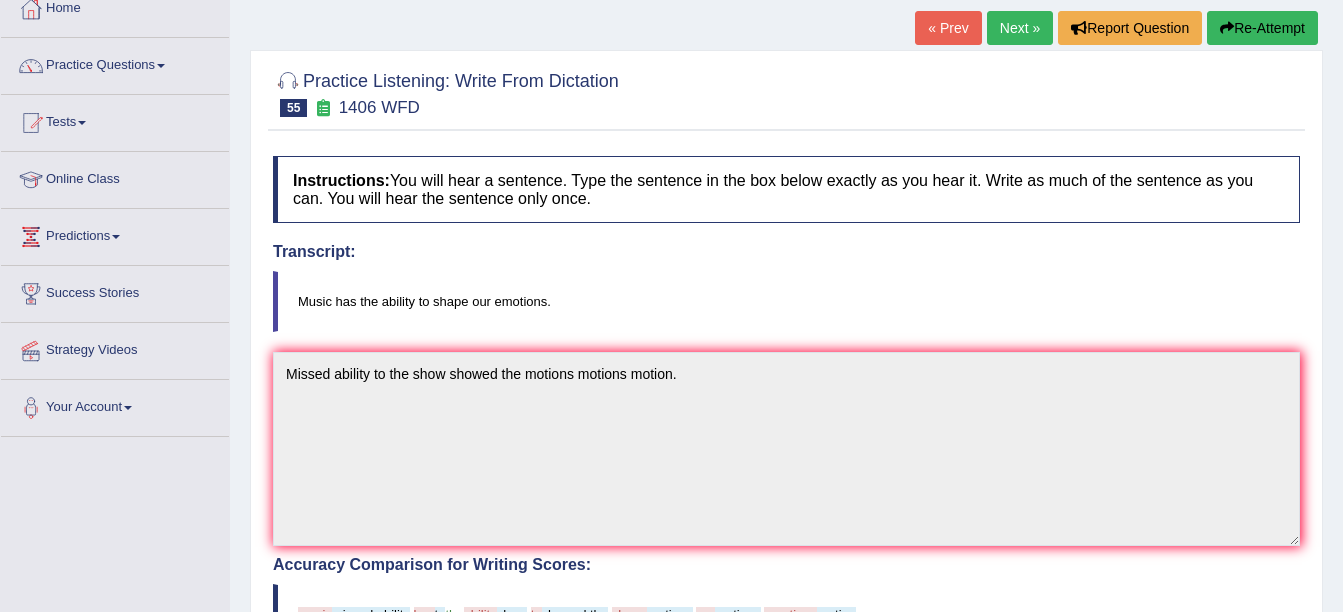scroll, scrollTop: 117, scrollLeft: 0, axis: vertical 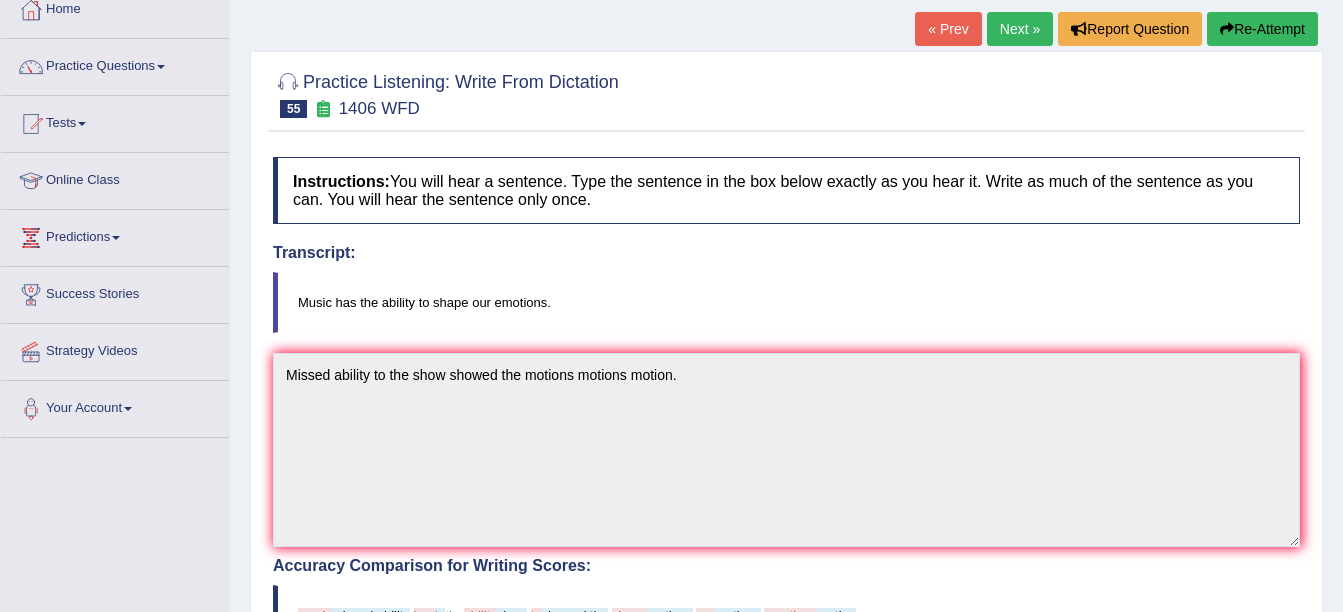 click on "Re-Attempt" at bounding box center [1262, 29] 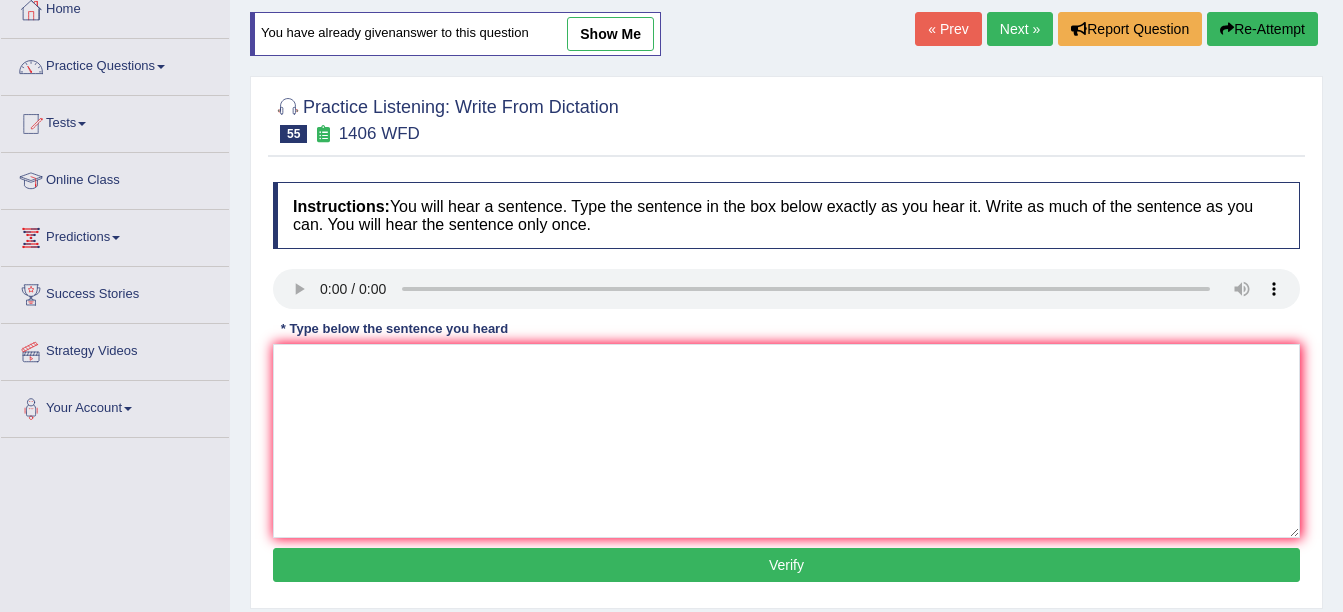 scroll, scrollTop: 117, scrollLeft: 0, axis: vertical 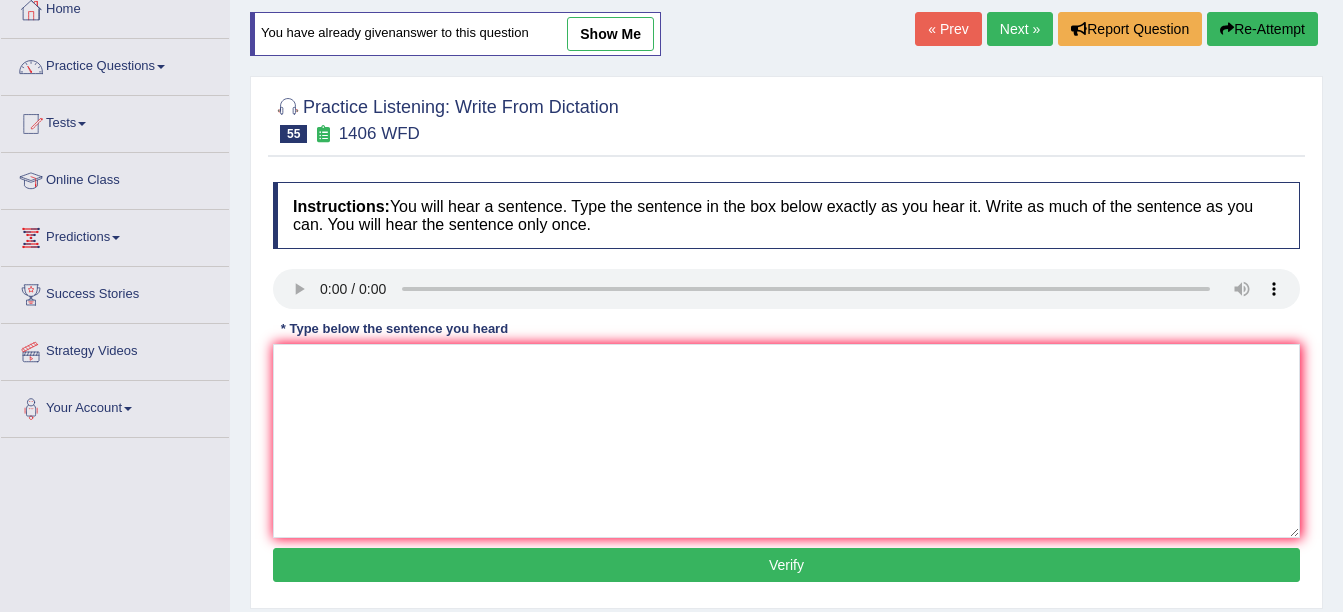 click on "Next »" at bounding box center [1020, 29] 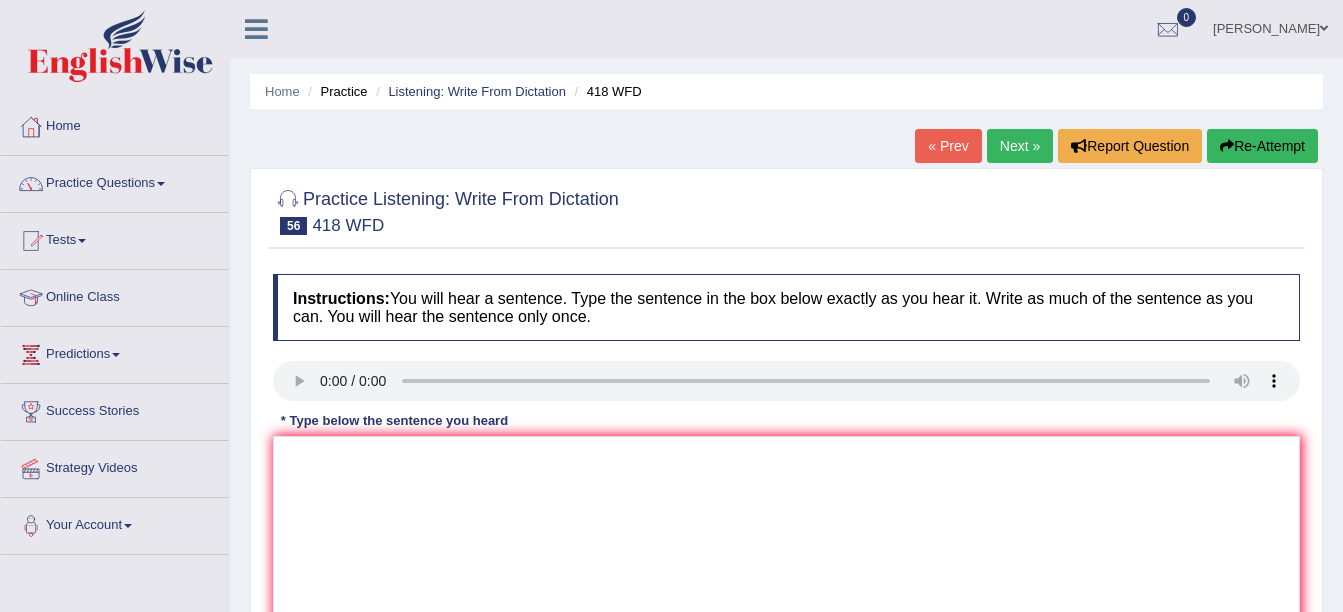 scroll, scrollTop: 0, scrollLeft: 0, axis: both 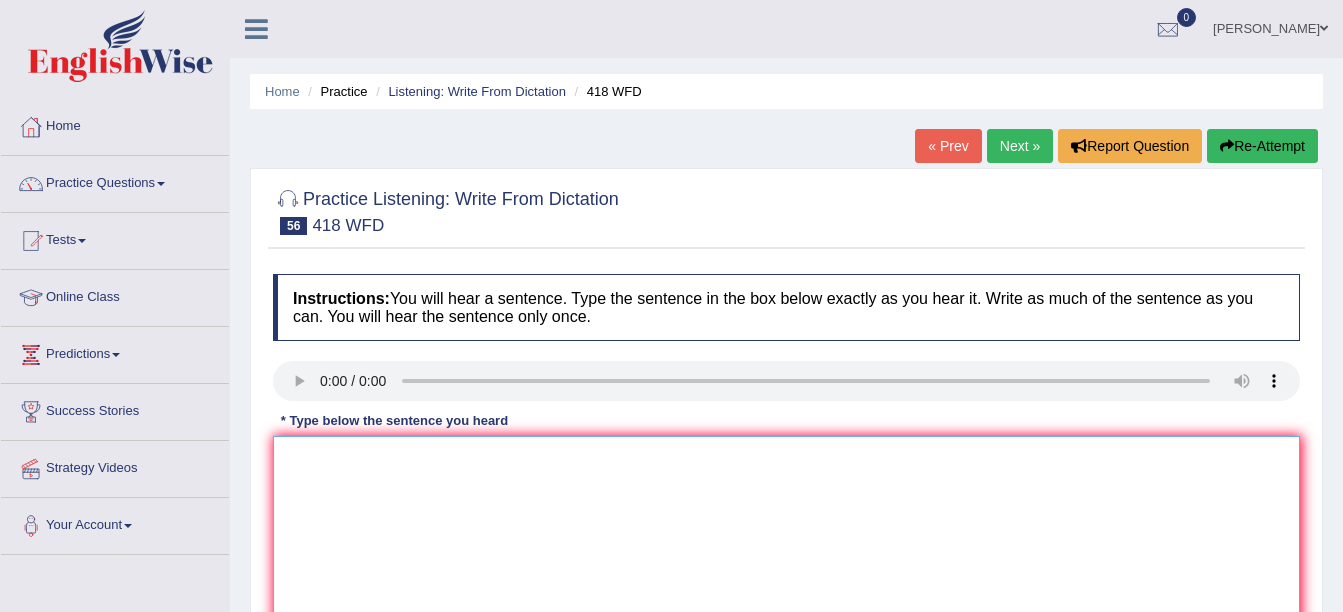 click at bounding box center (786, 533) 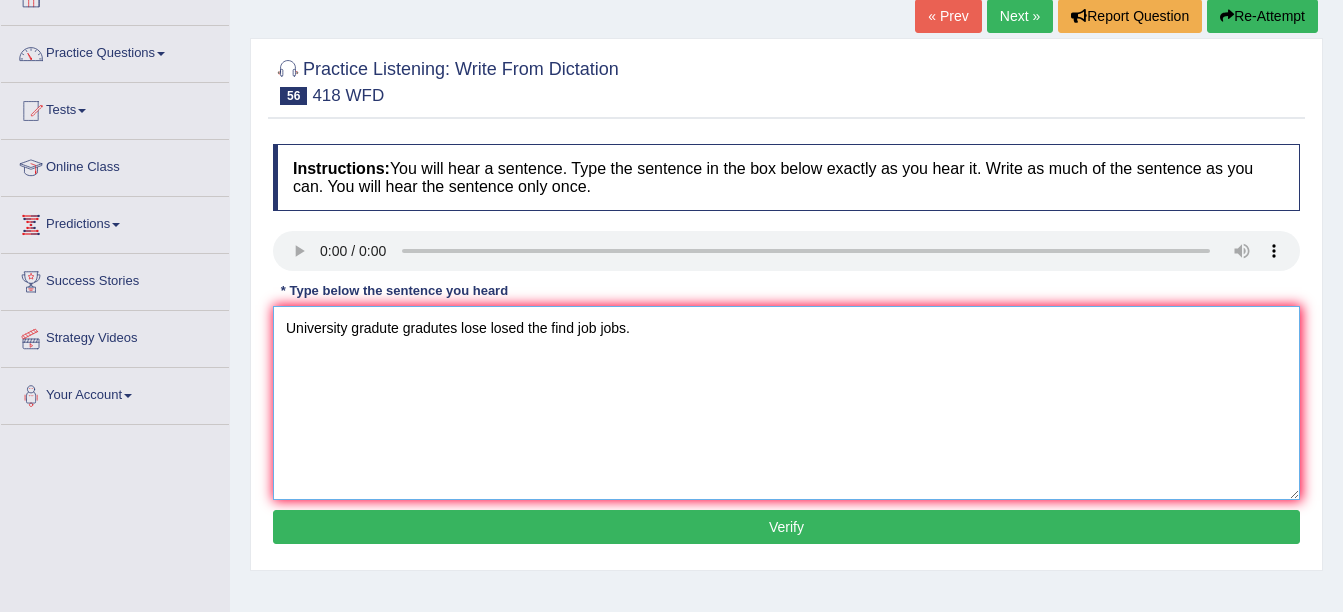 scroll, scrollTop: 131, scrollLeft: 0, axis: vertical 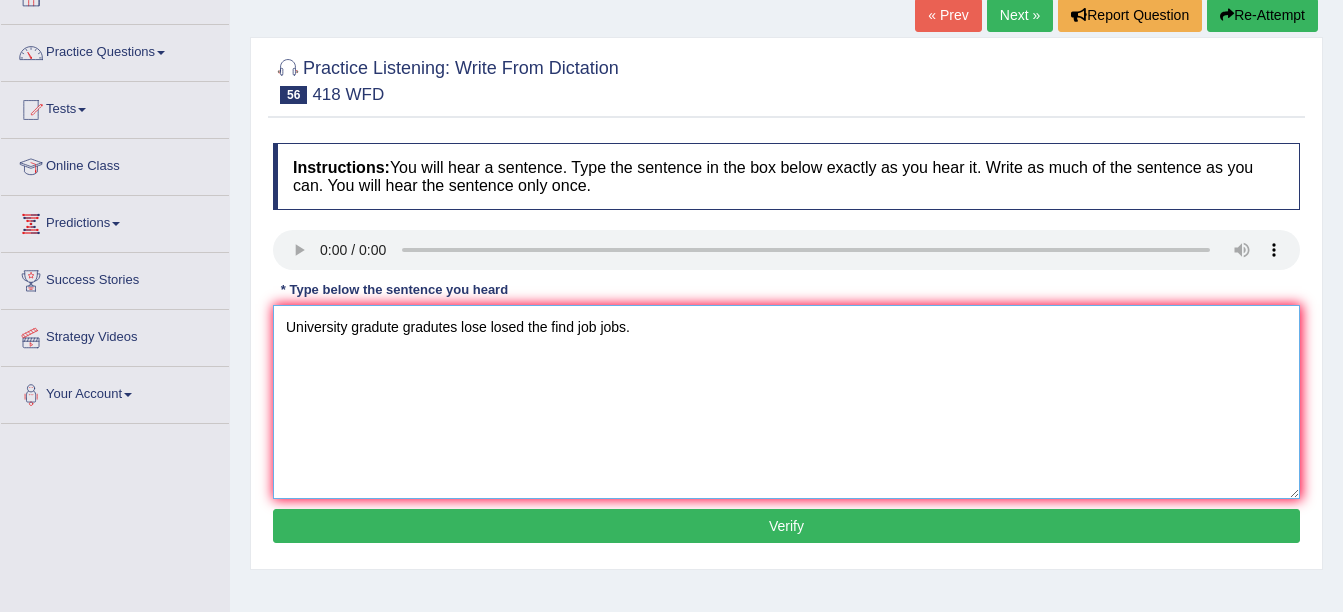 type on "University gradute gradutes lose losed the find job jobs." 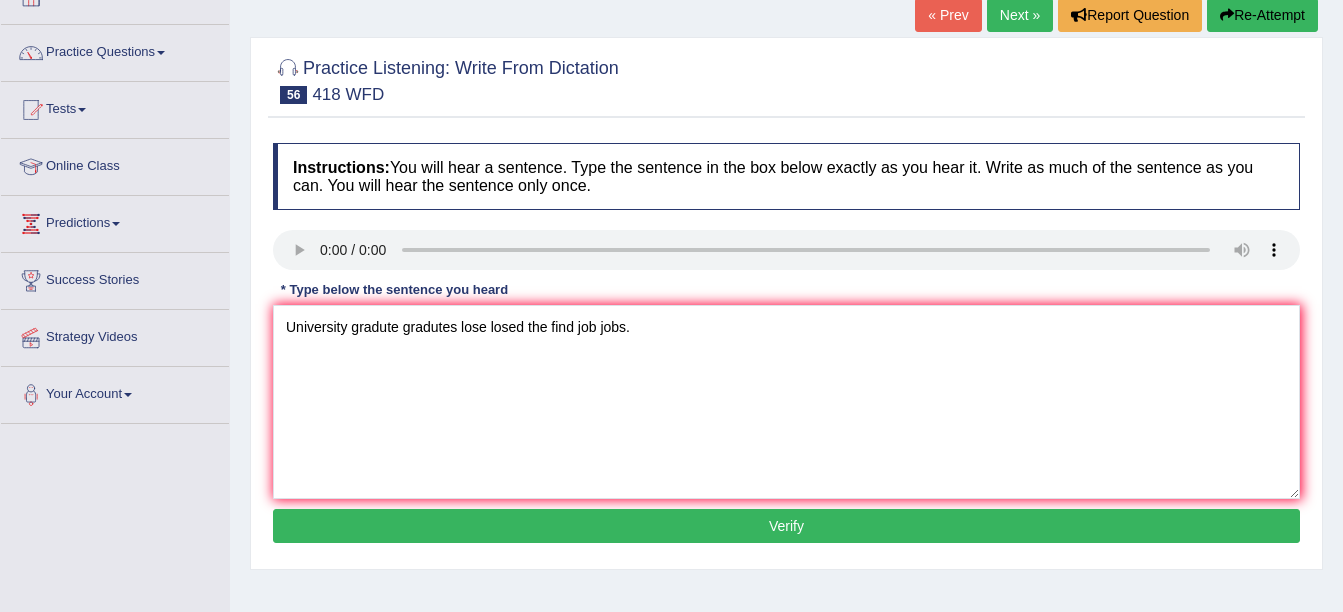 click on "Verify" at bounding box center [786, 526] 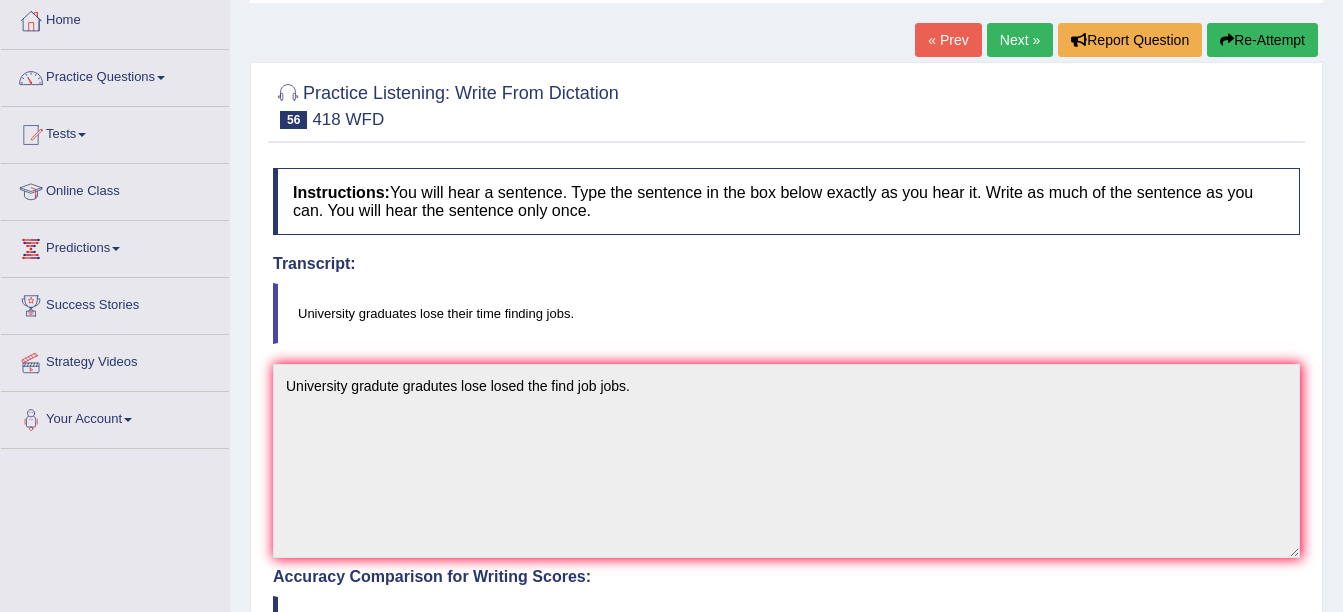scroll, scrollTop: 103, scrollLeft: 0, axis: vertical 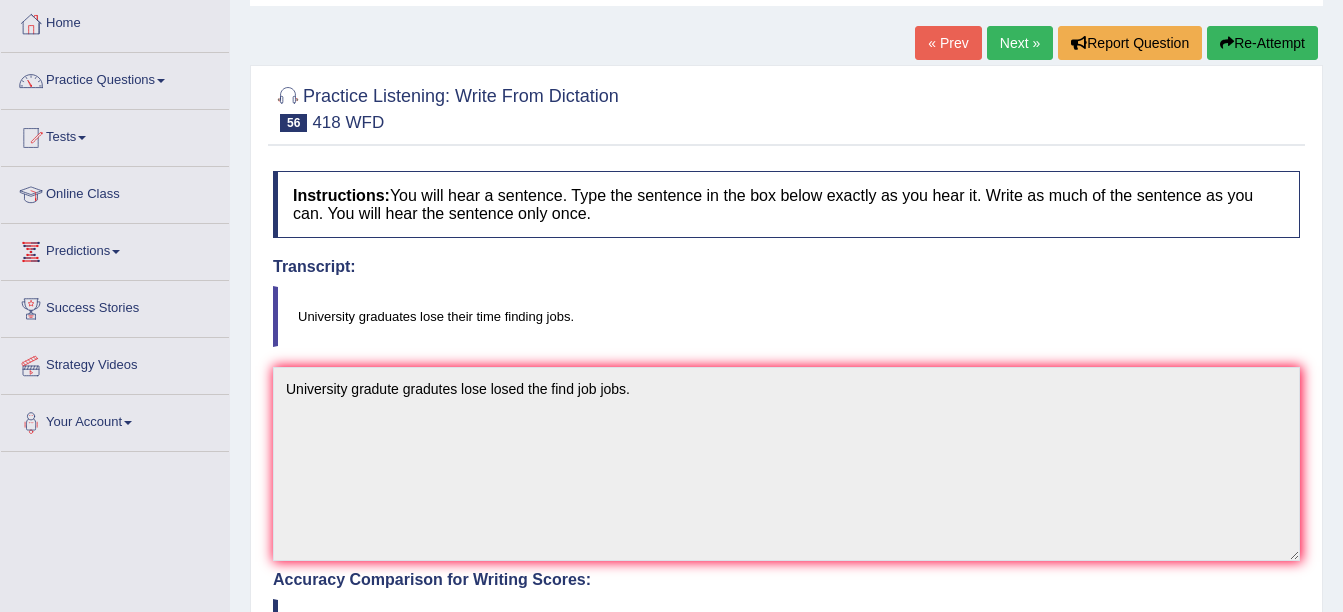 click on "Re-Attempt" at bounding box center [1262, 43] 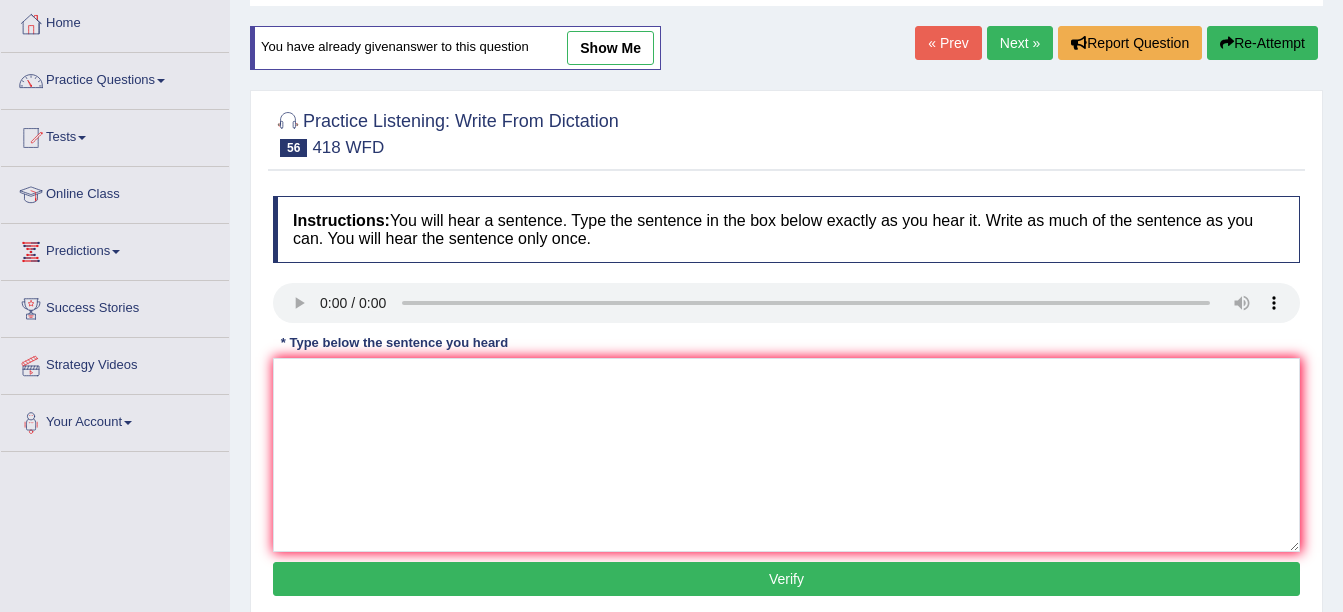 scroll, scrollTop: 103, scrollLeft: 0, axis: vertical 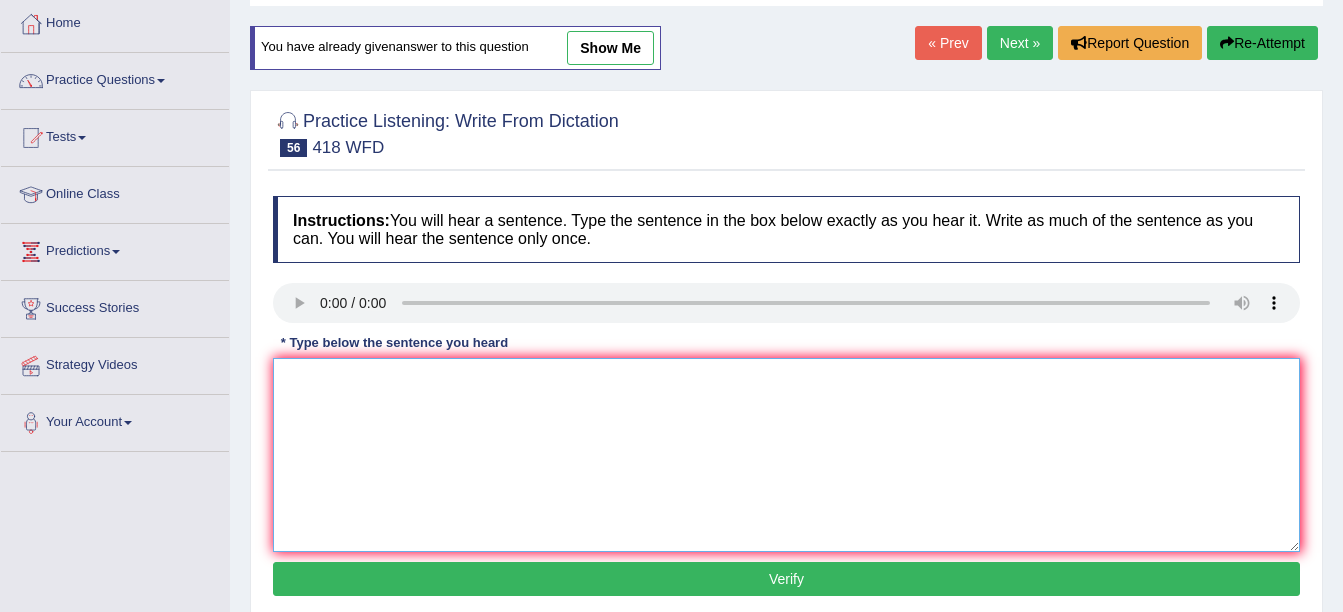 click at bounding box center [786, 455] 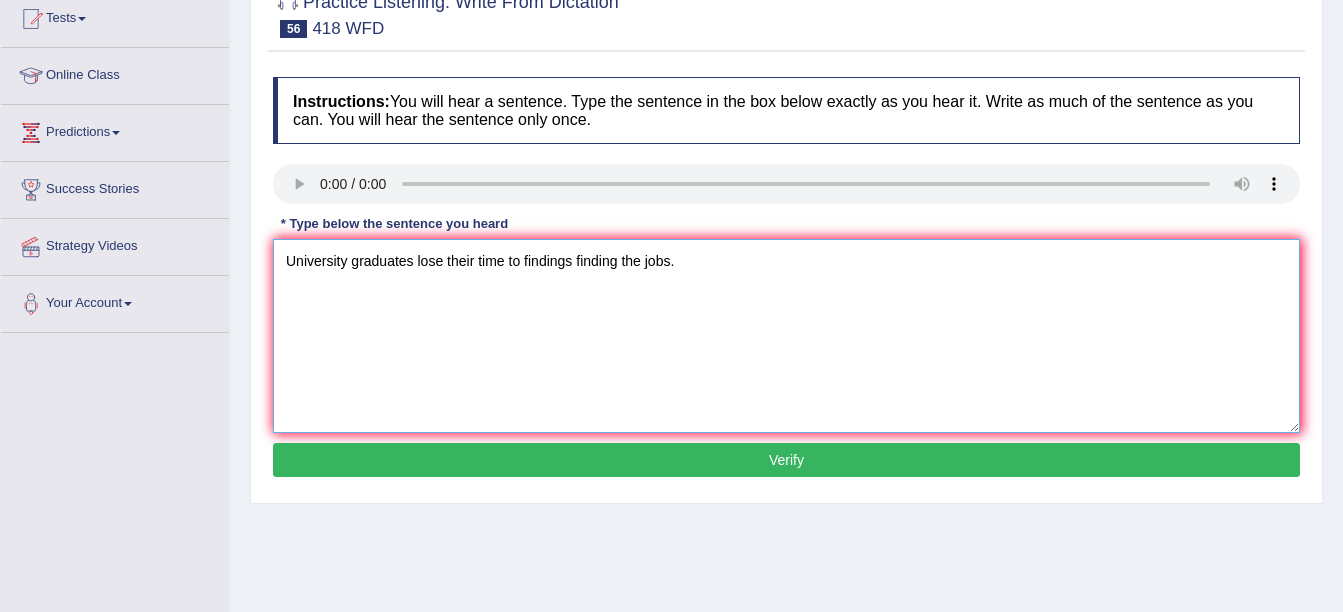 scroll, scrollTop: 223, scrollLeft: 0, axis: vertical 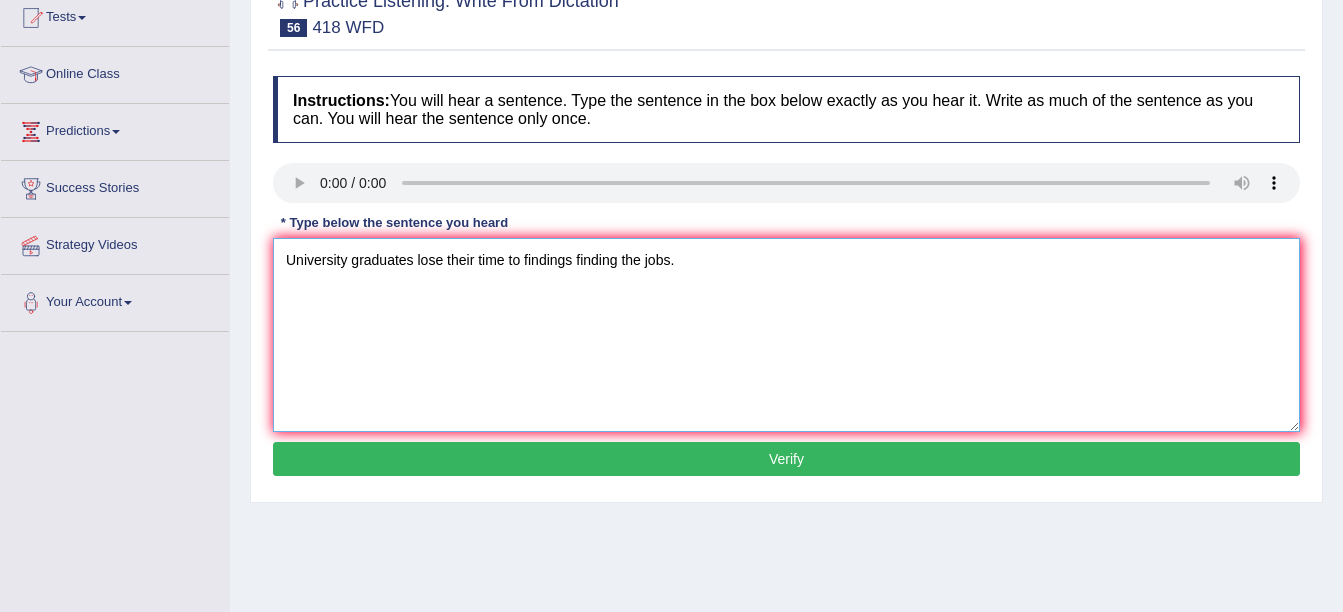 type on "University graduates lose their time to findings finding the jobs." 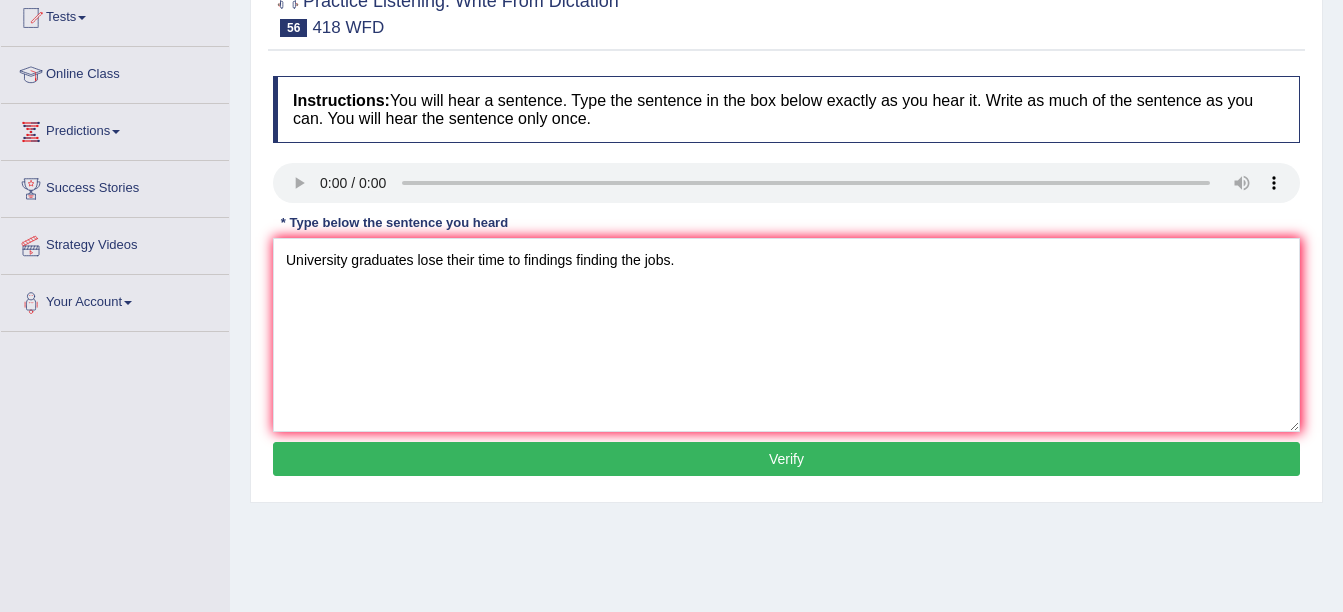 click on "Verify" at bounding box center (786, 459) 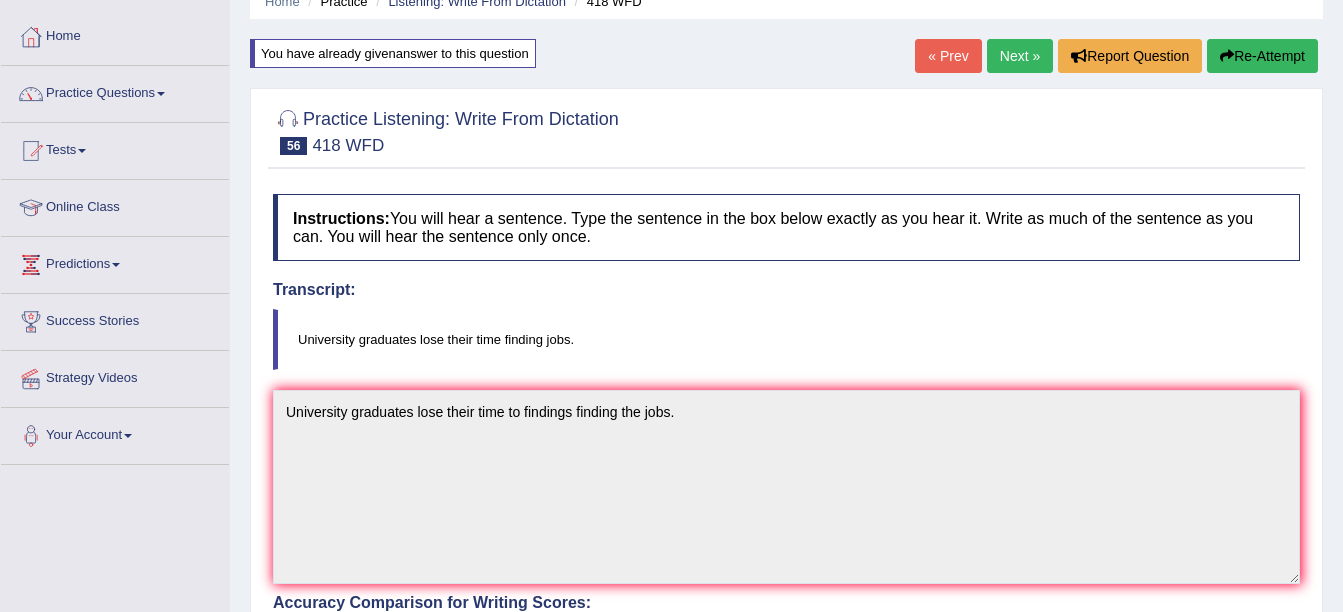 scroll, scrollTop: 0, scrollLeft: 0, axis: both 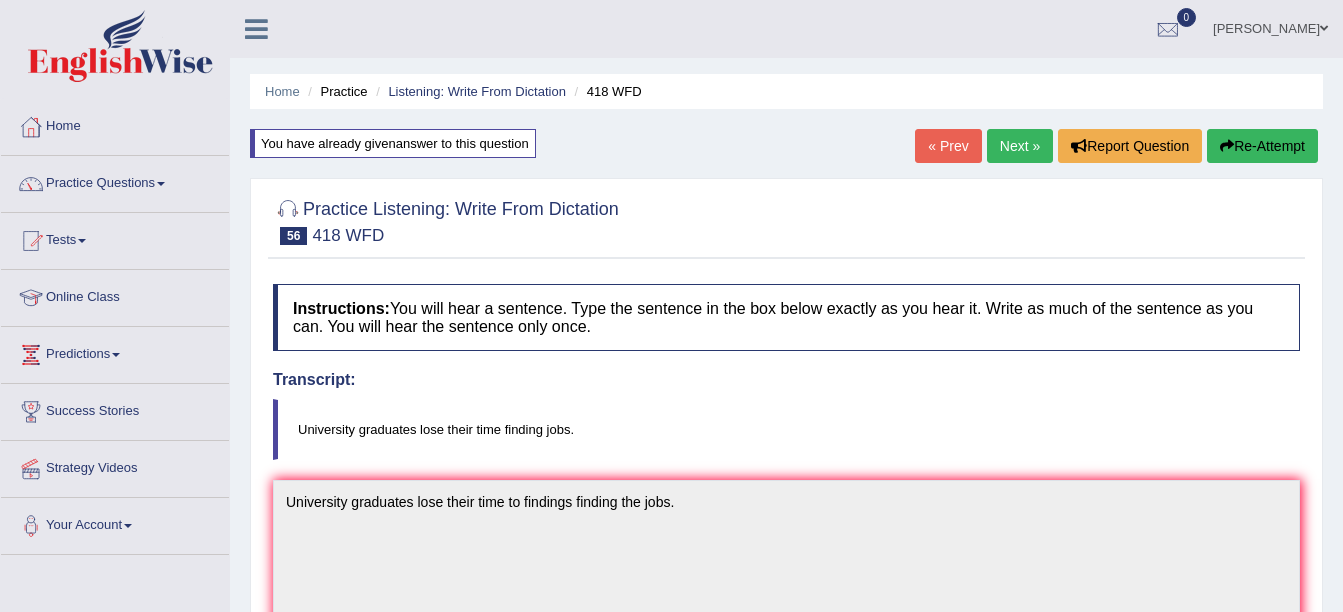 click on "Next »" at bounding box center [1020, 146] 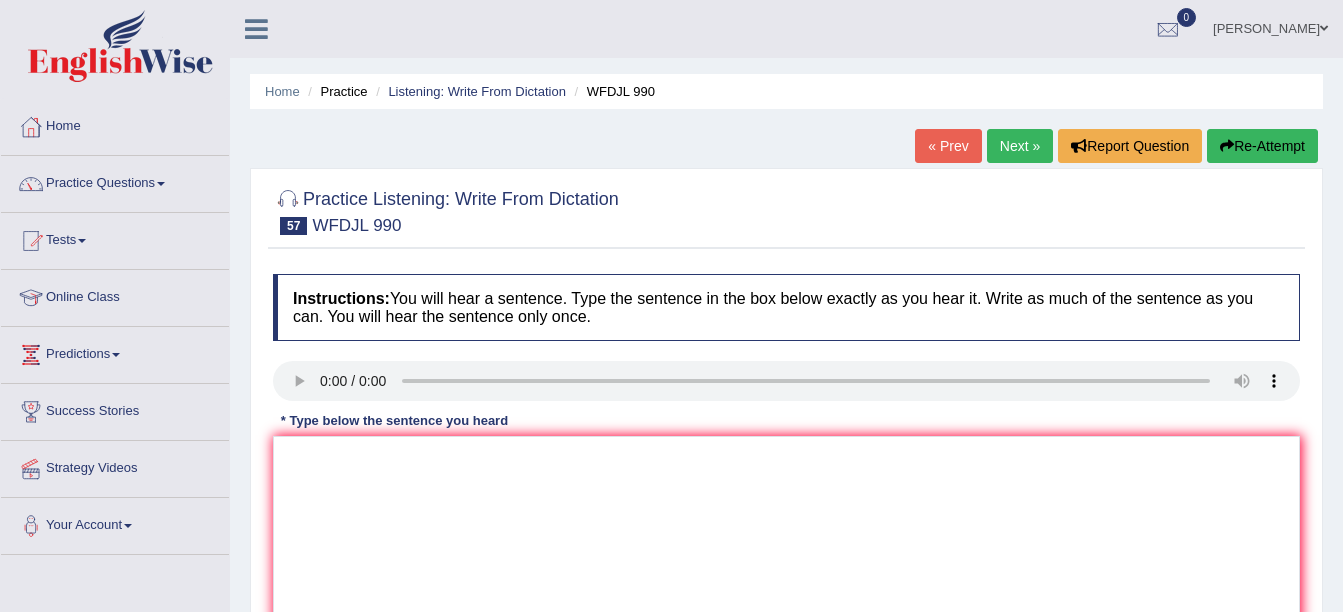 scroll, scrollTop: 0, scrollLeft: 0, axis: both 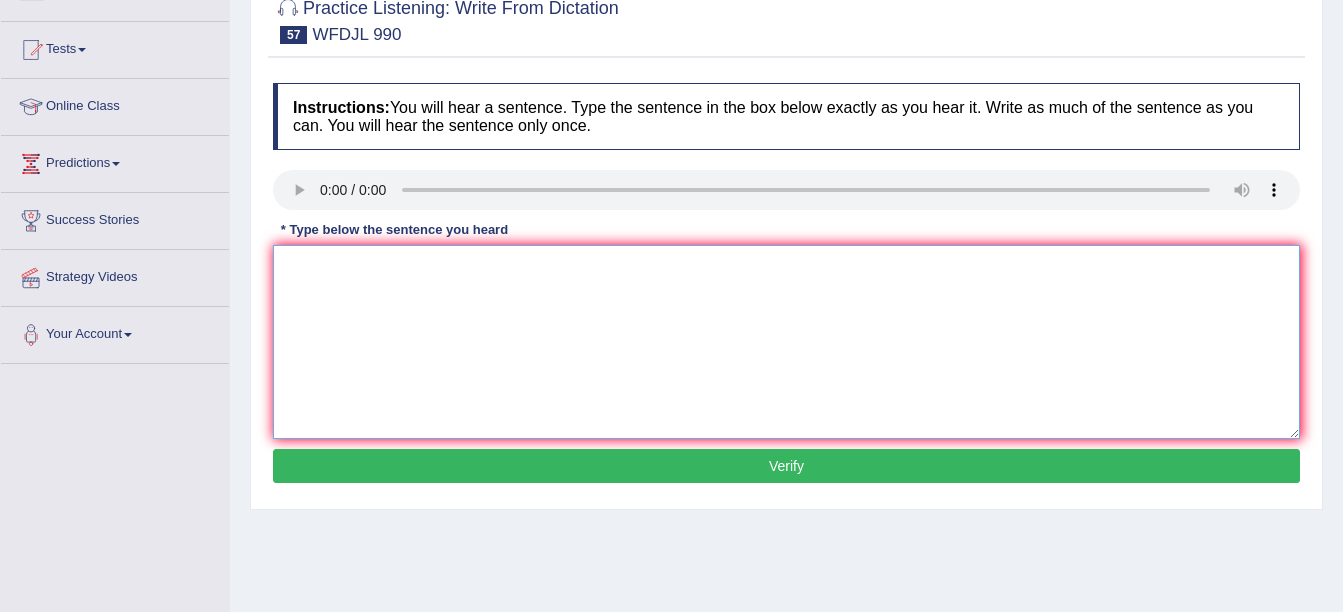 click at bounding box center [786, 342] 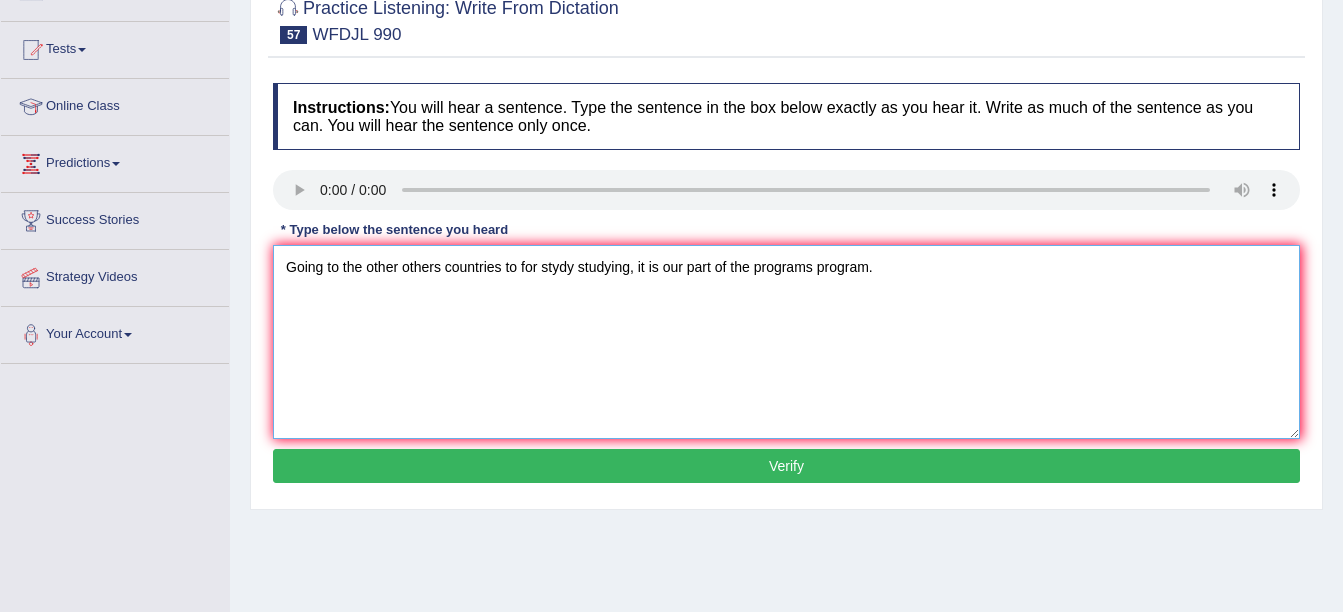 click on "Going to the other others countries to for stydy studying, it is our part of the programs program." at bounding box center [786, 342] 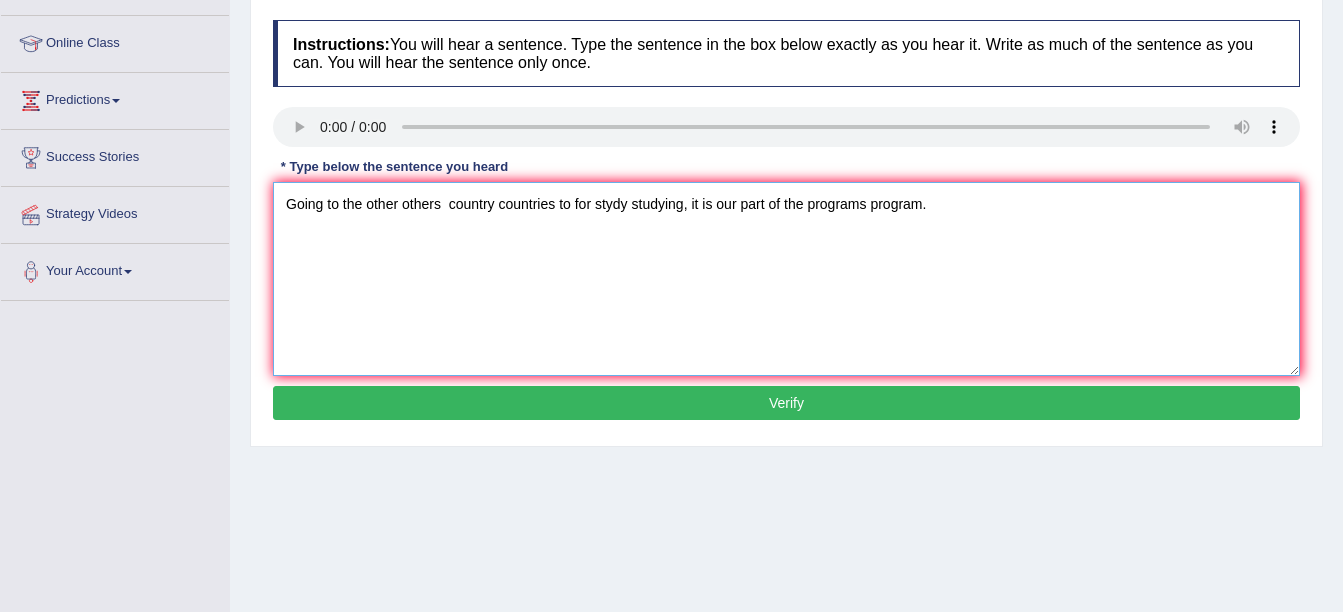 scroll, scrollTop: 255, scrollLeft: 0, axis: vertical 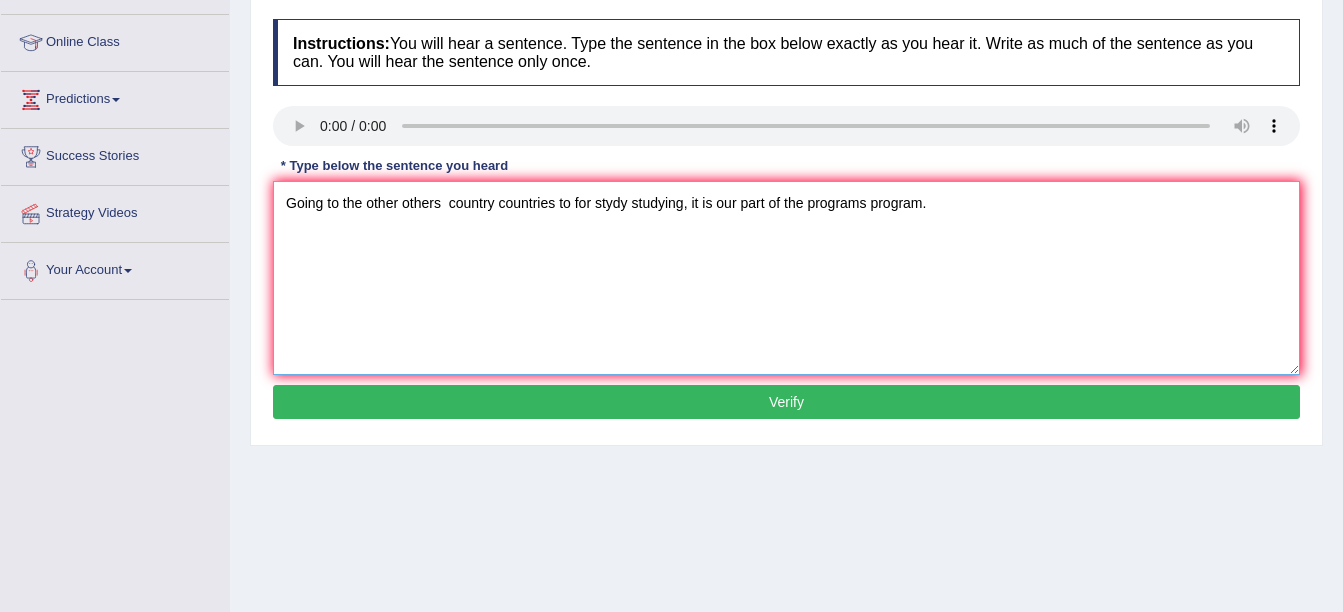 type on "Going to the other others  country countries to for stydy studying, it is our part of the programs program." 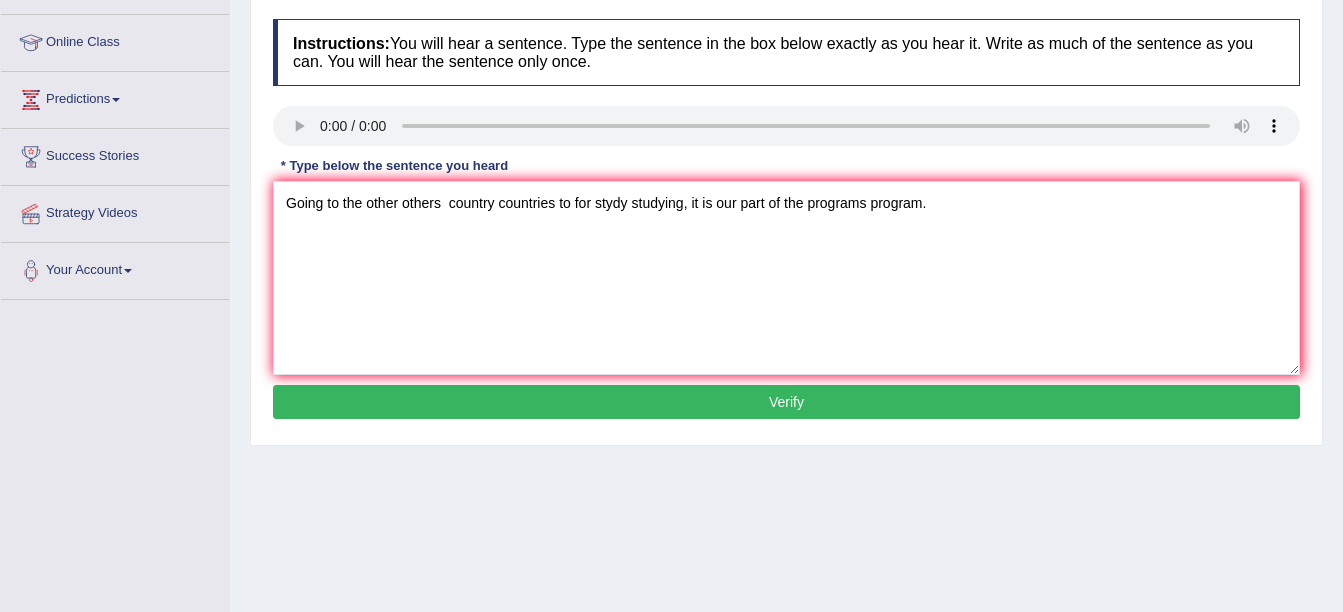 click on "Verify" at bounding box center [786, 402] 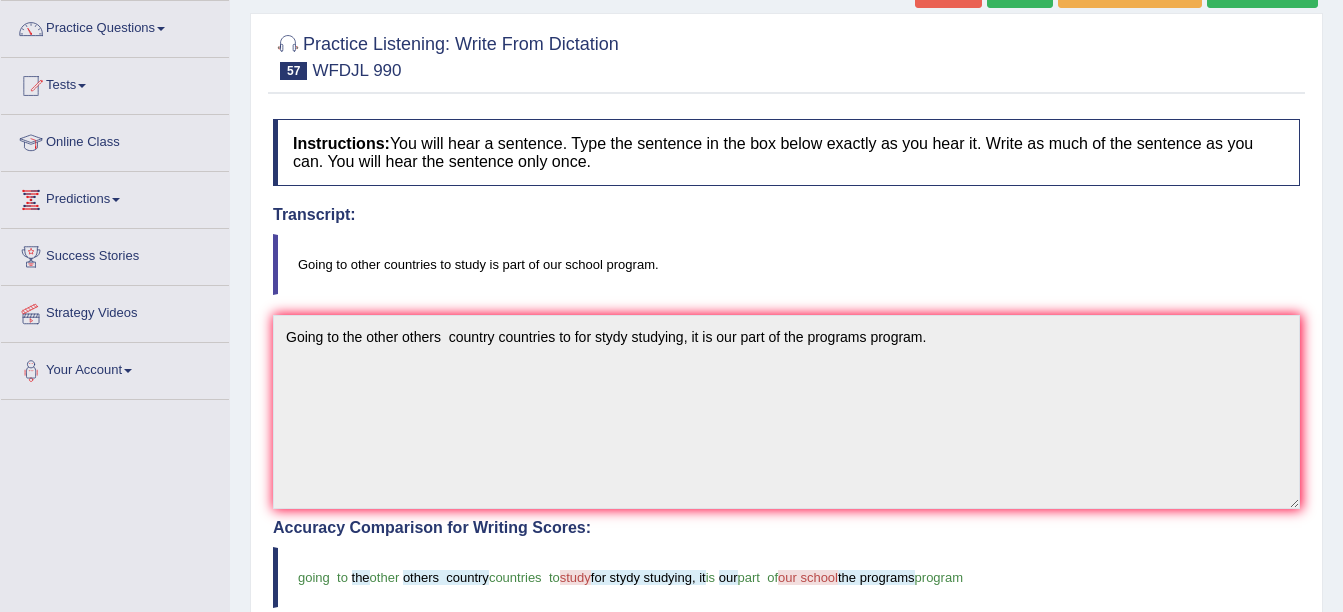 scroll, scrollTop: 0, scrollLeft: 0, axis: both 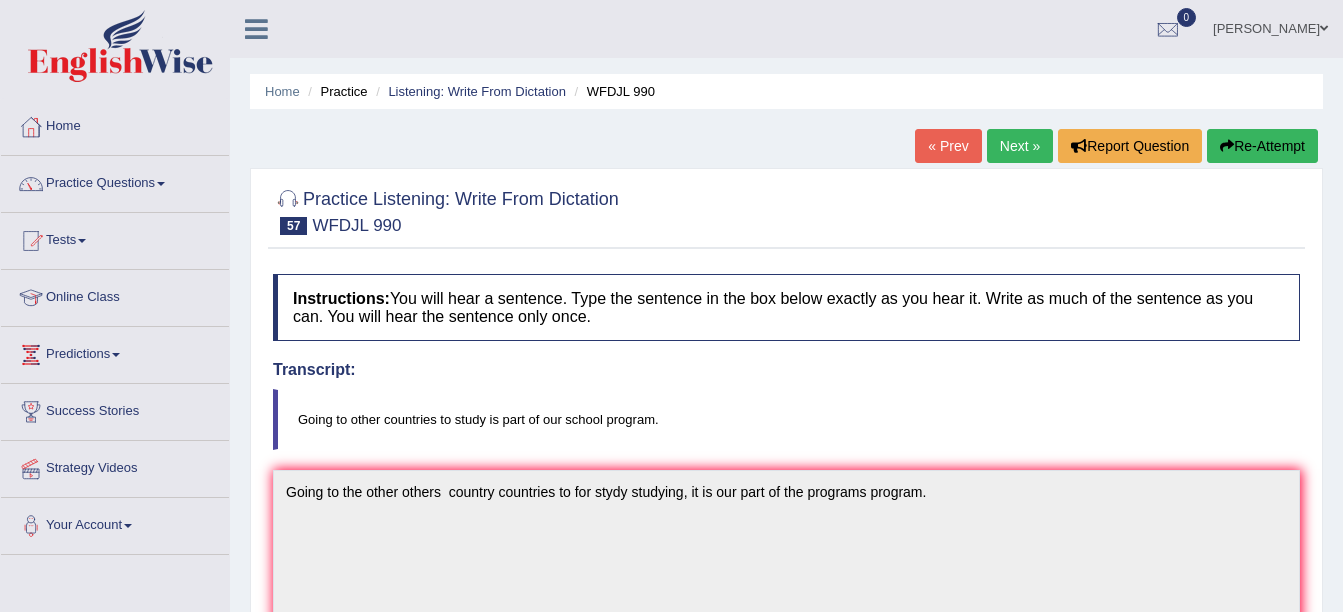 click on "Next »" at bounding box center (1020, 146) 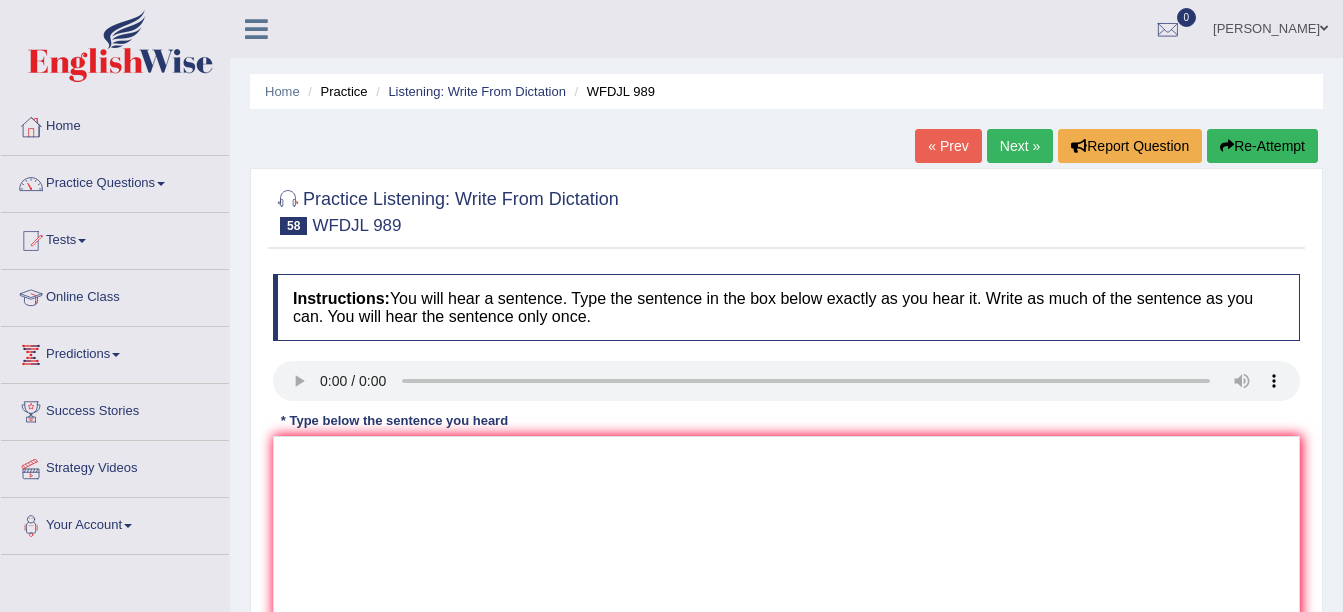 scroll, scrollTop: 0, scrollLeft: 0, axis: both 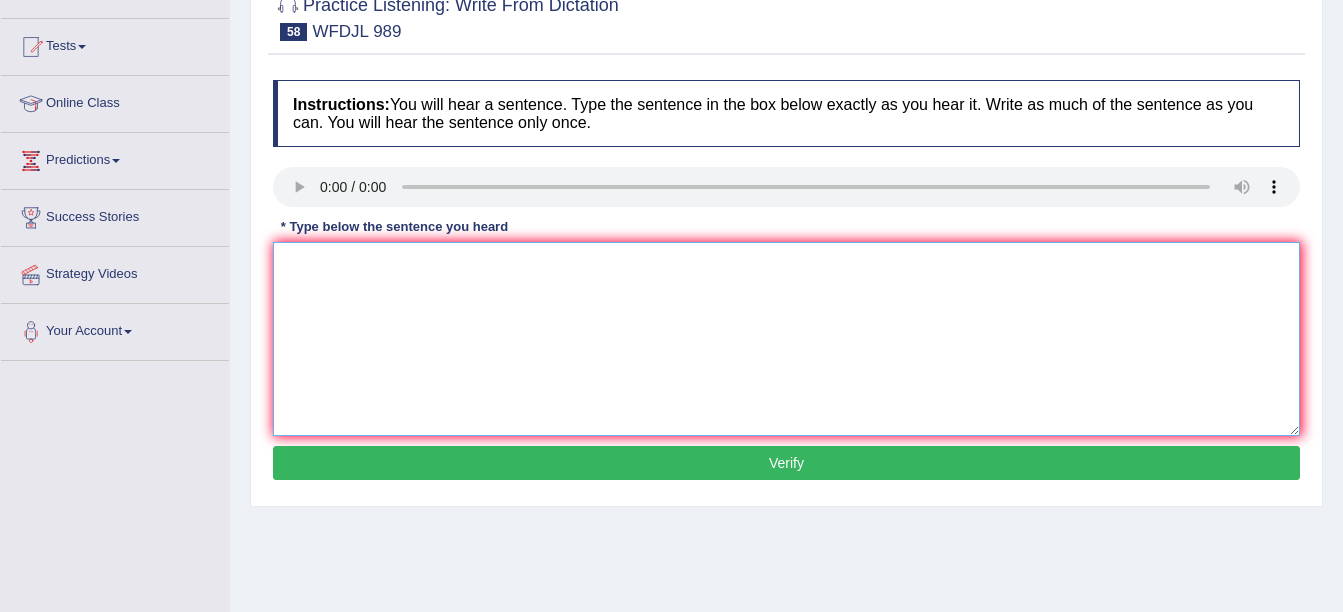 click at bounding box center (786, 339) 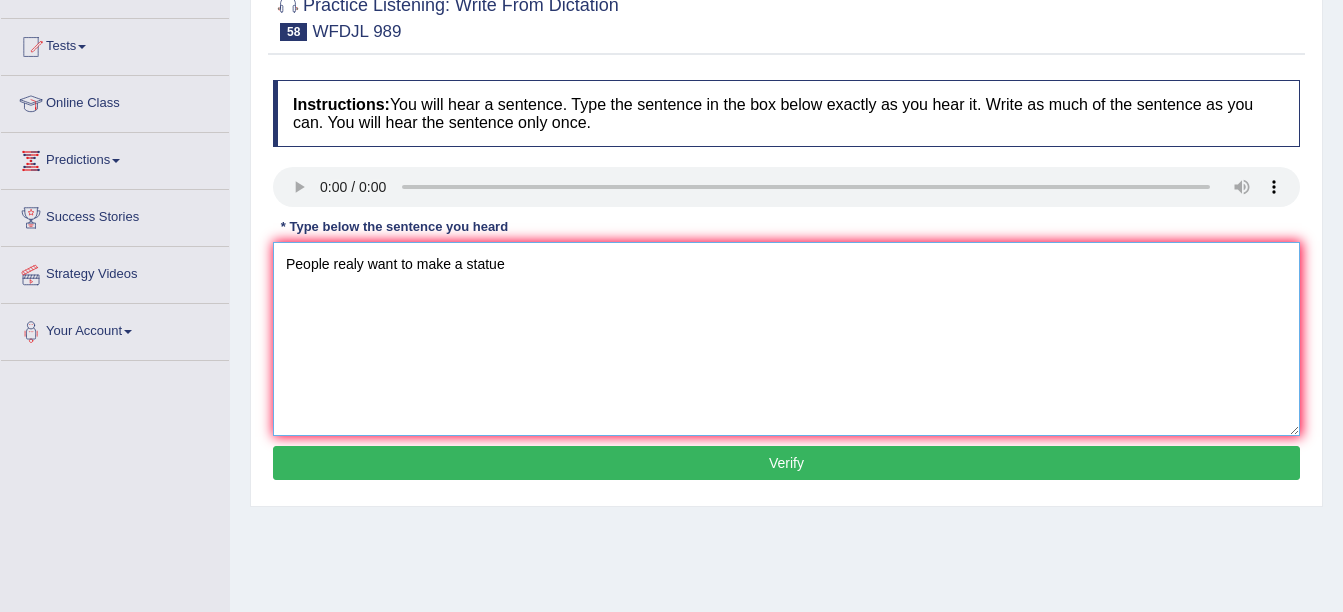 click on "People realy want to make a statue" at bounding box center (786, 339) 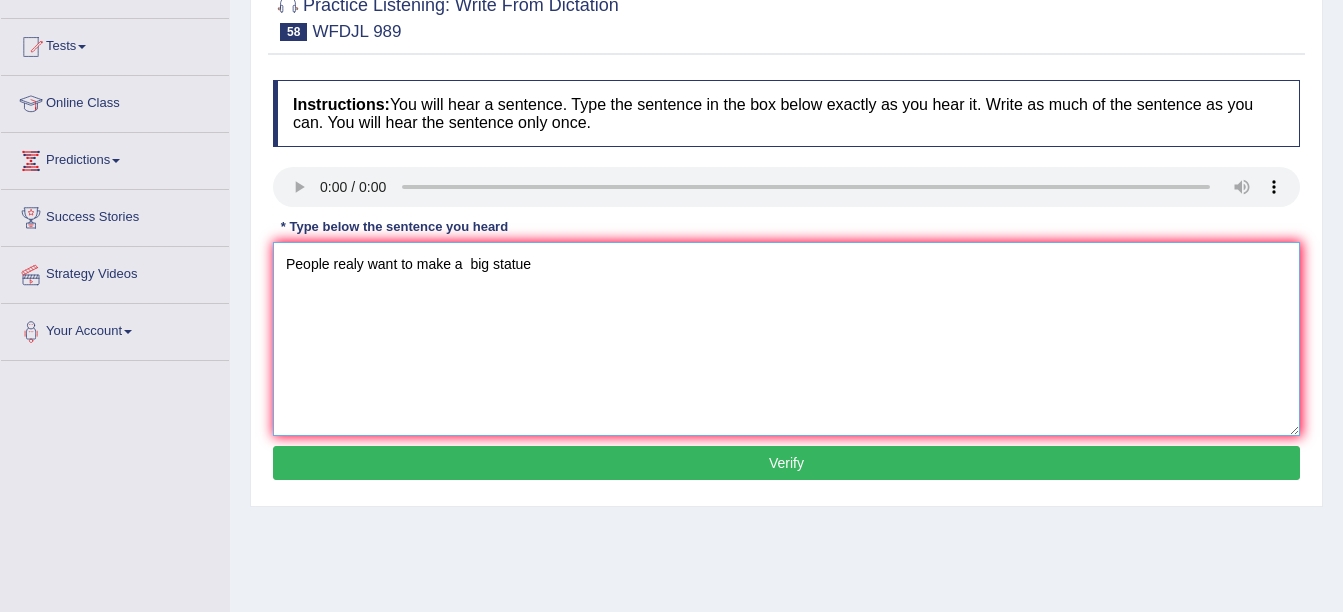 click on "People realy want to make a  big statue" at bounding box center [786, 339] 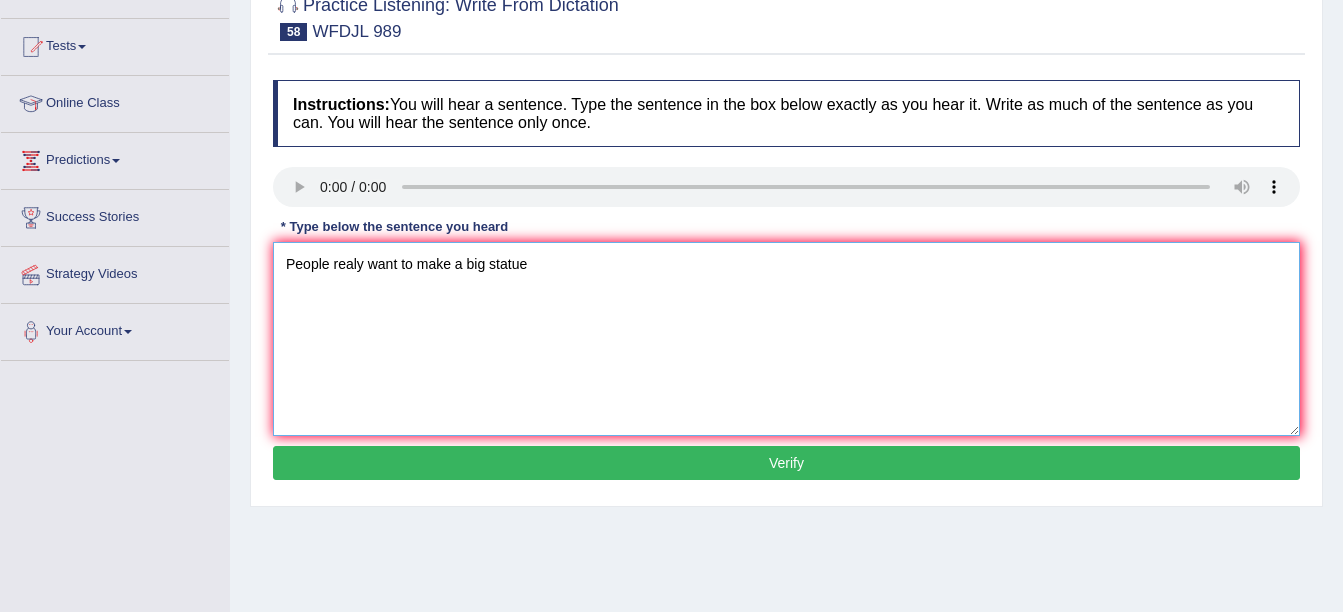 click on "People realy want to make a big statue" at bounding box center (786, 339) 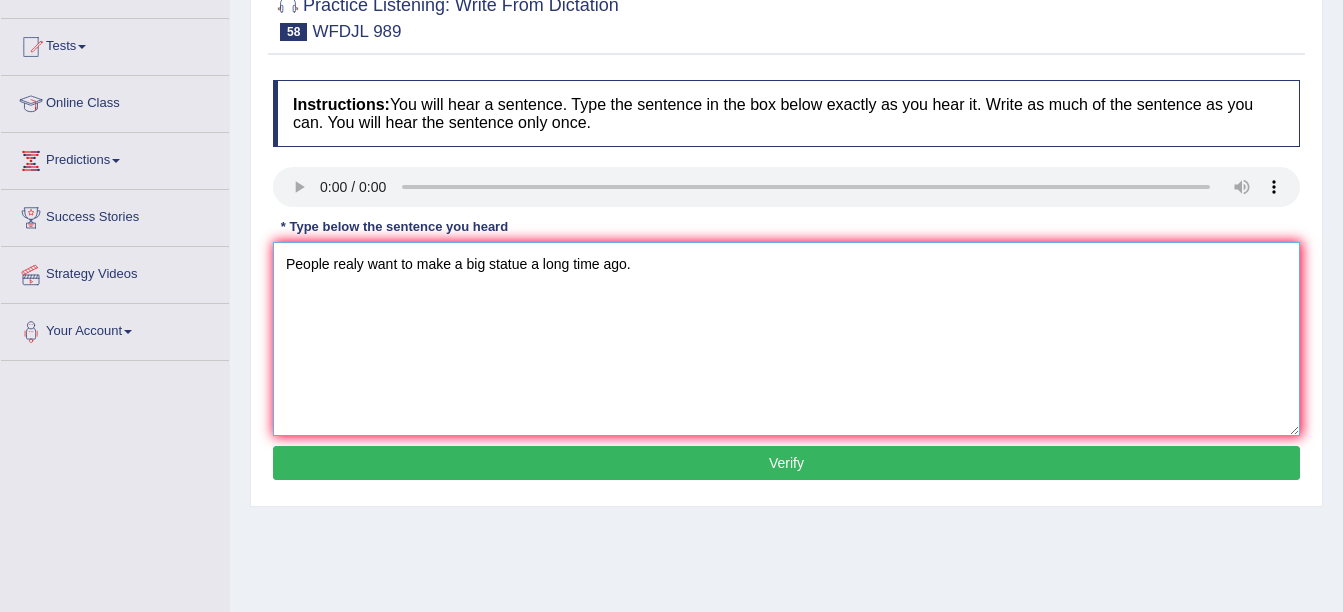 click on "People realy want to make a big statue a long time ago." at bounding box center (786, 339) 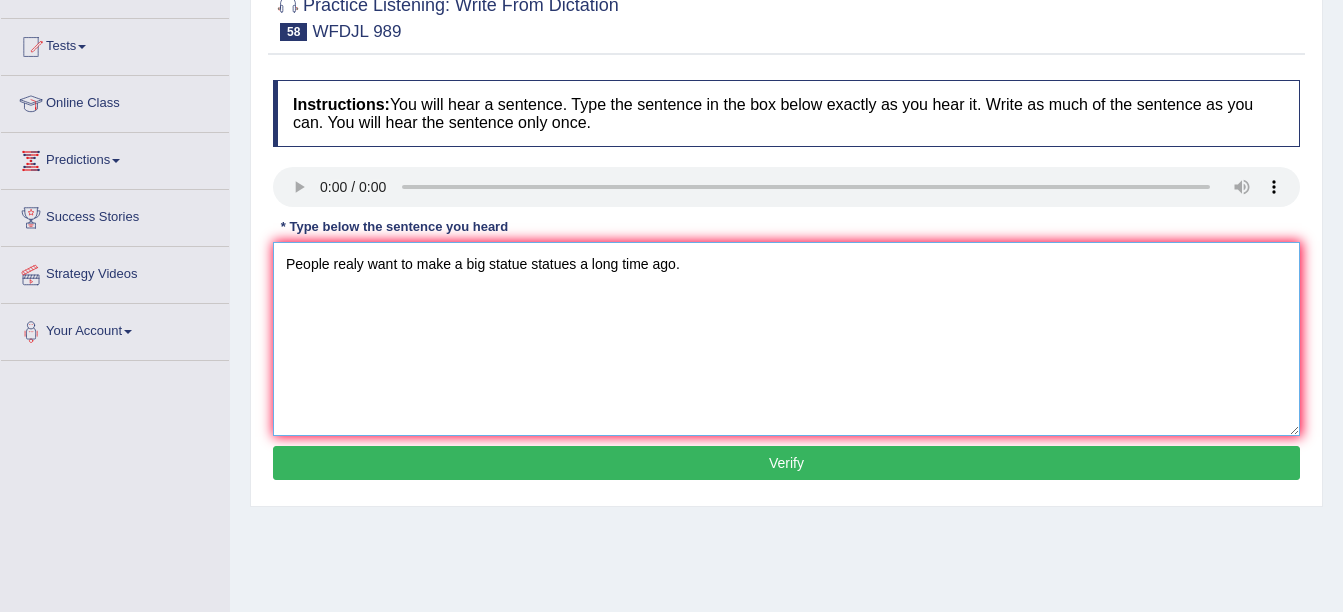 click on "People realy want to make a big statue statues a long time ago." at bounding box center [786, 339] 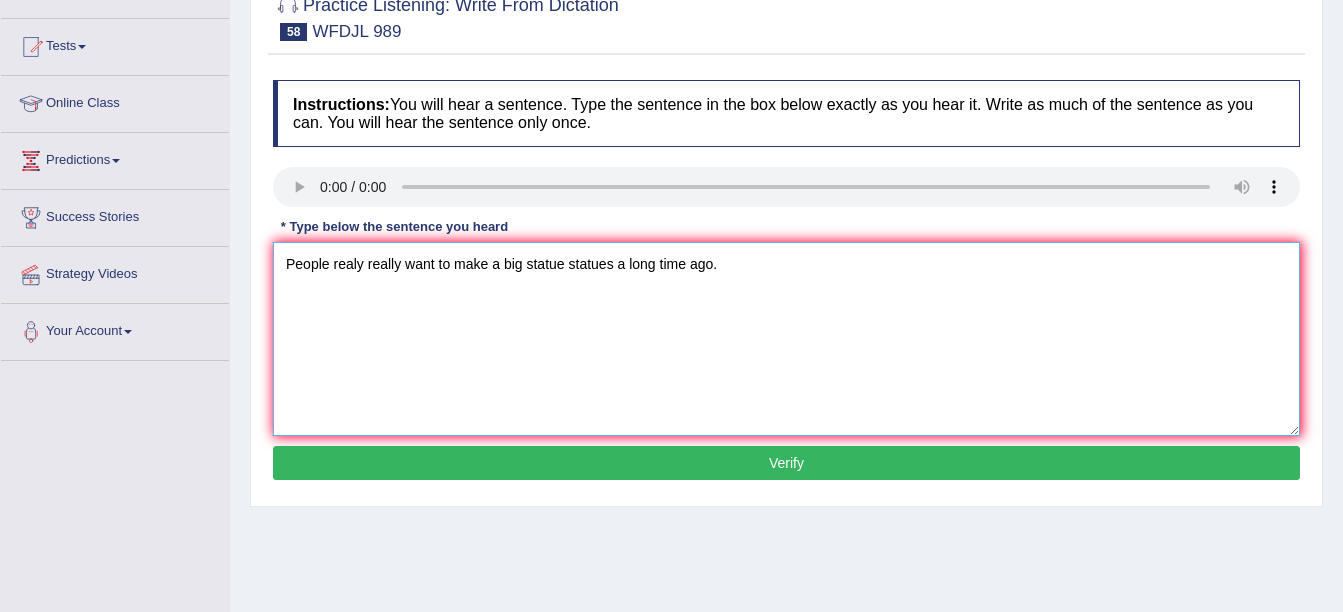 type on "People realy really want to make a big statue statues a long time ago." 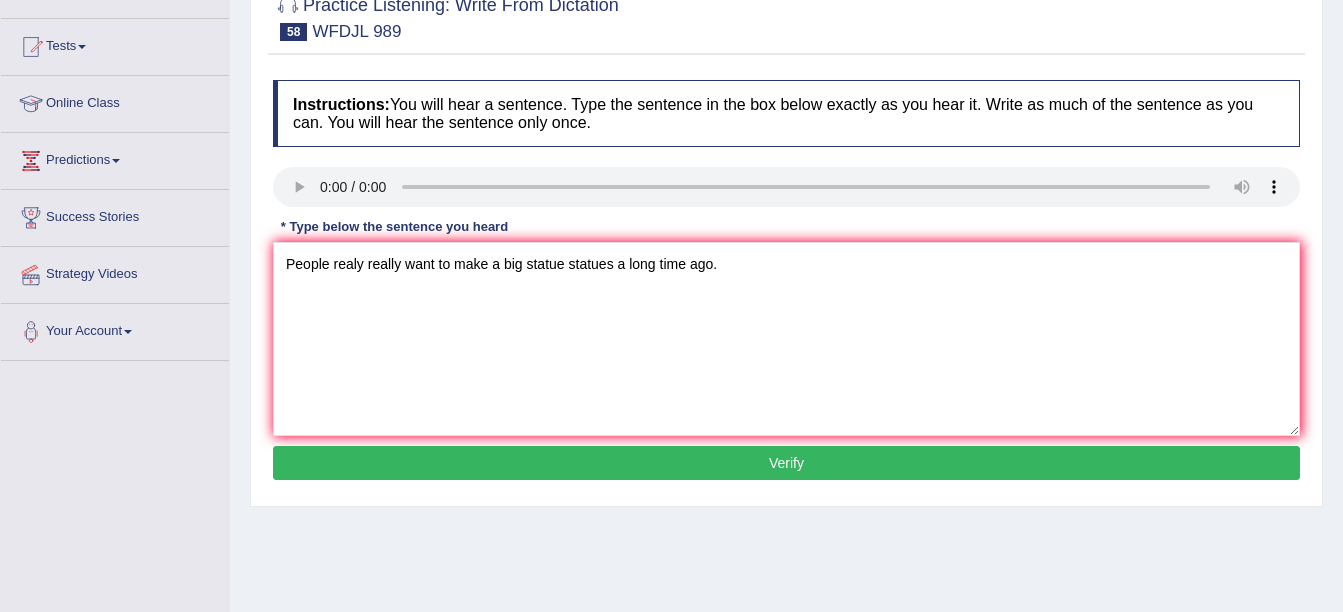 click on "Verify" at bounding box center [786, 463] 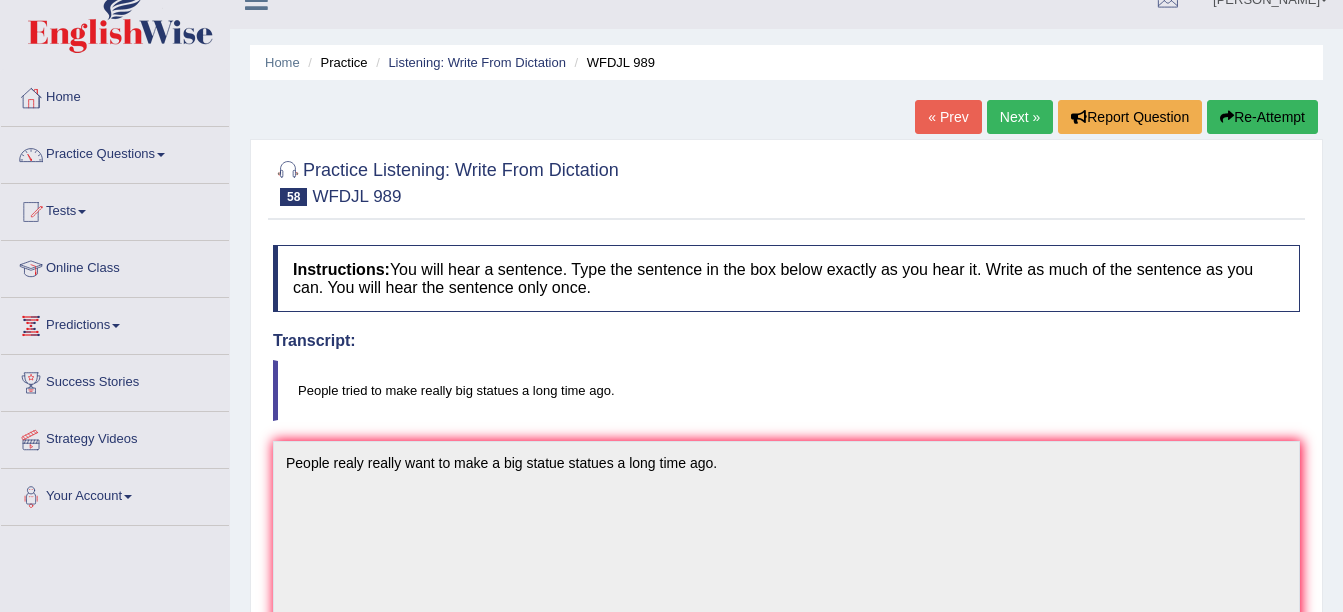 scroll, scrollTop: 0, scrollLeft: 0, axis: both 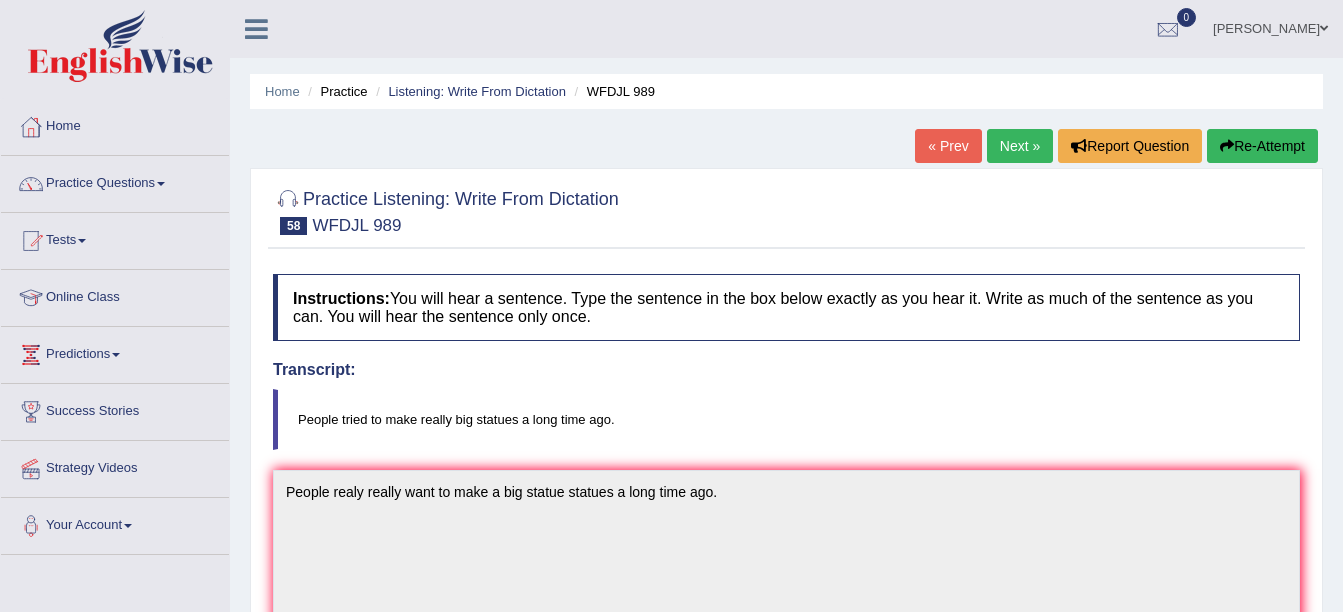click on "Next »" at bounding box center [1020, 146] 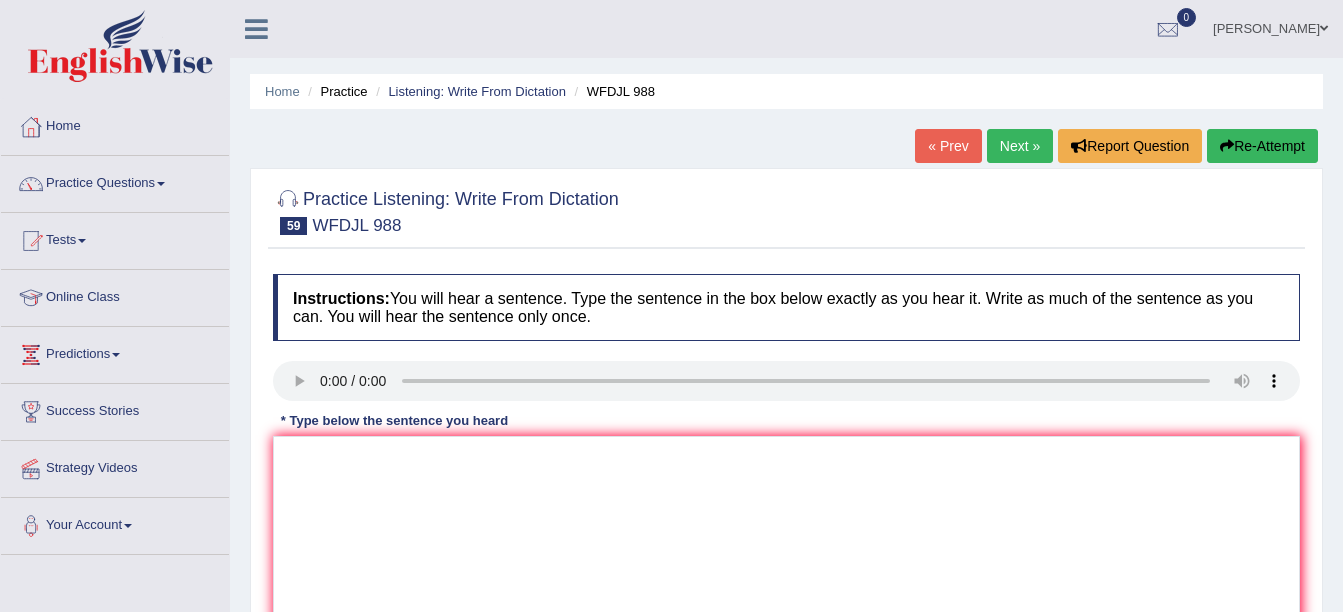 scroll, scrollTop: 0, scrollLeft: 0, axis: both 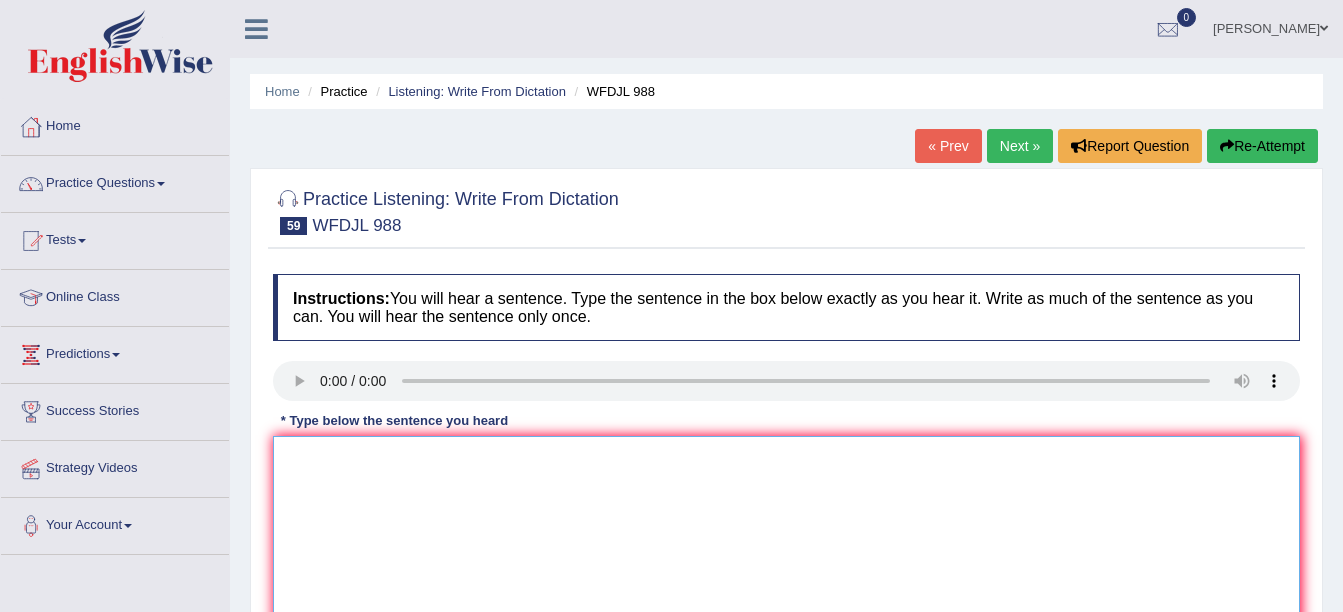 click at bounding box center (786, 533) 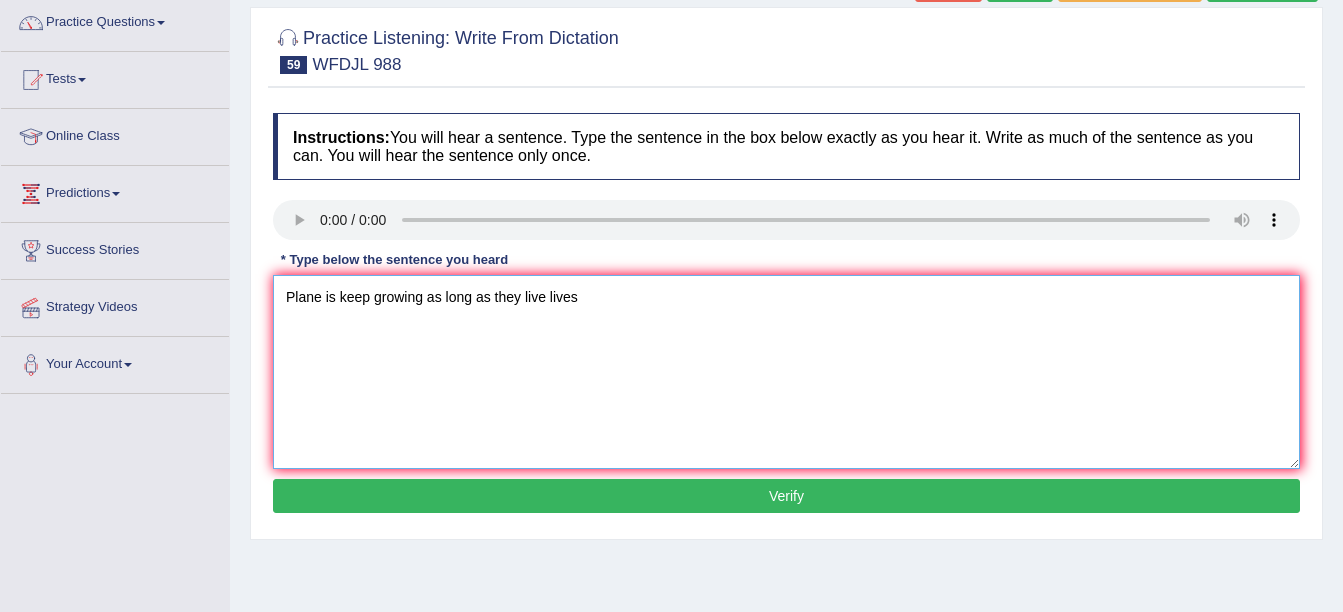 scroll, scrollTop: 162, scrollLeft: 0, axis: vertical 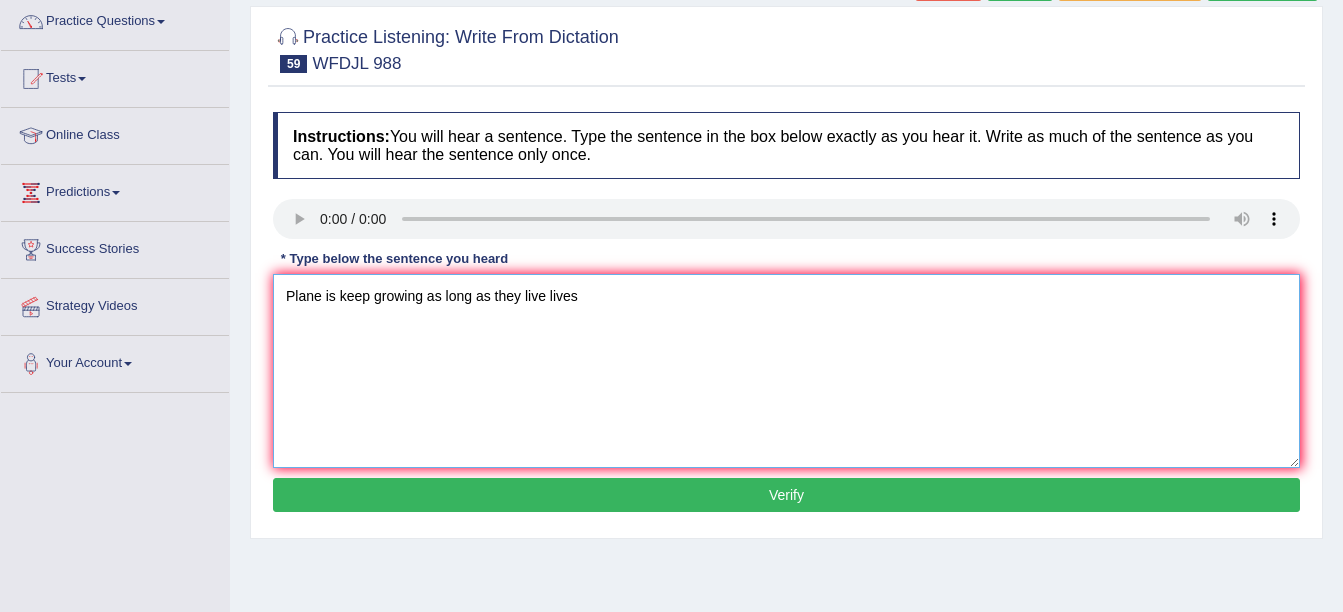 type on "Plane is keep growing as long as they live lives" 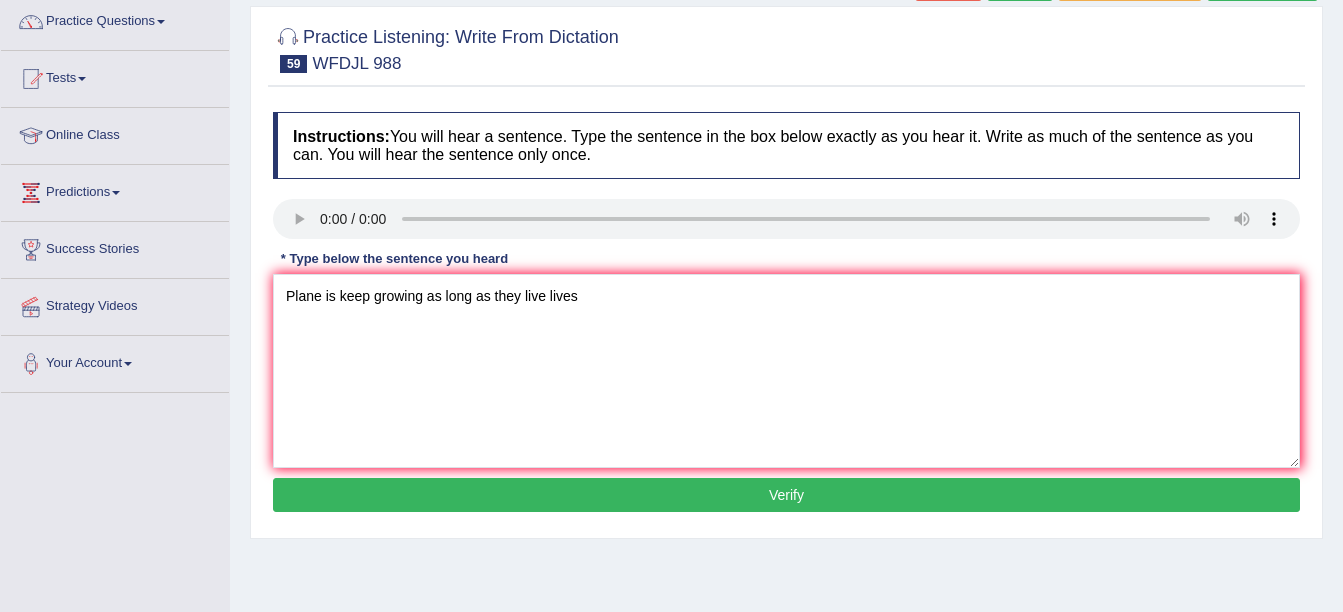 click on "Verify" at bounding box center (786, 495) 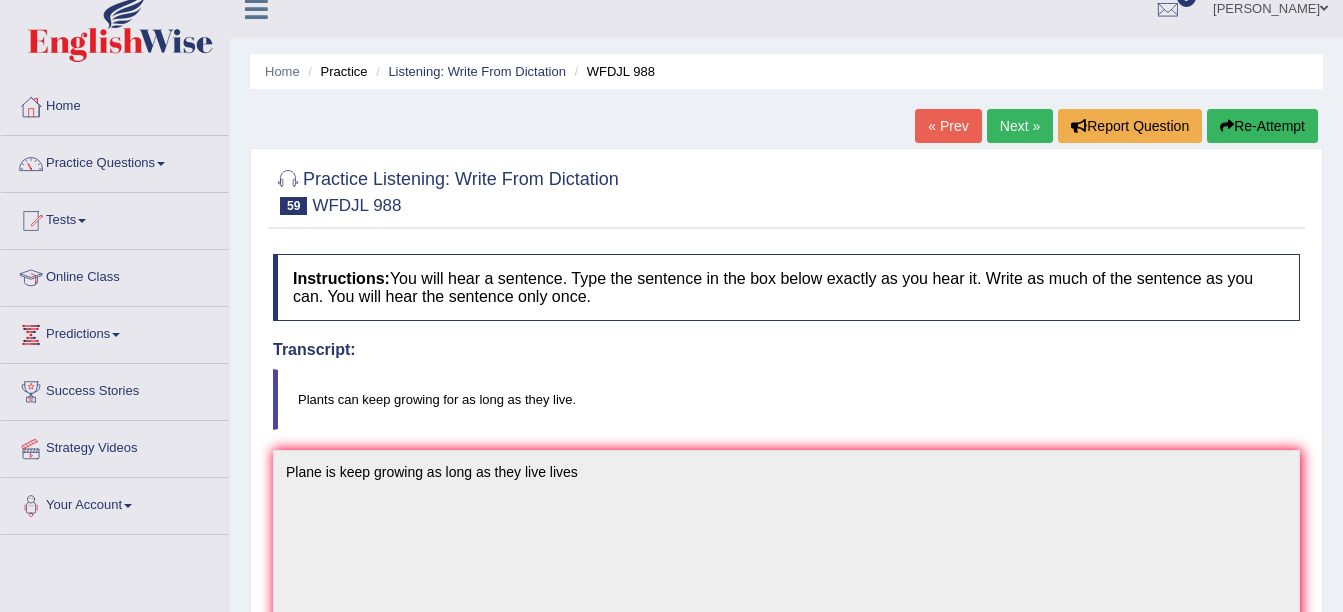 scroll, scrollTop: 0, scrollLeft: 0, axis: both 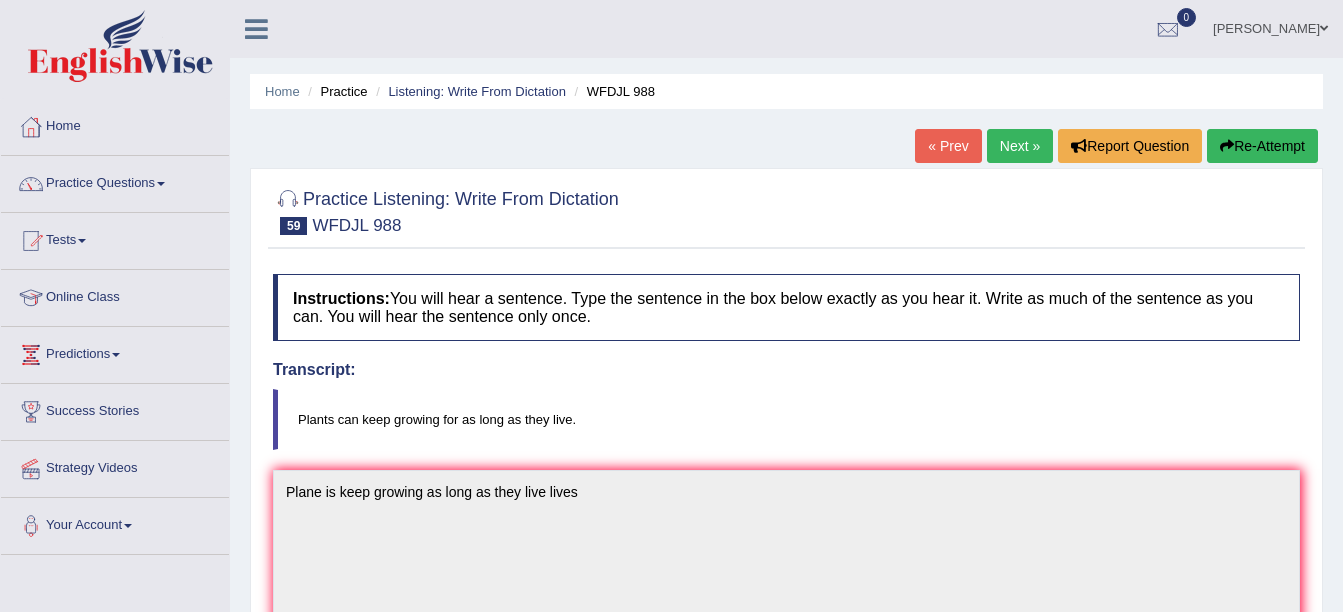 click on "Next »" at bounding box center (1020, 146) 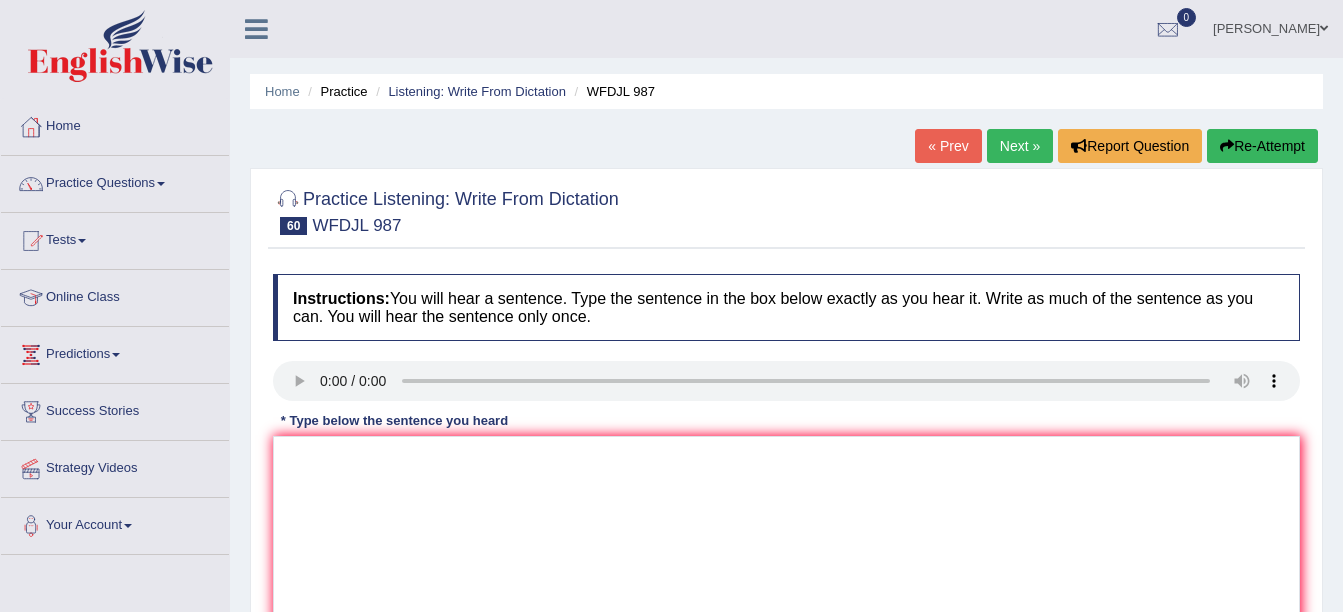 scroll, scrollTop: 0, scrollLeft: 0, axis: both 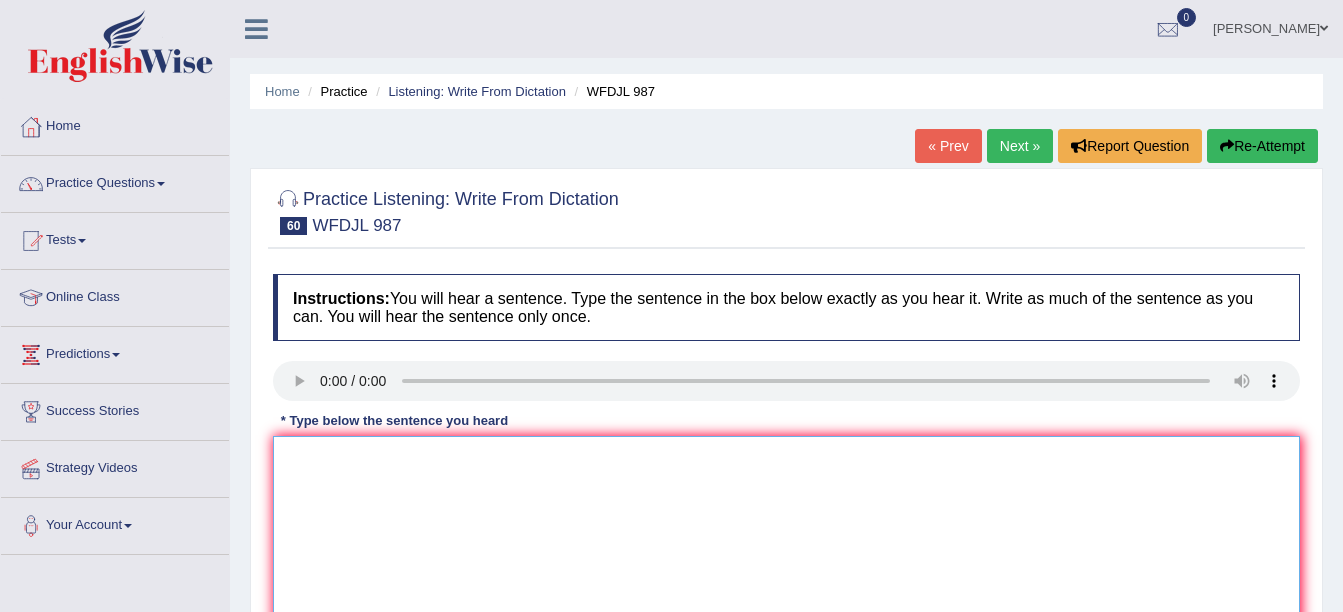 click at bounding box center (786, 533) 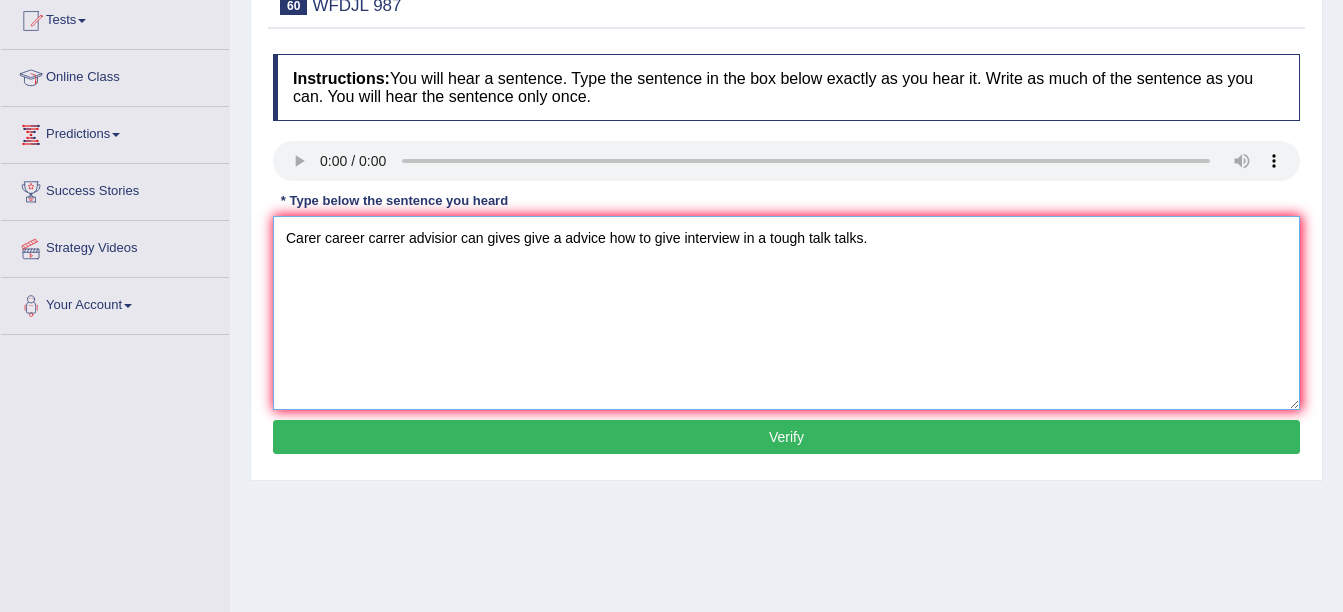 scroll, scrollTop: 221, scrollLeft: 0, axis: vertical 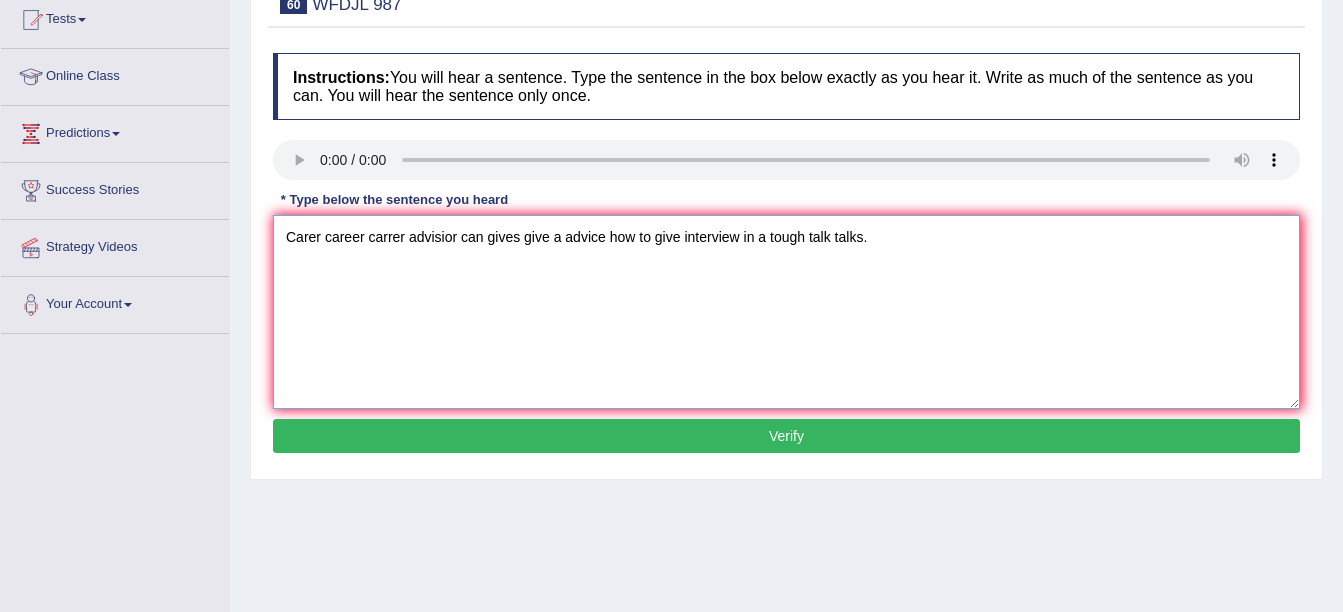 type on "Carer career carrer advisior can gives give a advice how to give interview in a tough talk talks." 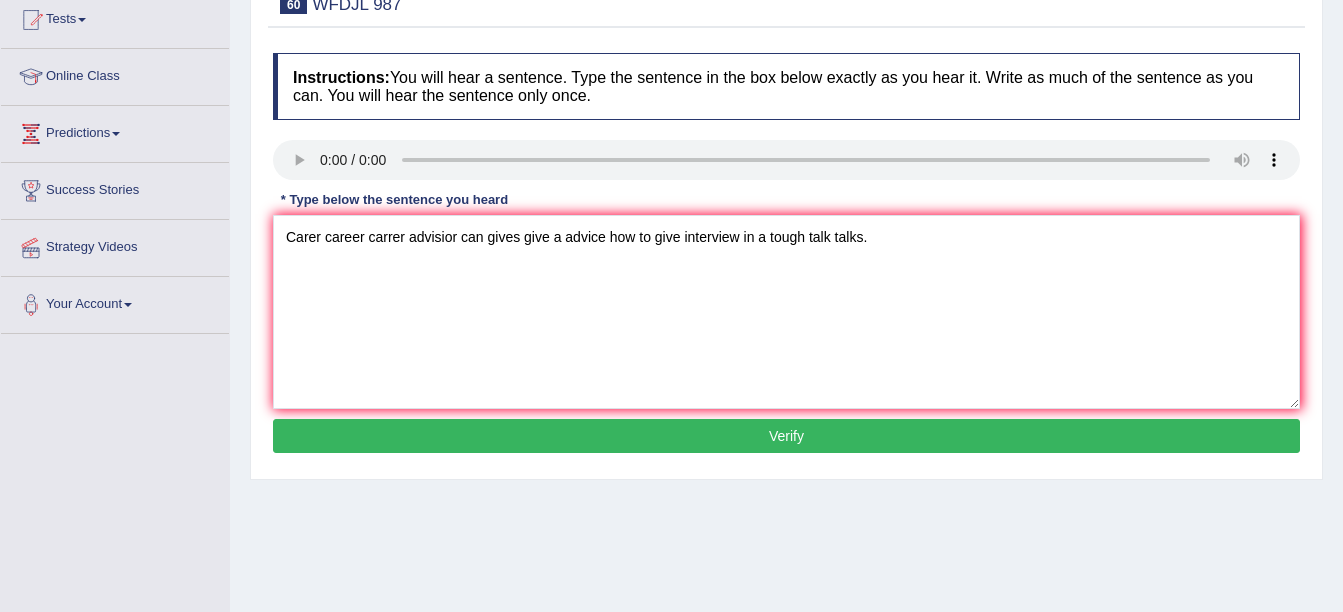 click on "Verify" at bounding box center (786, 436) 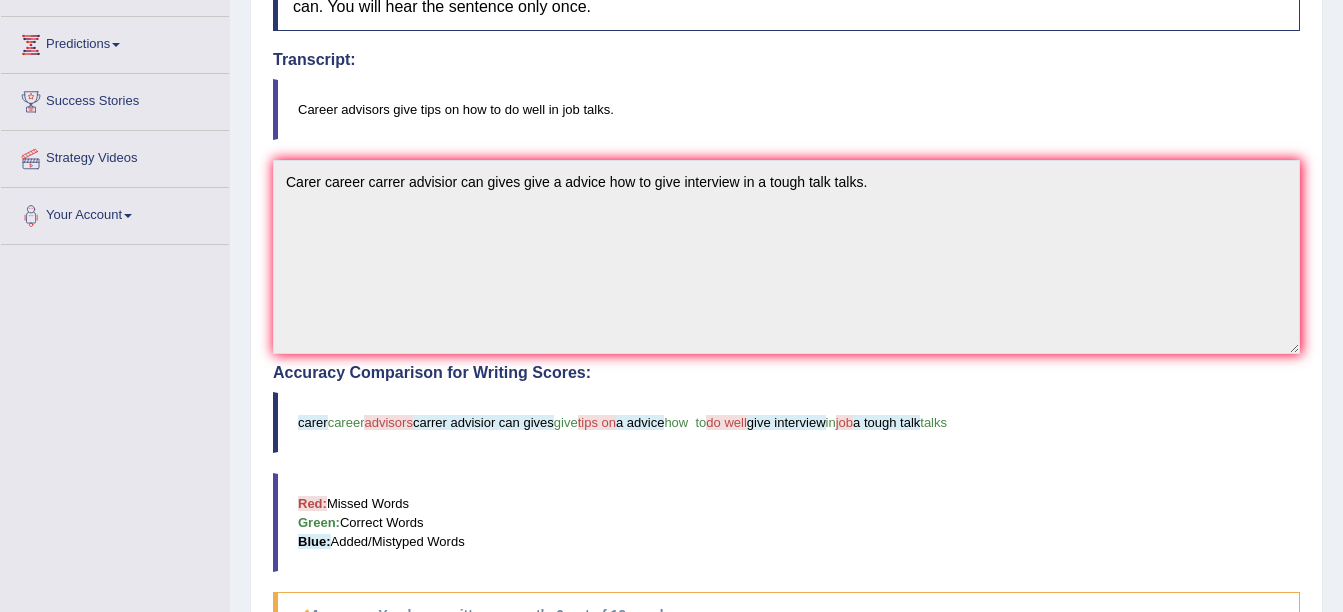 scroll, scrollTop: 0, scrollLeft: 0, axis: both 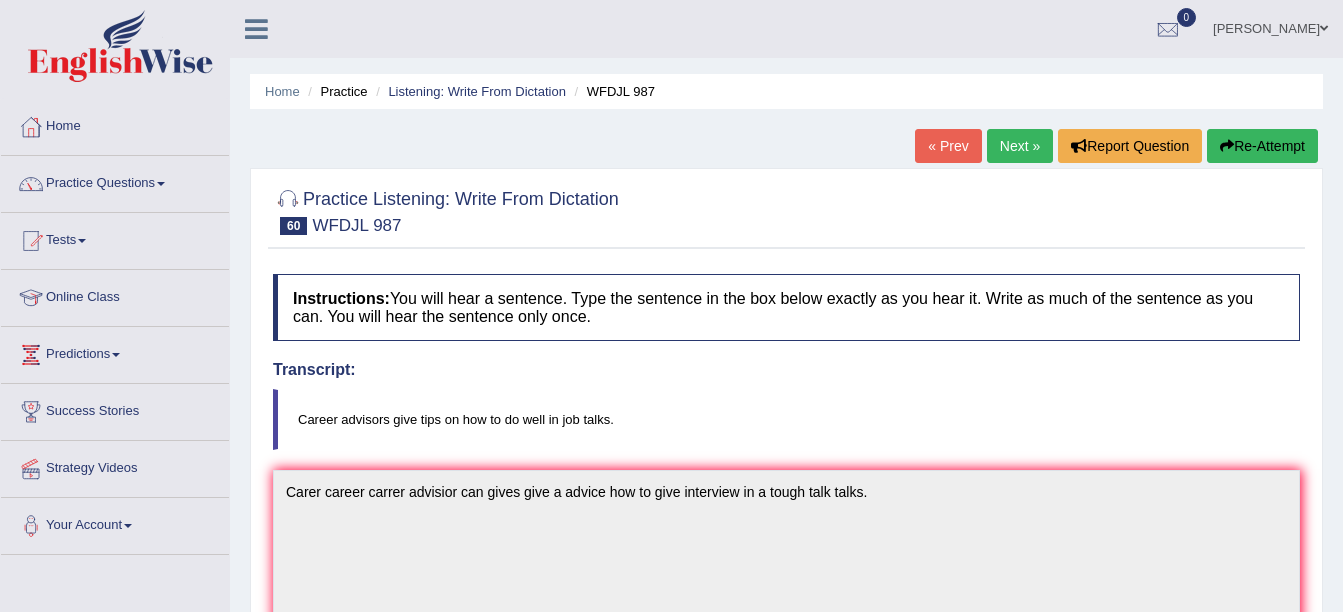 click on "Next »" at bounding box center [1020, 146] 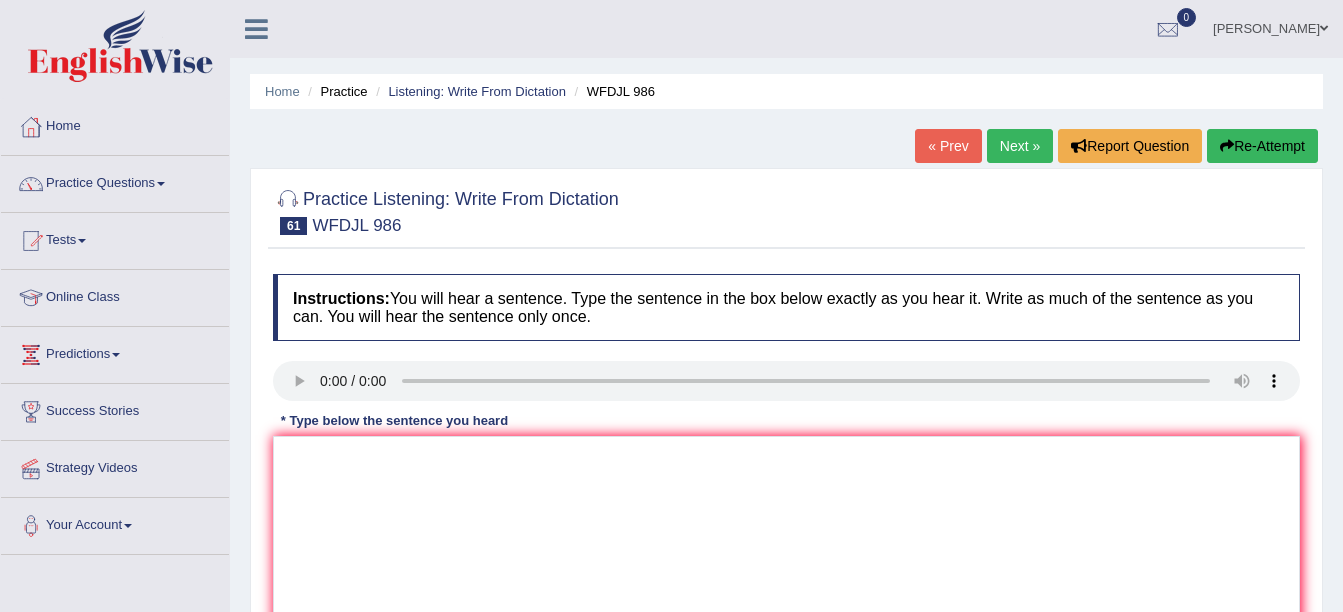scroll, scrollTop: 0, scrollLeft: 0, axis: both 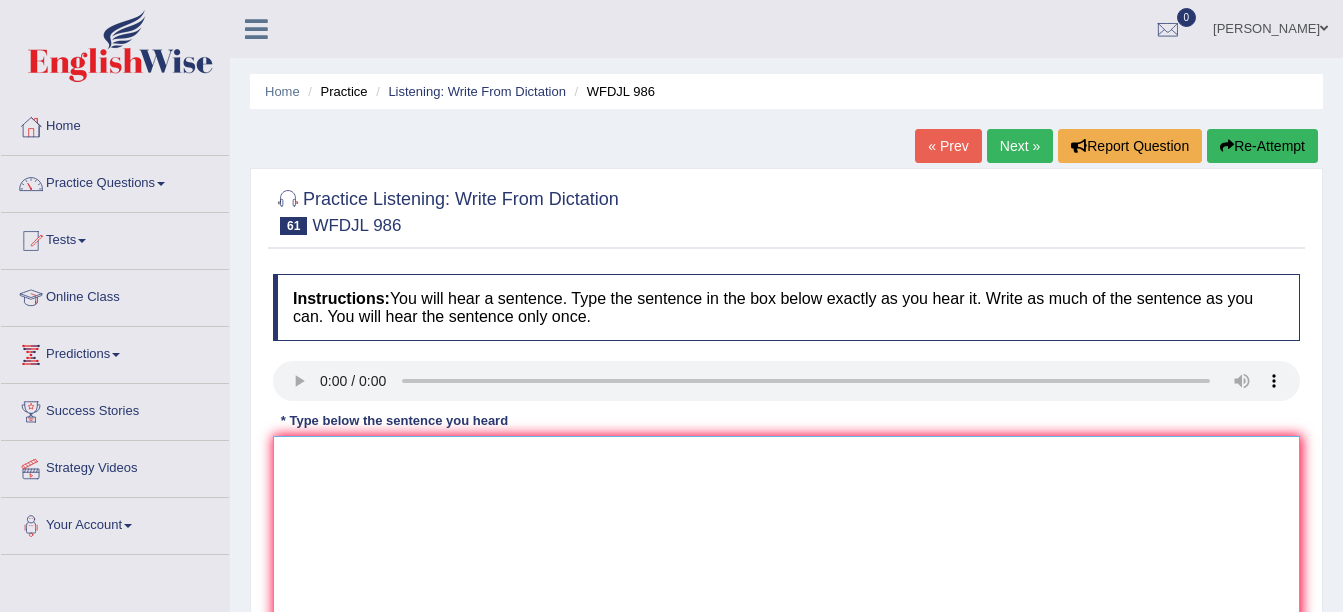 click at bounding box center [786, 533] 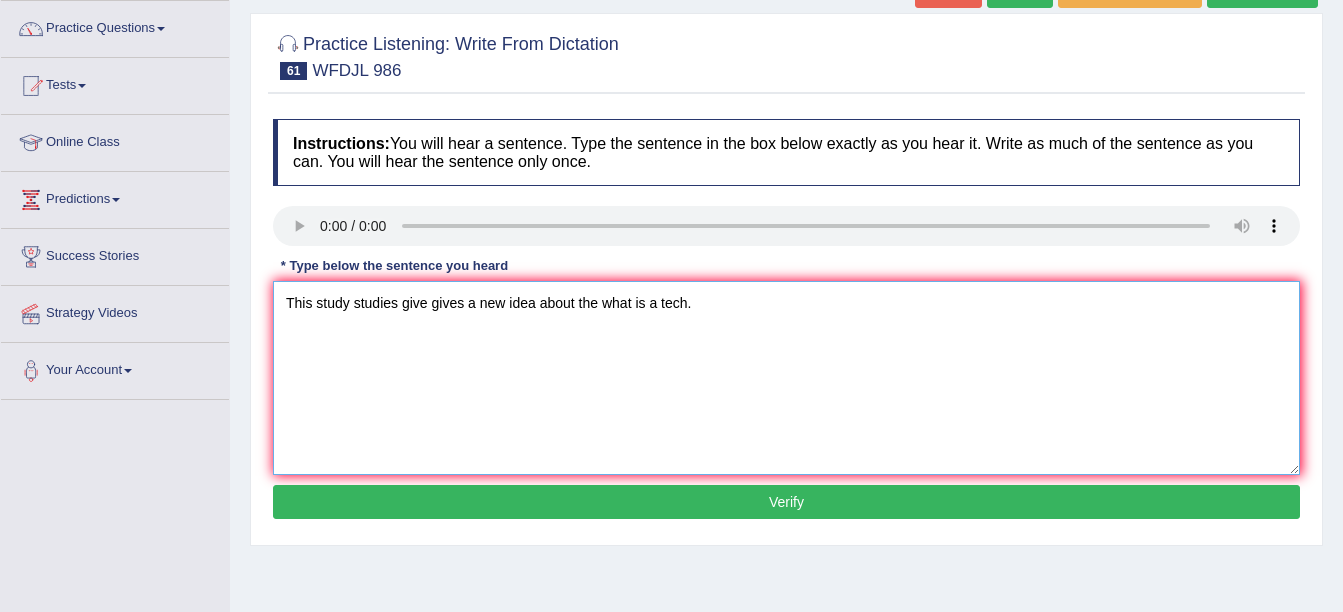 scroll, scrollTop: 156, scrollLeft: 0, axis: vertical 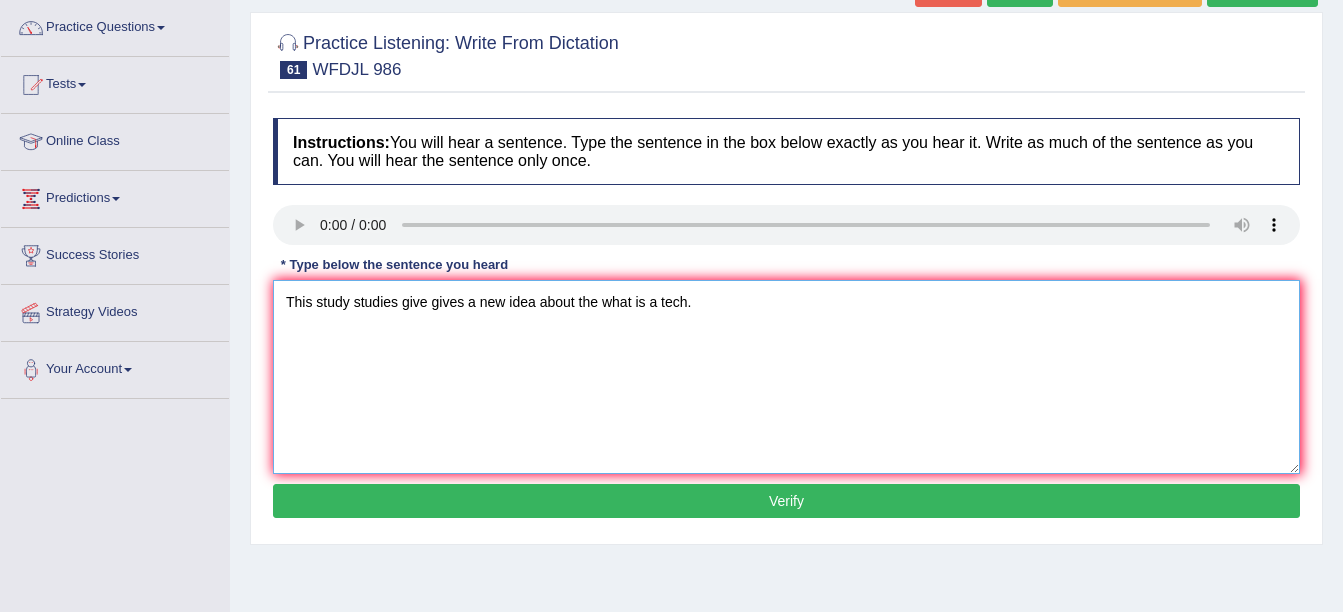 type on "This study studies give gives a new idea about the what is a tech." 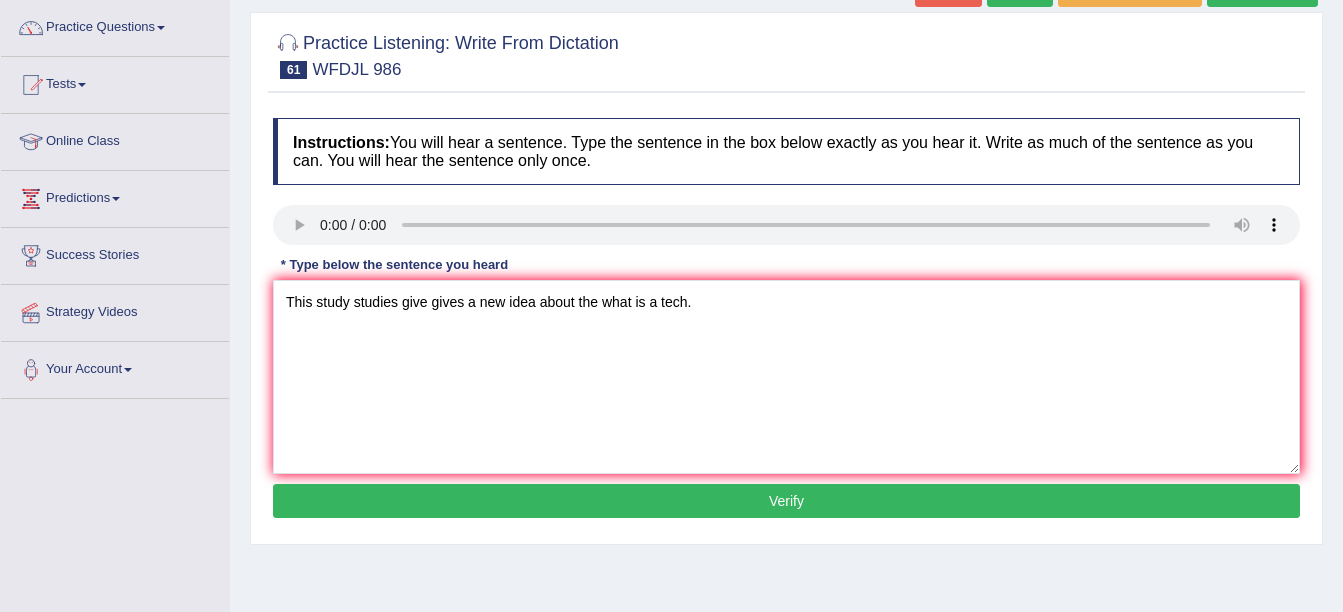 click on "Verify" at bounding box center (786, 501) 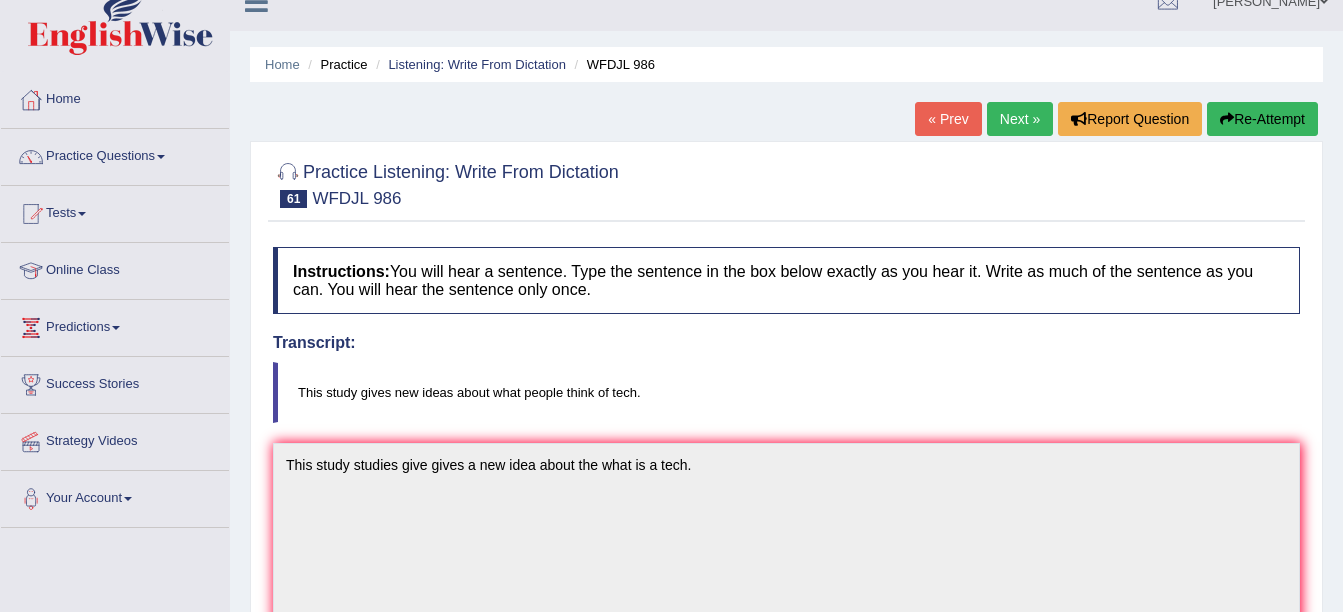 scroll, scrollTop: 0, scrollLeft: 0, axis: both 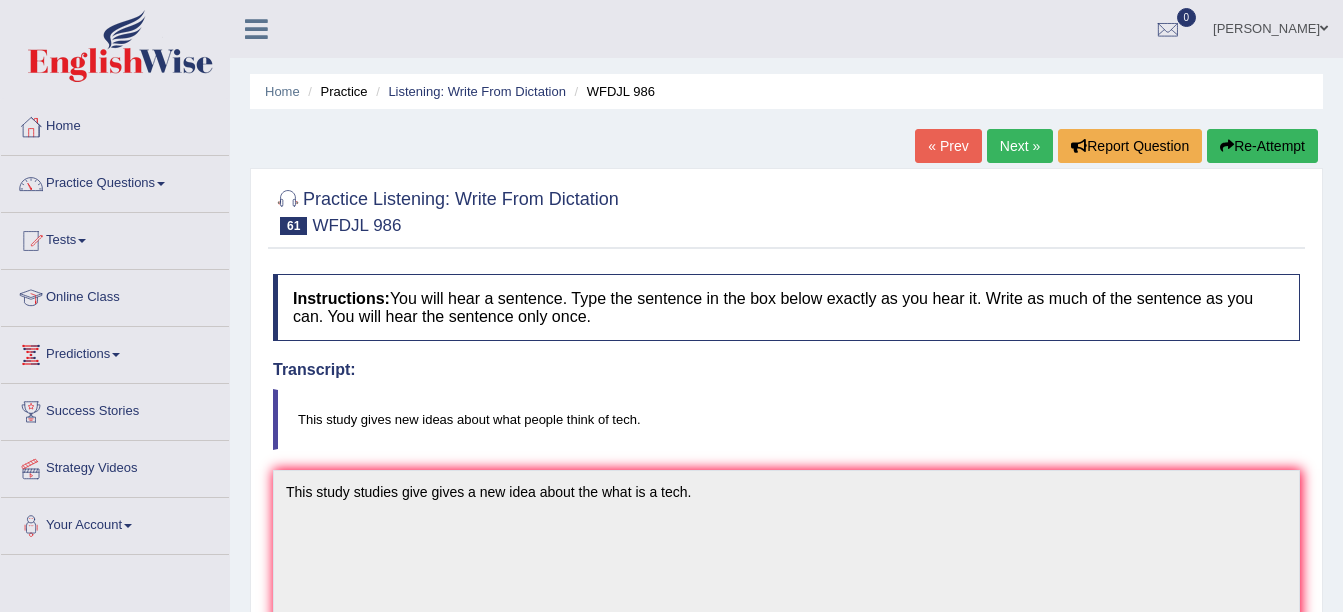 click on "Next »" at bounding box center [1020, 146] 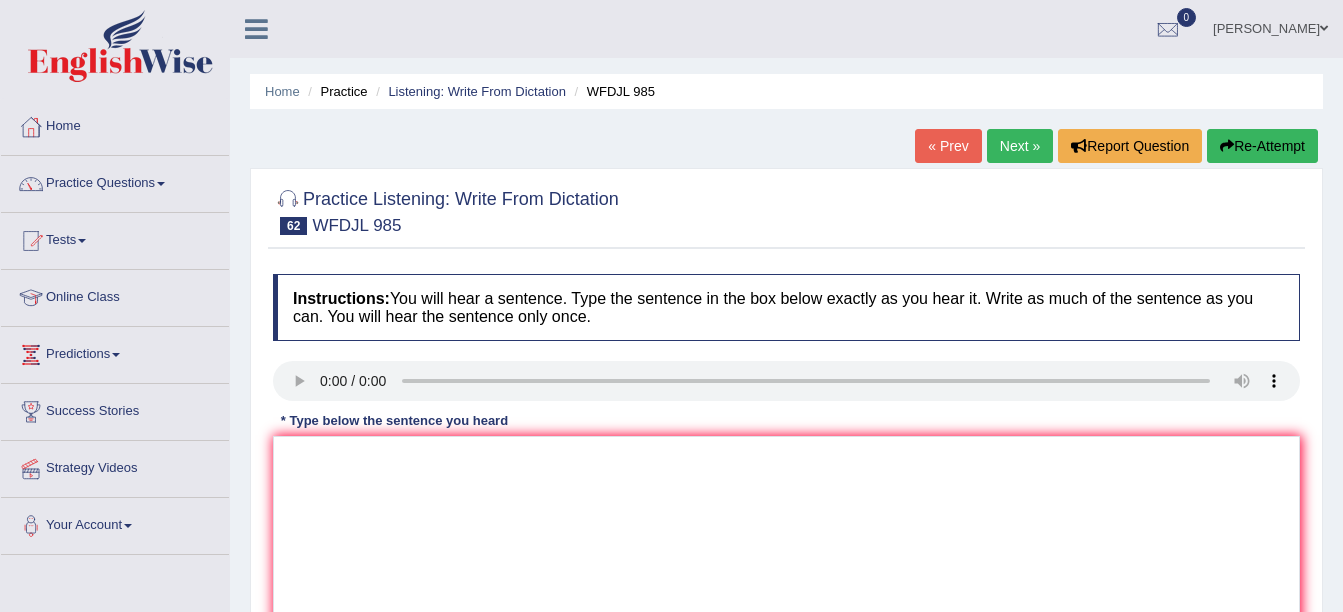 scroll, scrollTop: 0, scrollLeft: 0, axis: both 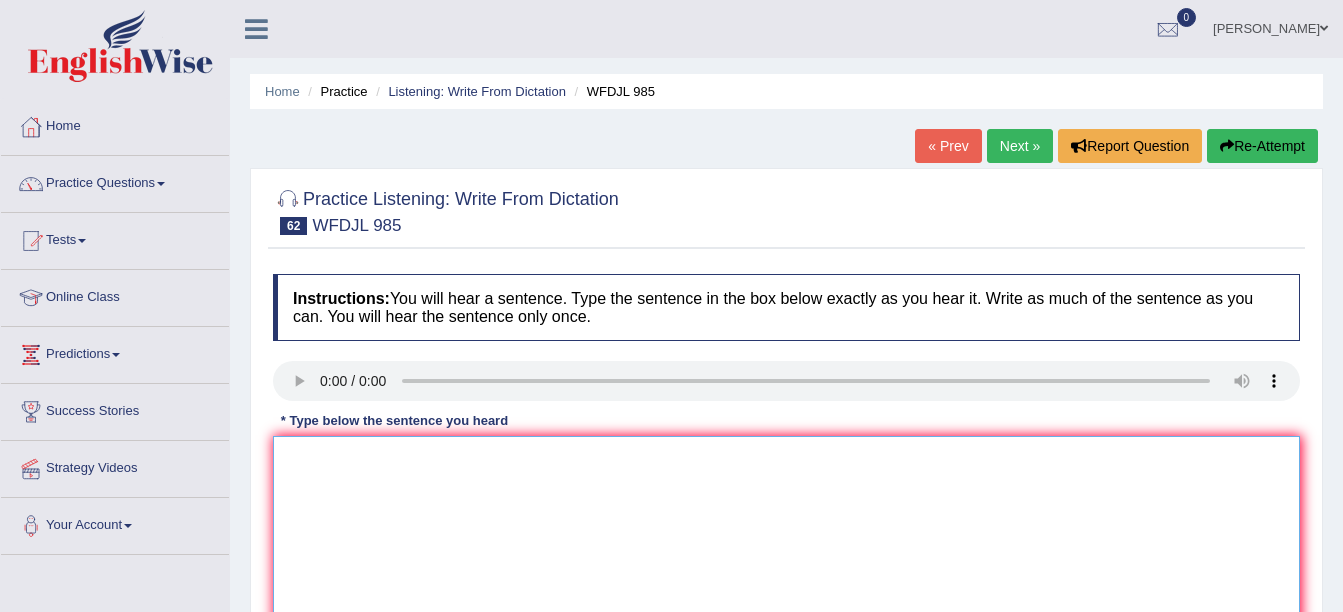 click at bounding box center (786, 533) 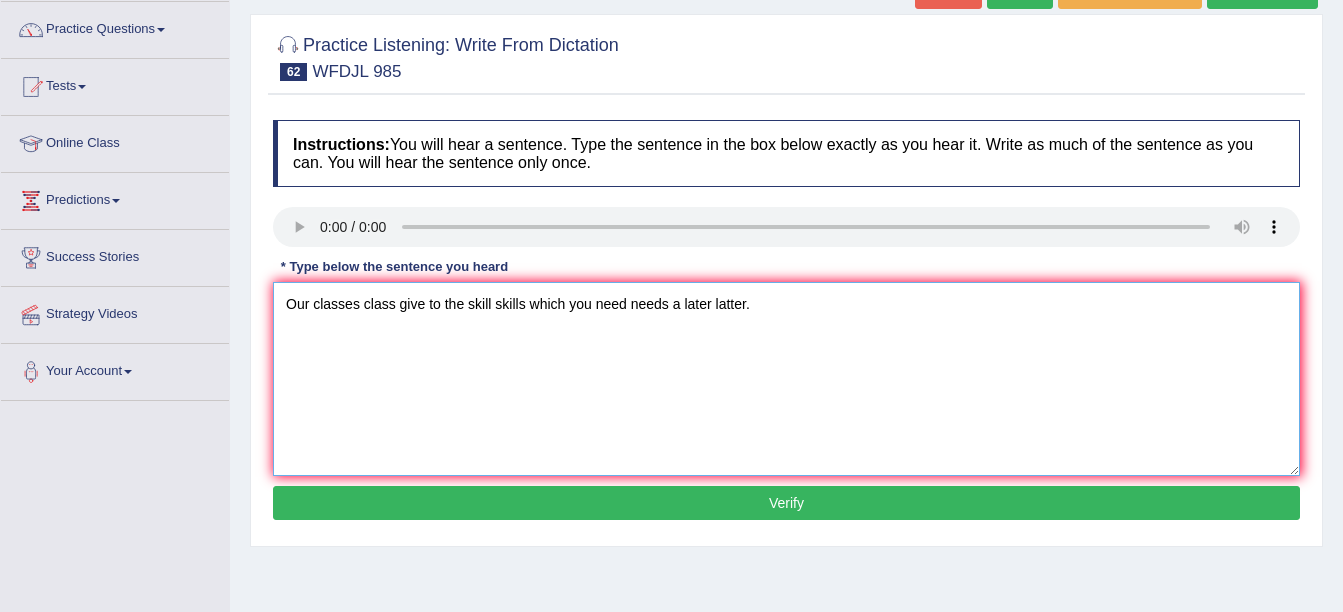 scroll, scrollTop: 155, scrollLeft: 0, axis: vertical 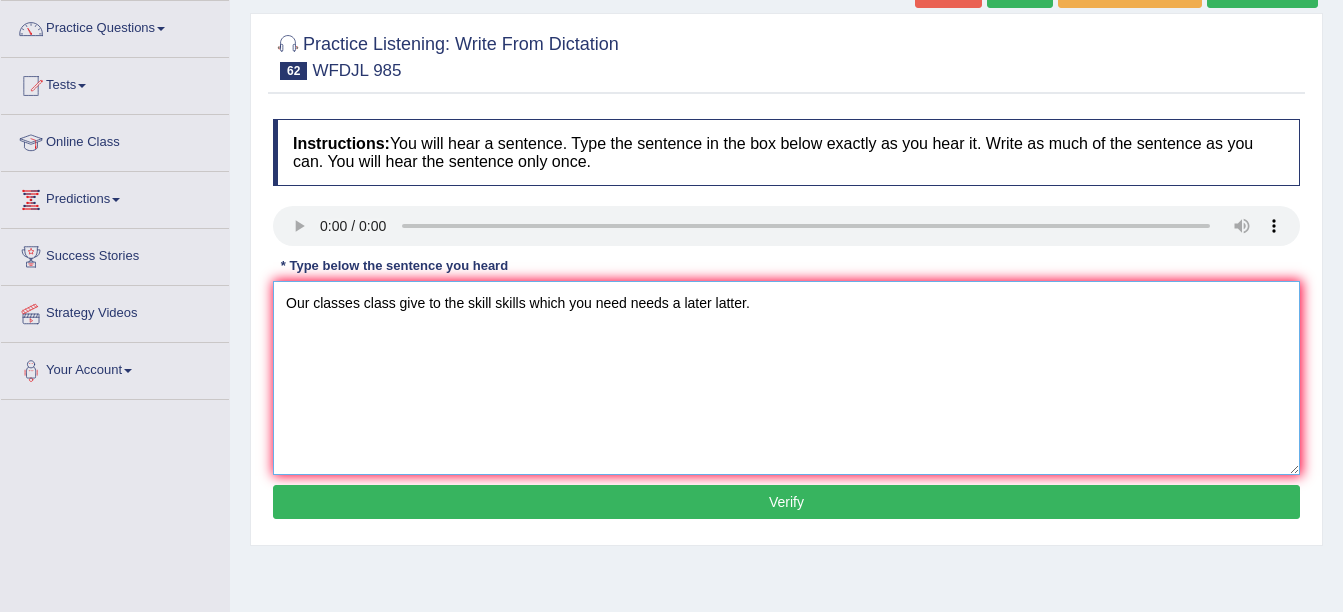 type on "Our classes class give to the skill skills which you need needs a later latter." 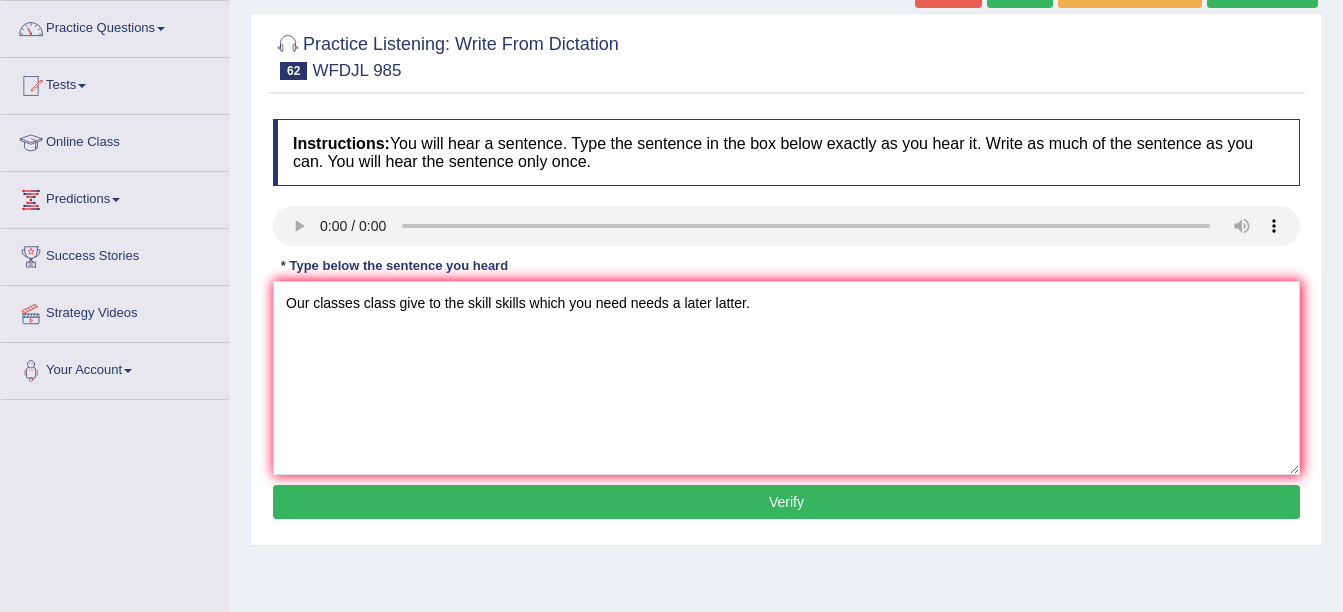 click on "Verify" at bounding box center [786, 502] 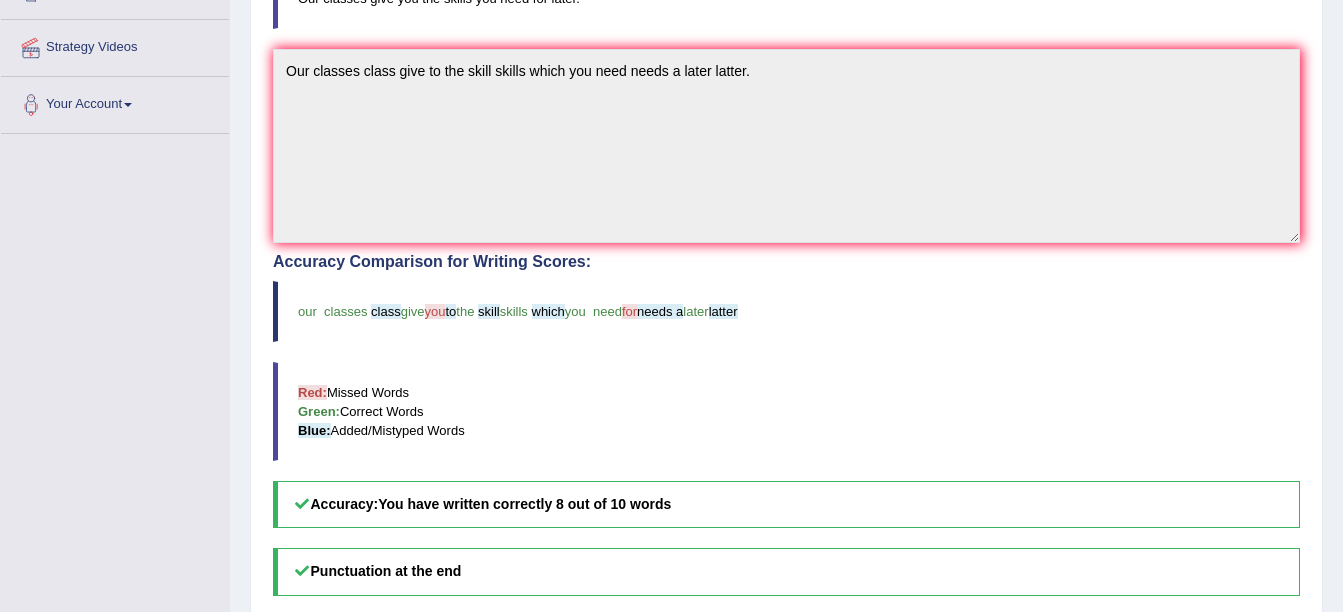 scroll, scrollTop: 0, scrollLeft: 0, axis: both 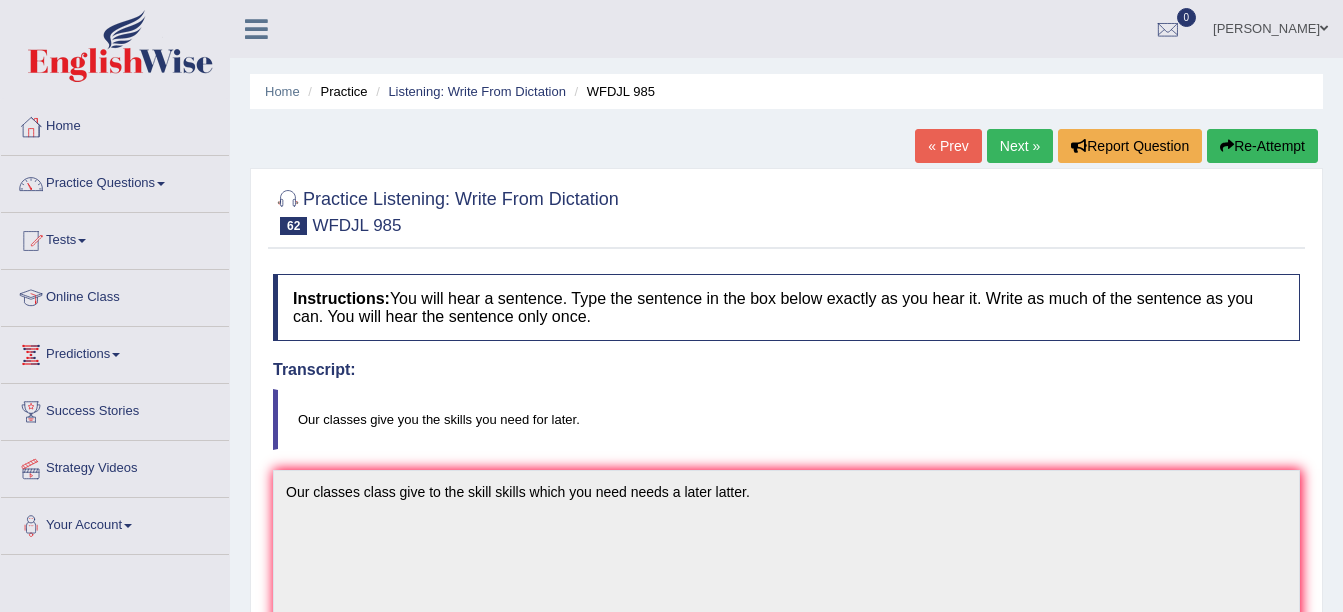 click on "Next »" at bounding box center (1020, 146) 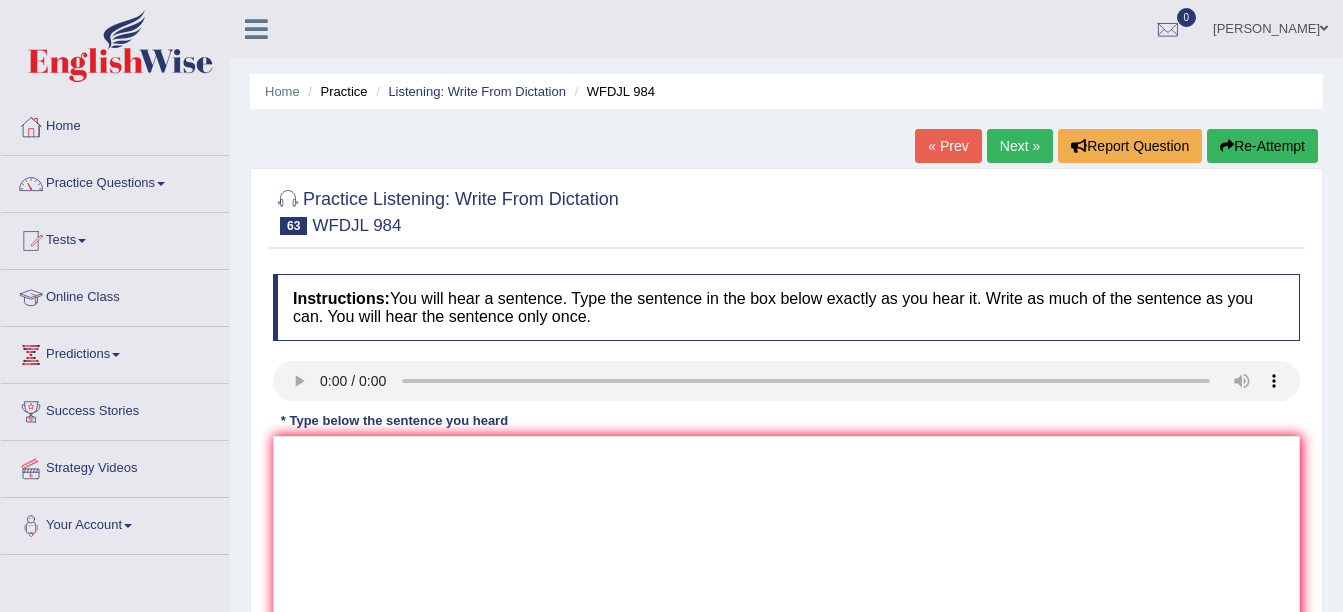 scroll, scrollTop: 0, scrollLeft: 0, axis: both 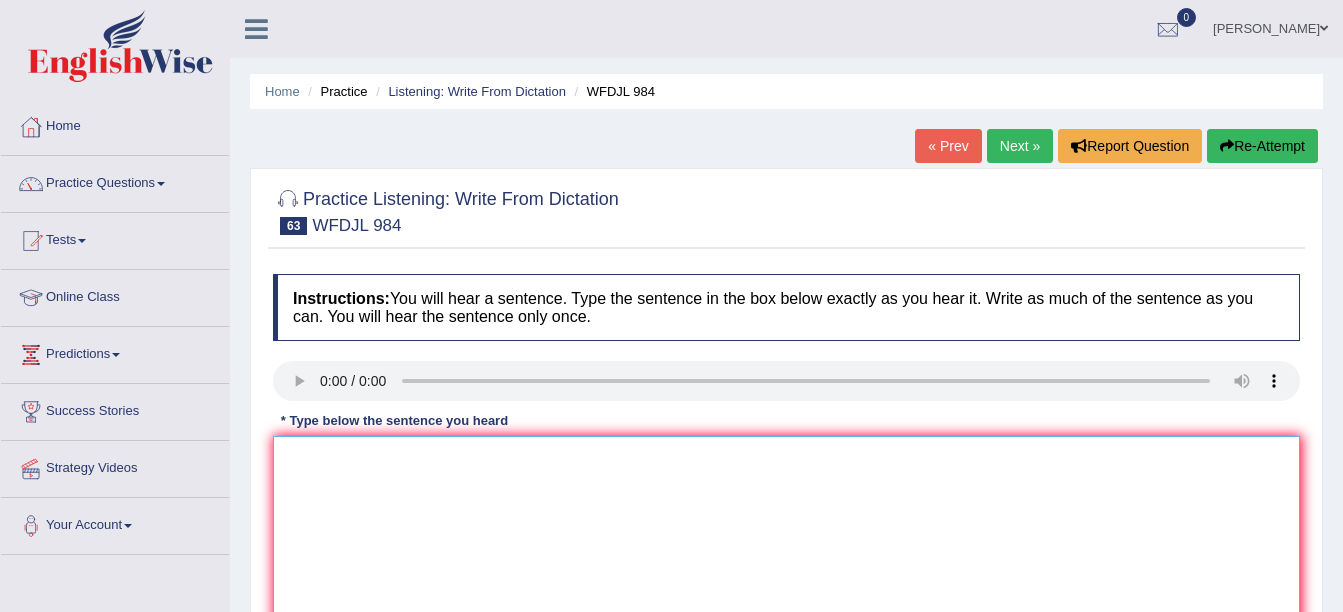 click at bounding box center [786, 533] 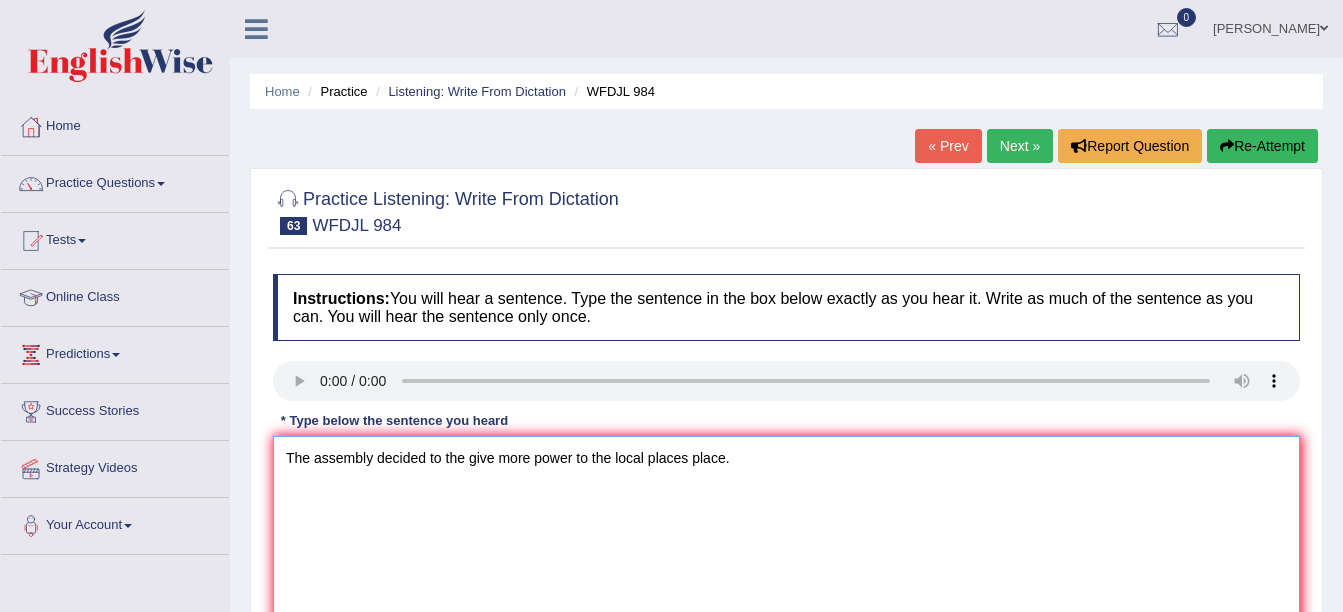 click on "The assembly decided to the give more power to the local places place." at bounding box center (786, 533) 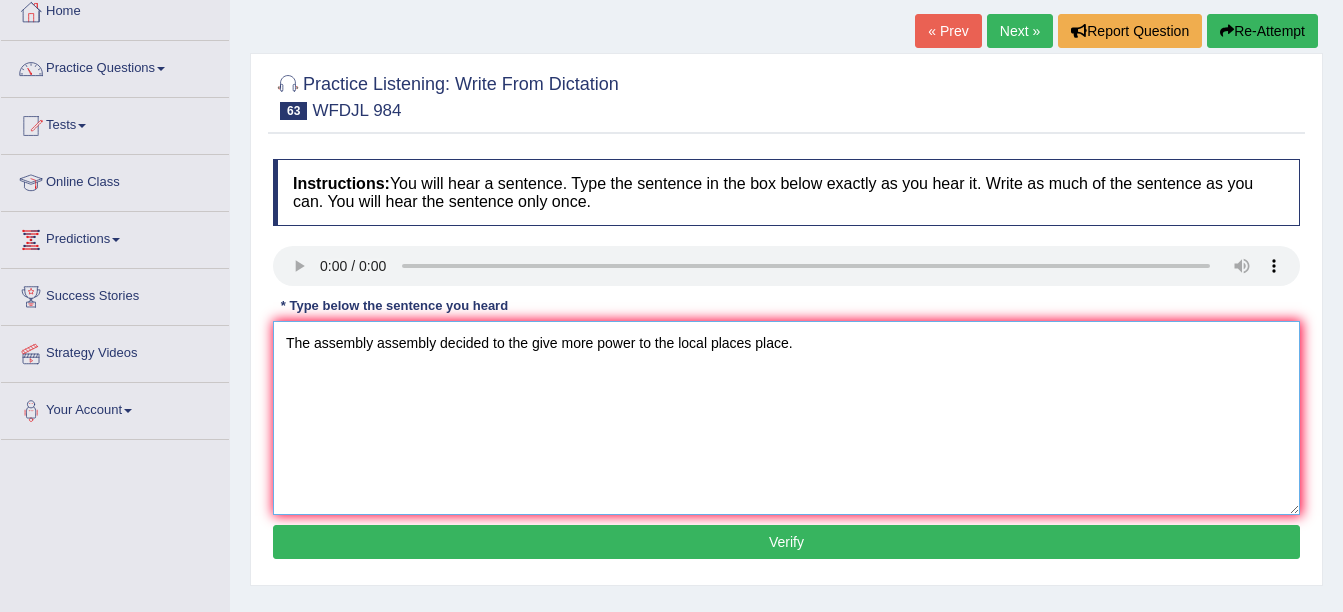 scroll, scrollTop: 223, scrollLeft: 0, axis: vertical 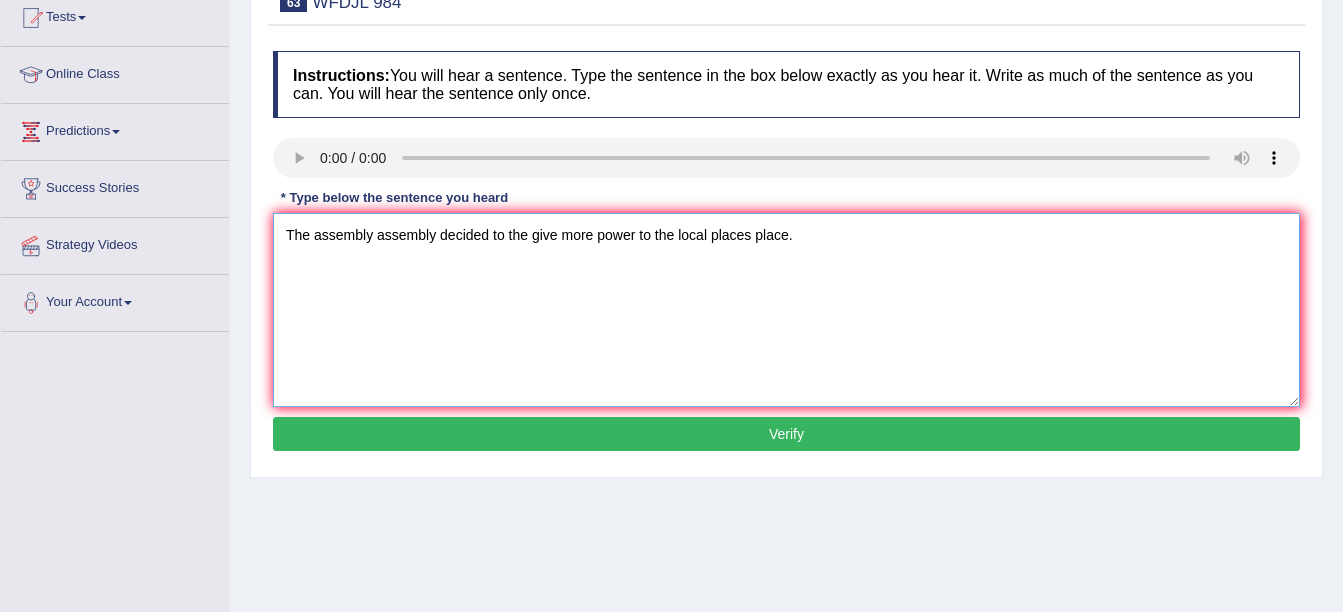 type on "The assembly assembly decided to the give more power to the local places place." 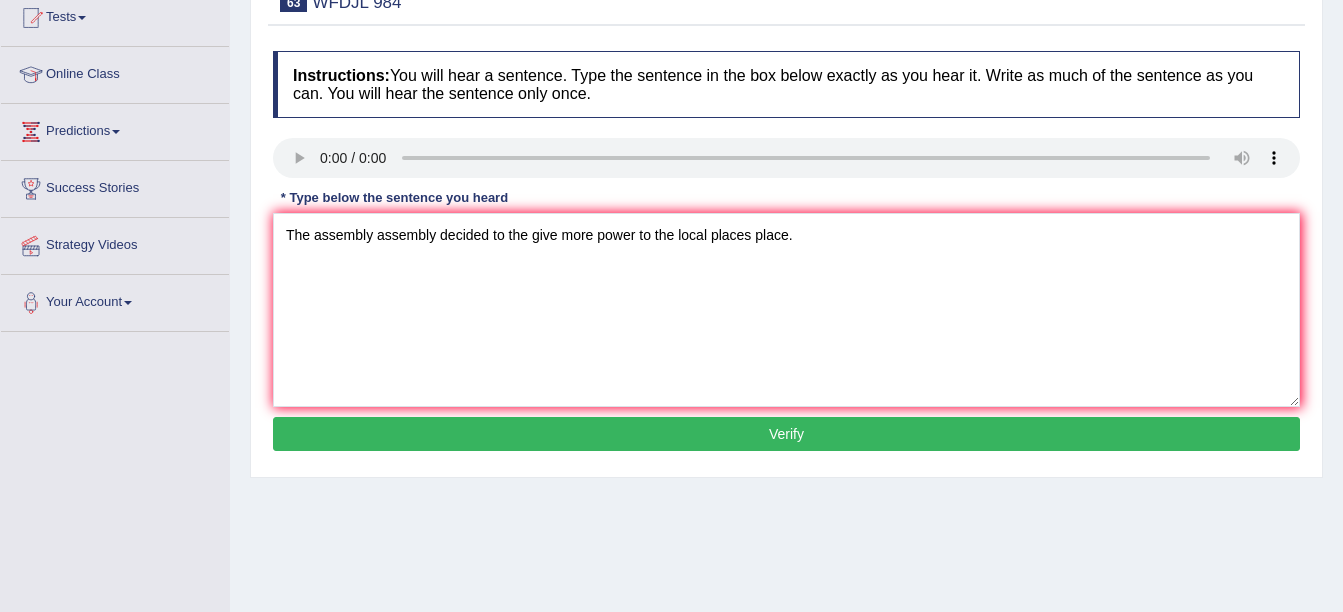 click on "Verify" at bounding box center [786, 434] 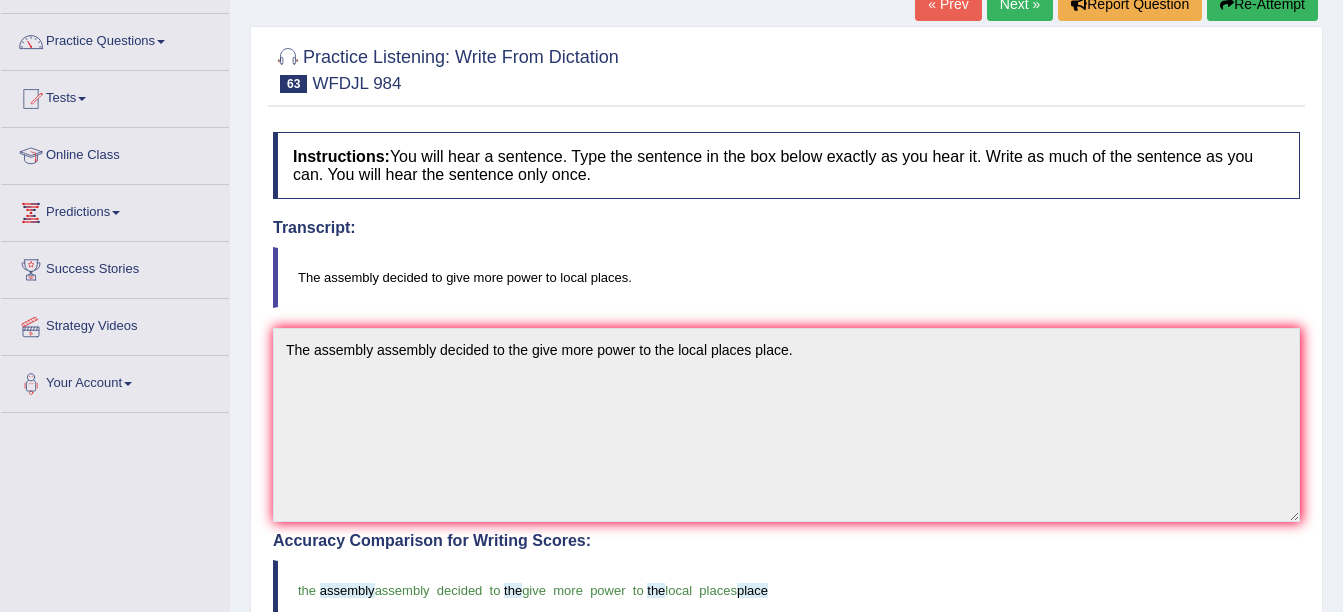 scroll, scrollTop: 0, scrollLeft: 0, axis: both 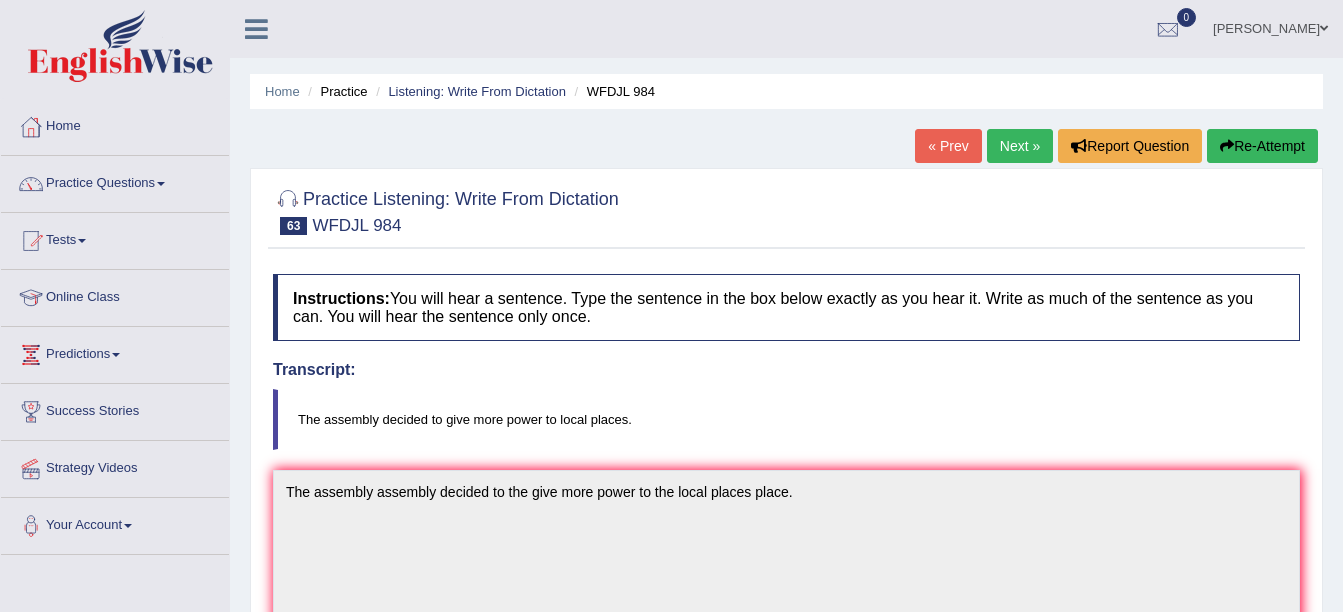 click on "Next »" at bounding box center [1020, 146] 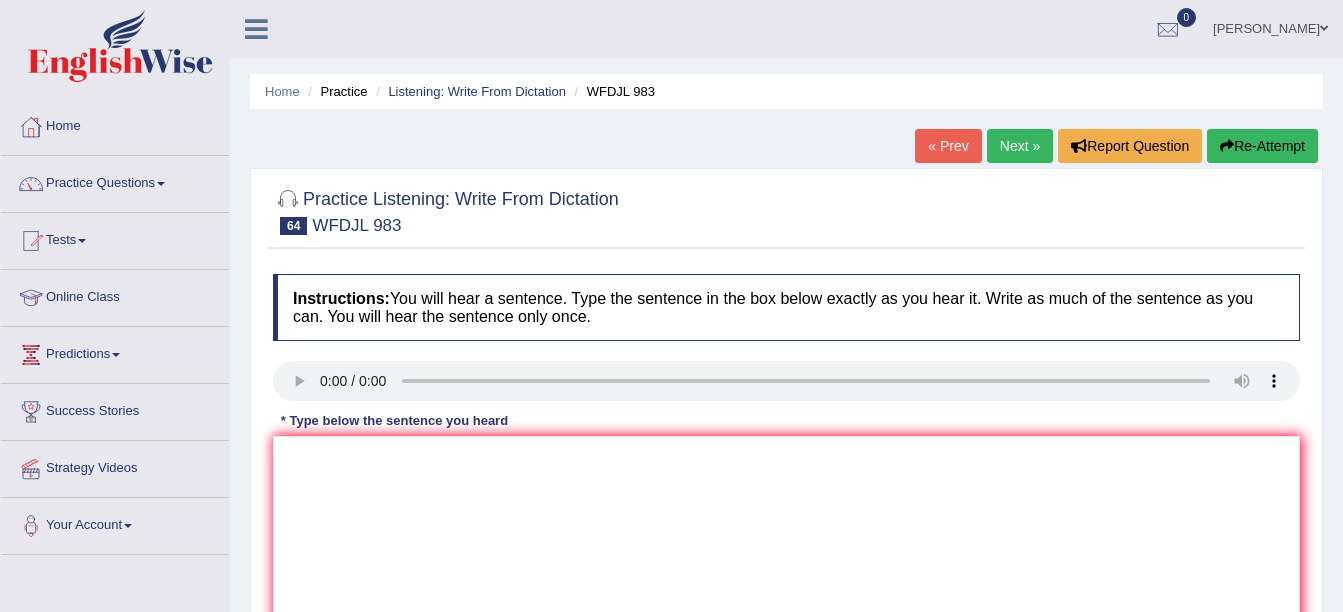 scroll, scrollTop: 0, scrollLeft: 0, axis: both 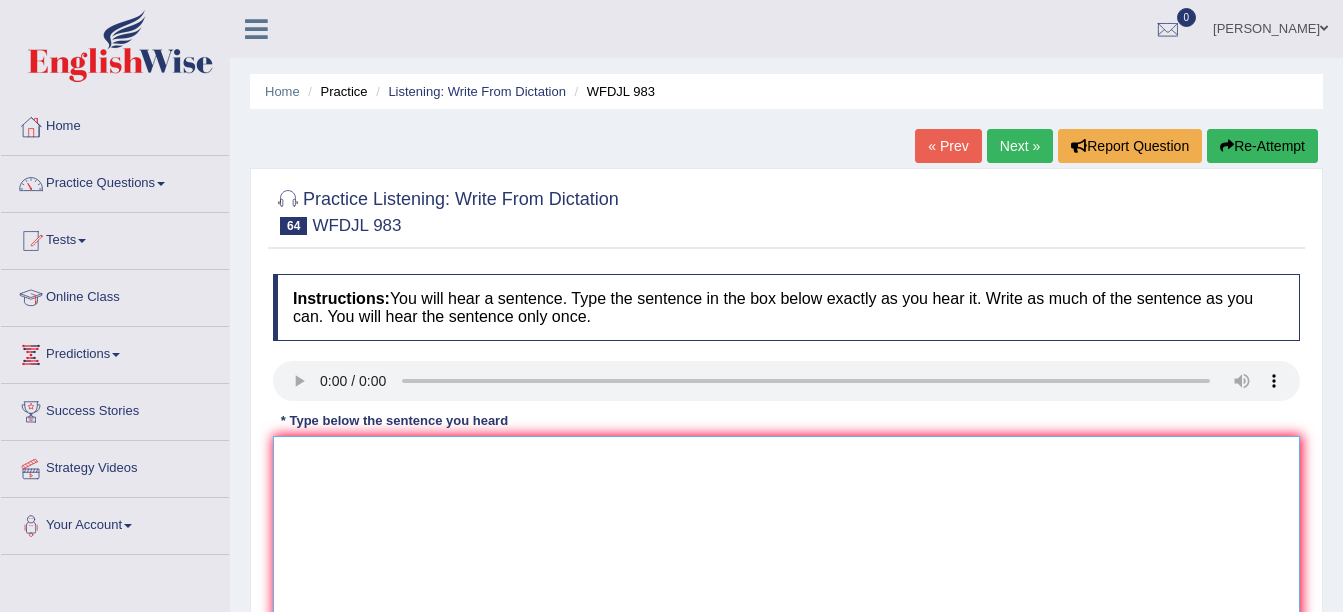 click at bounding box center (786, 533) 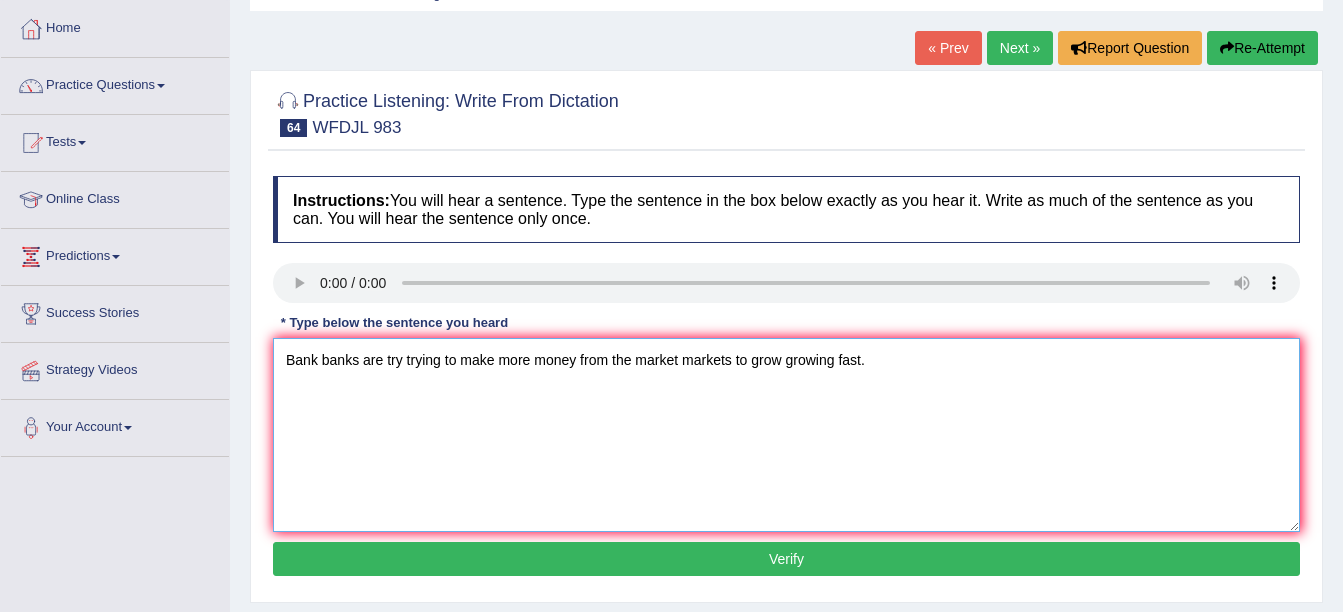 scroll, scrollTop: 99, scrollLeft: 0, axis: vertical 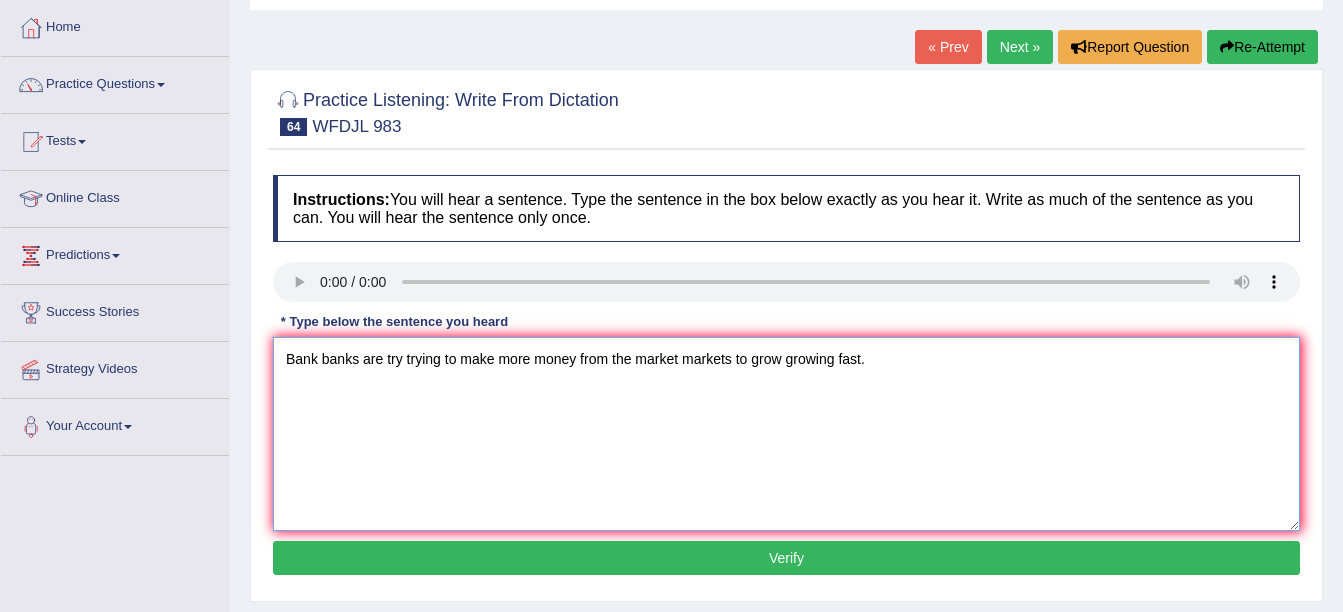 type on "Bank banks are try trying to make more money from the market markets to grow growing fast." 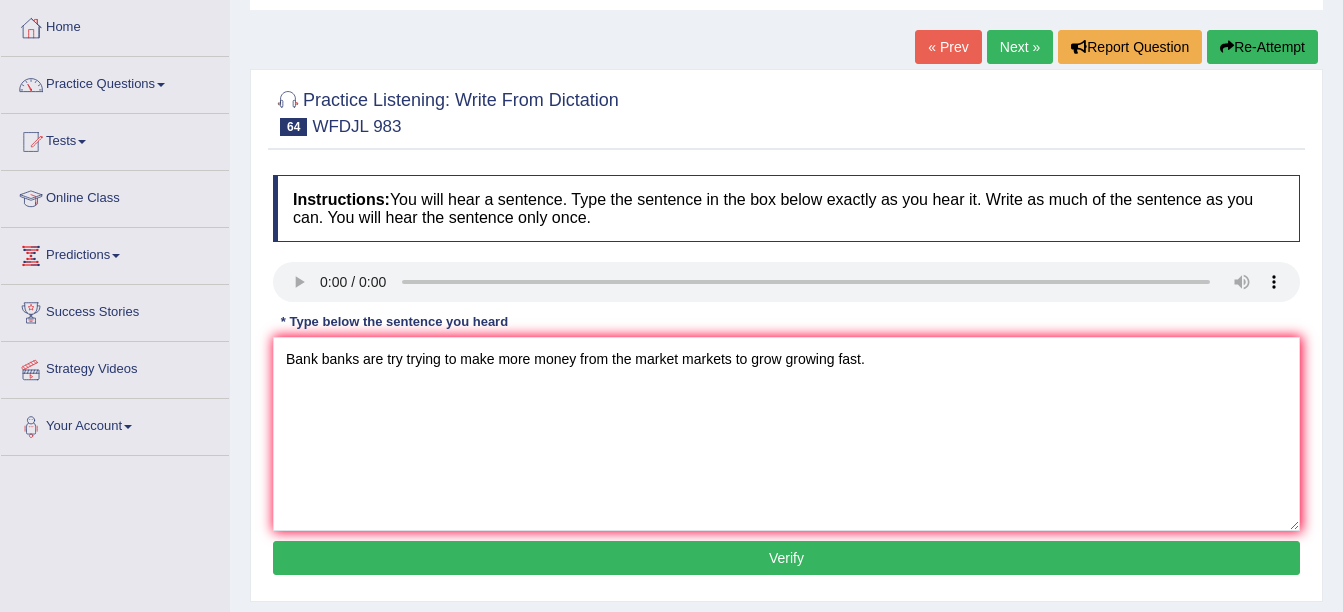 click on "Verify" at bounding box center (786, 558) 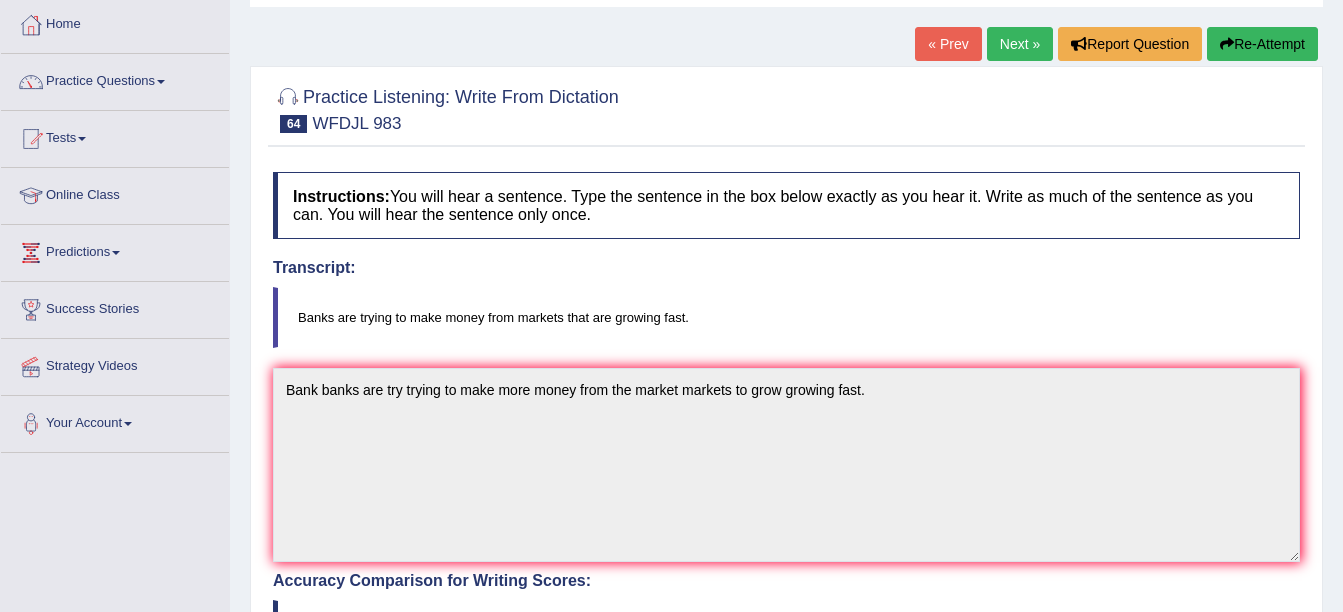 scroll, scrollTop: 0, scrollLeft: 0, axis: both 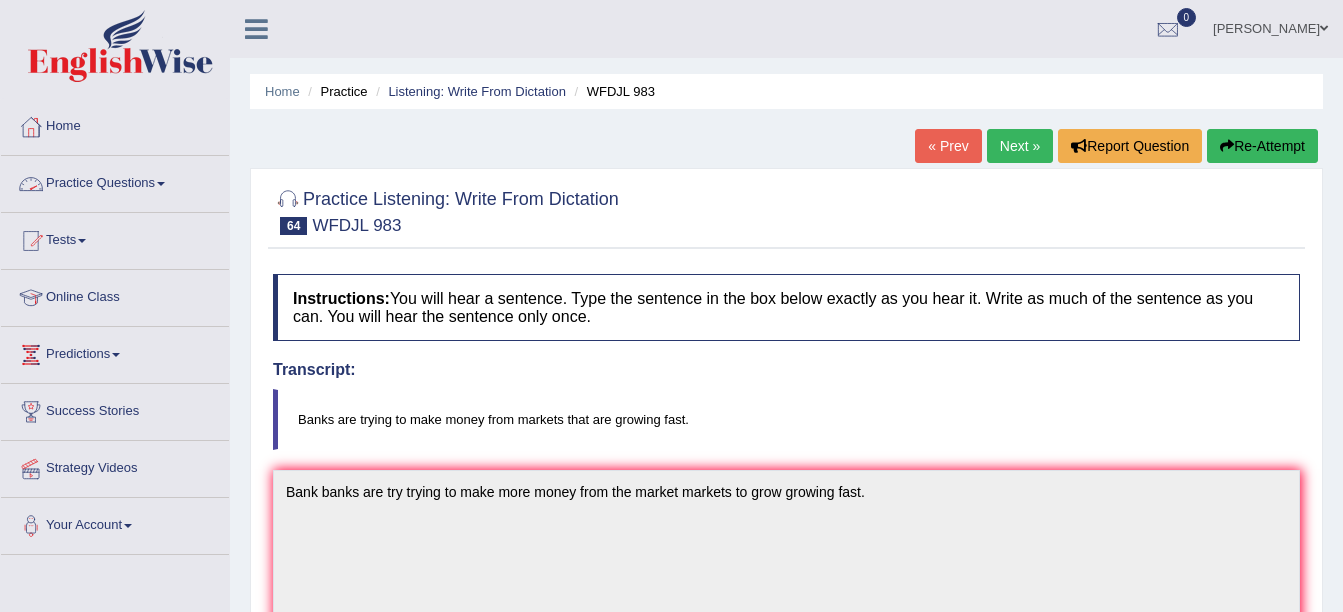 click at bounding box center (161, 184) 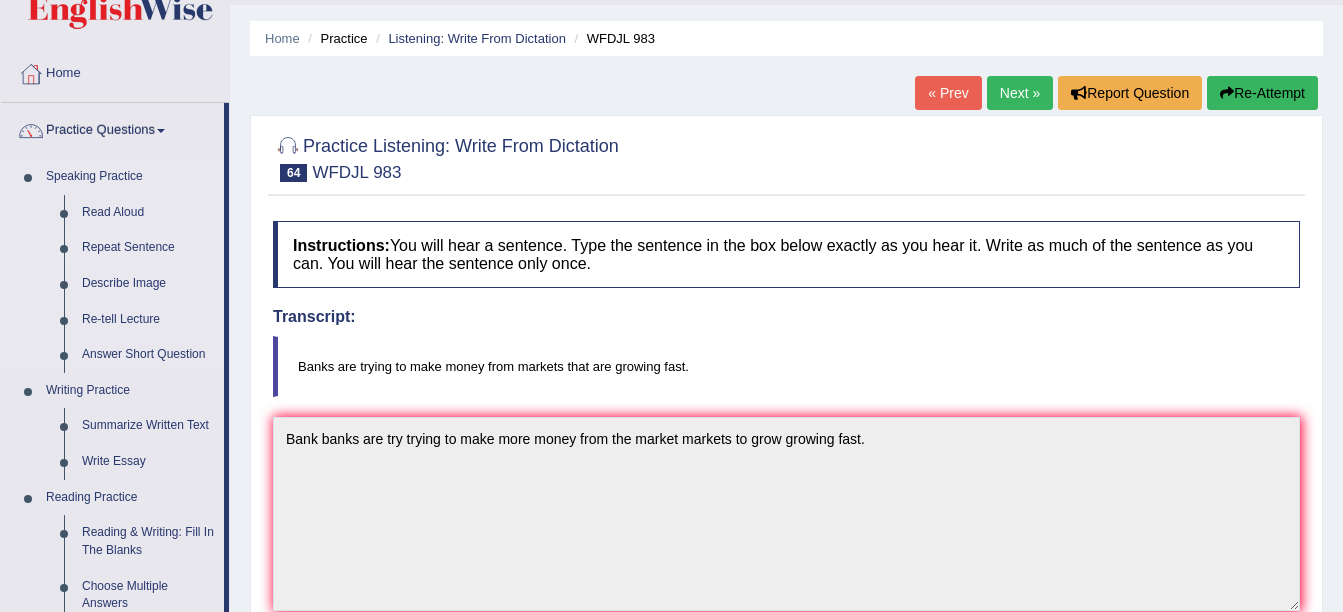 scroll, scrollTop: 54, scrollLeft: 0, axis: vertical 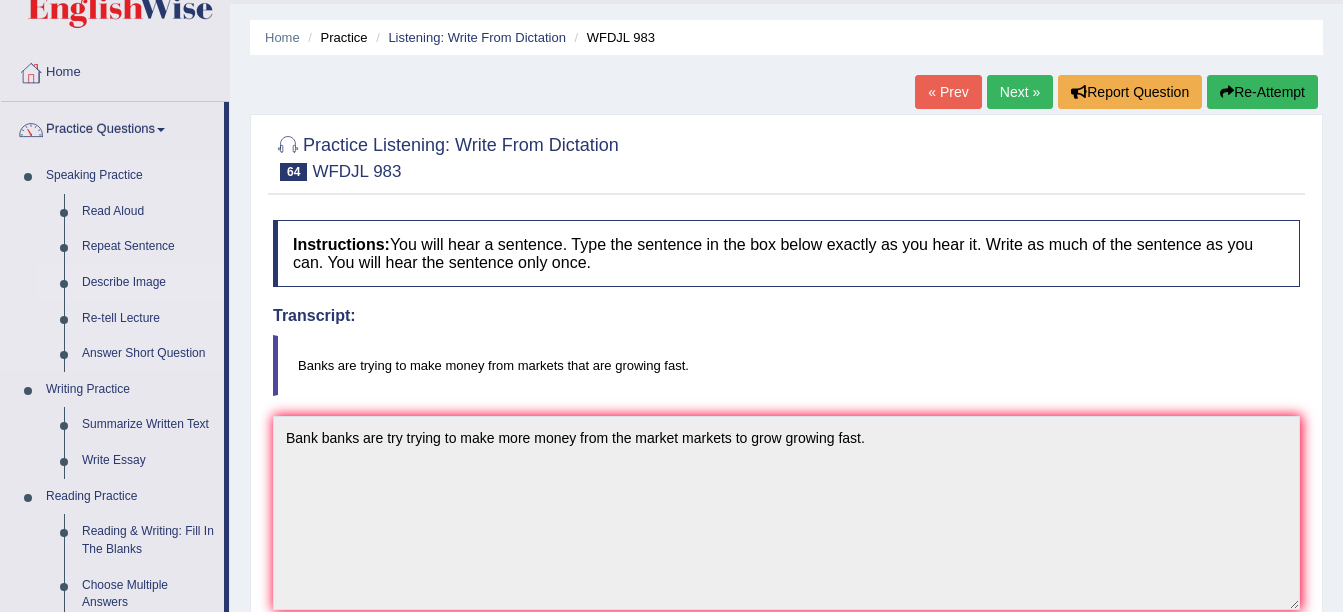 click on "Describe Image" at bounding box center [148, 283] 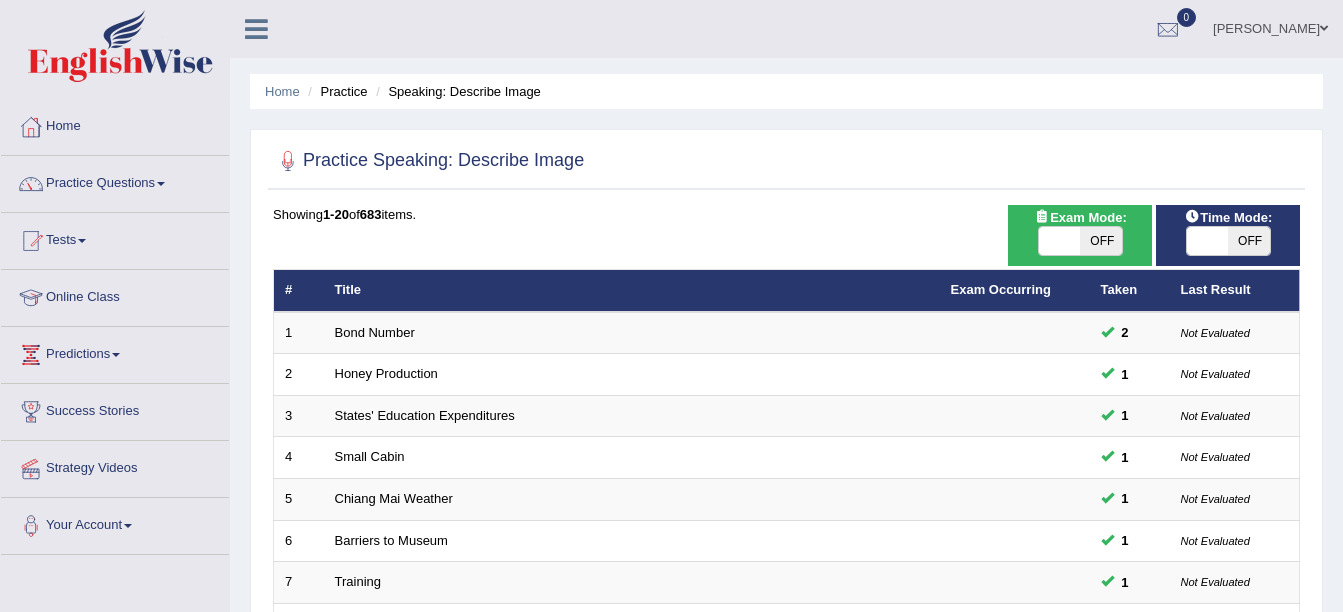 scroll, scrollTop: 572, scrollLeft: 0, axis: vertical 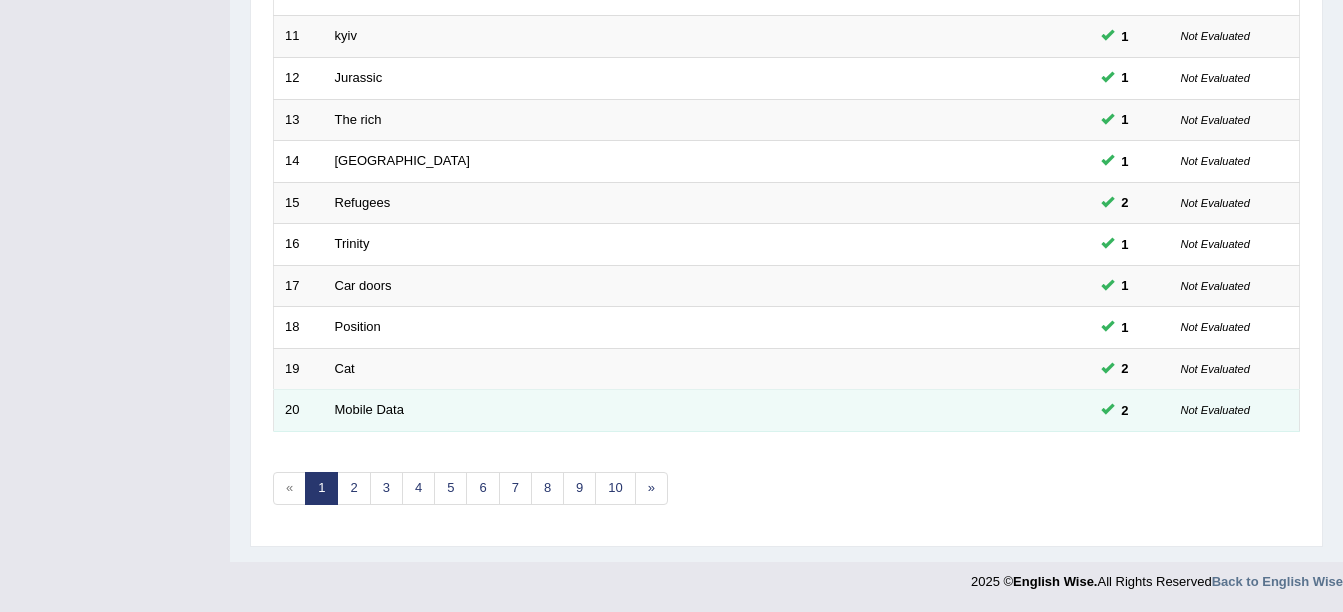 click on "Mobile Data" at bounding box center [632, 411] 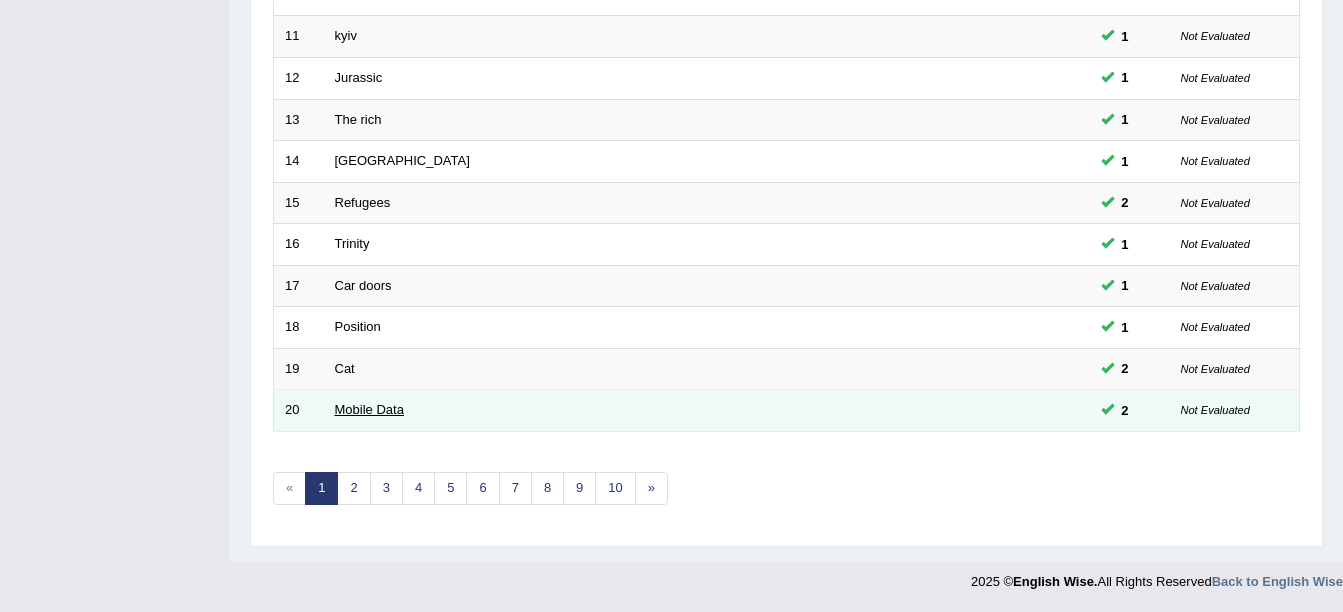click on "Mobile Data" at bounding box center (369, 409) 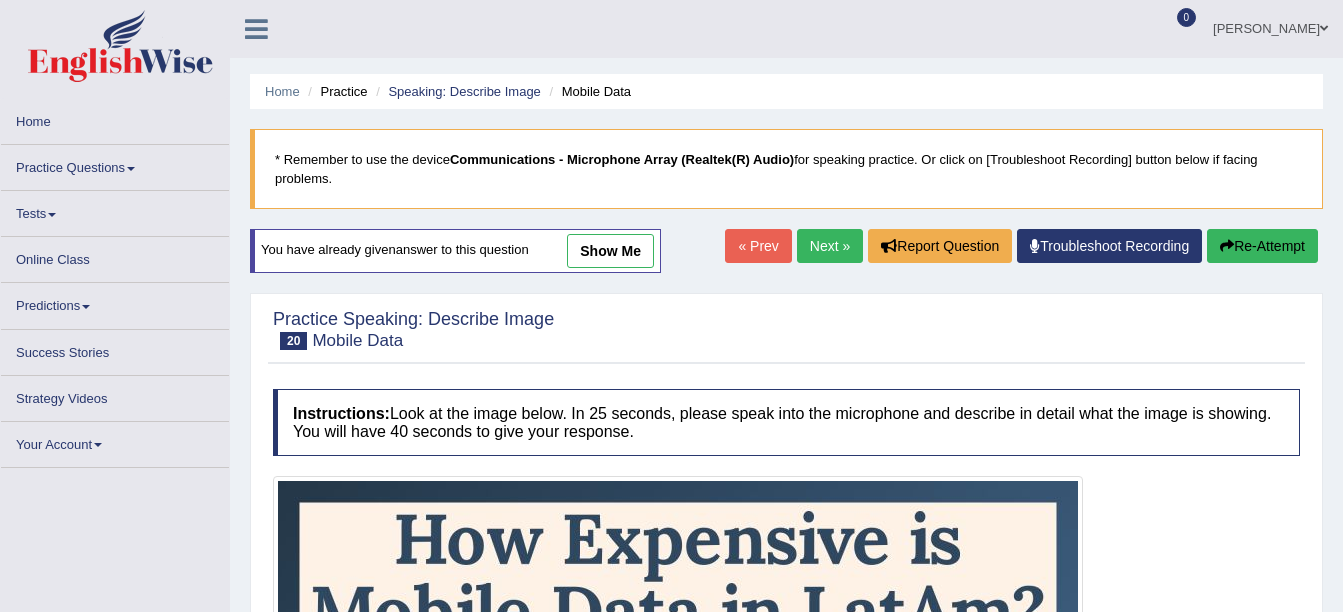 scroll, scrollTop: 0, scrollLeft: 0, axis: both 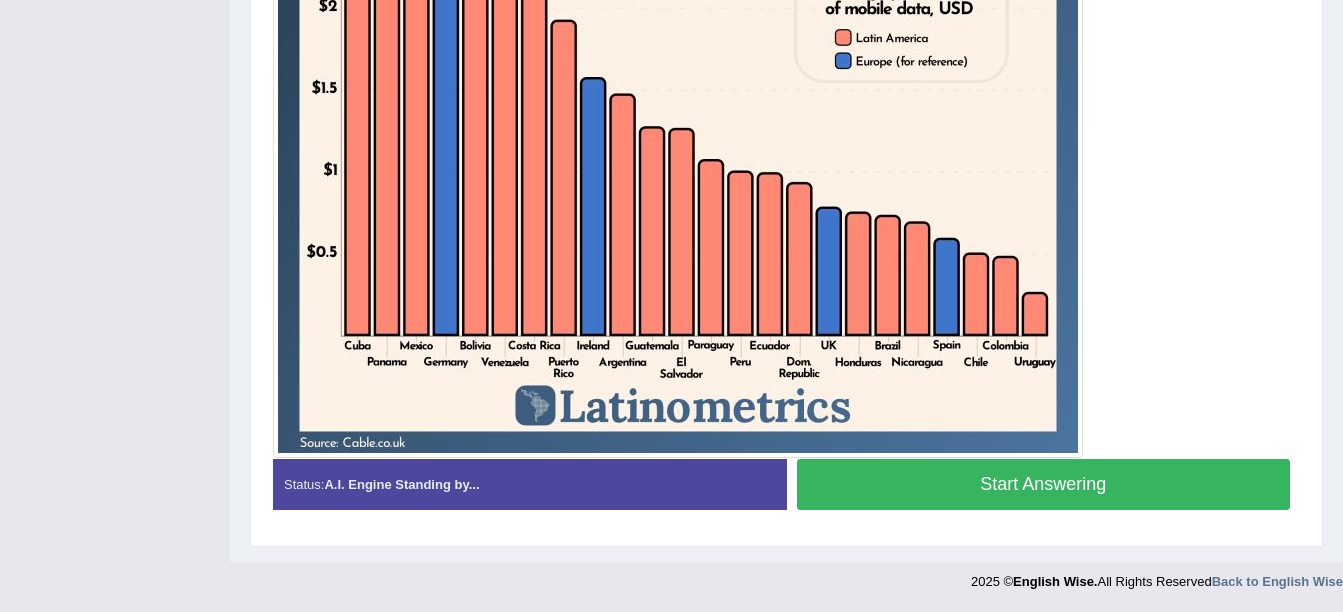 click on "Start Answering" at bounding box center [1044, 484] 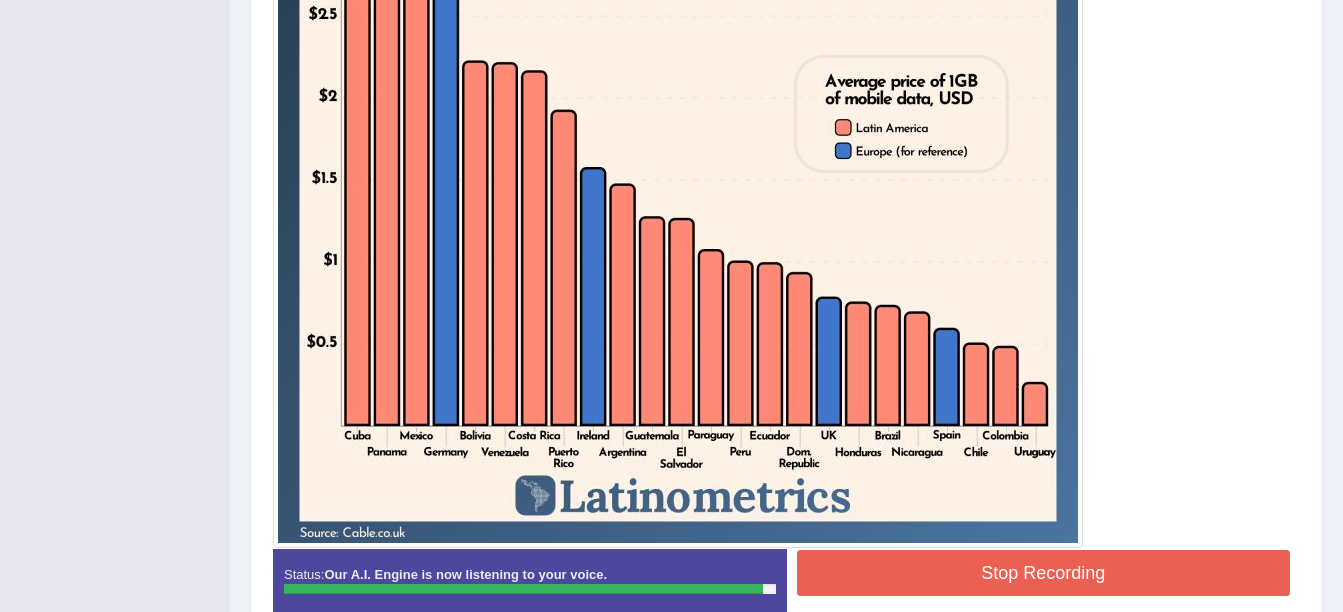 scroll, scrollTop: 767, scrollLeft: 0, axis: vertical 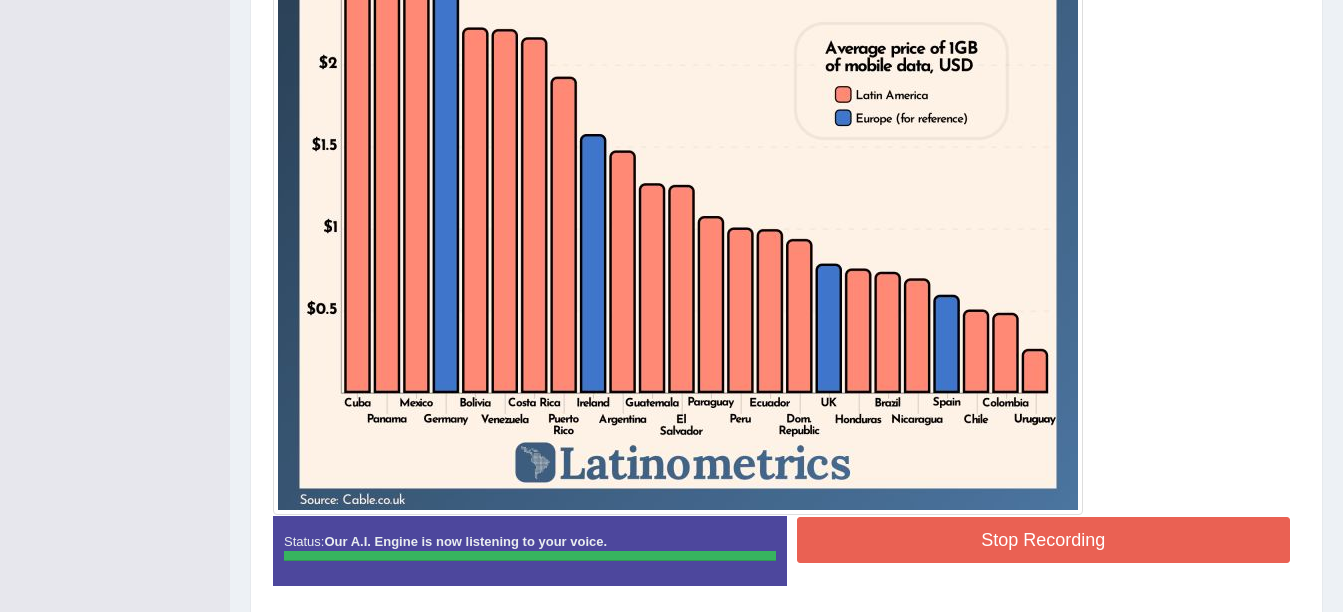 click on "Instructions:  Look at the image below. In 25 seconds, please speak into the microphone and describe in detail what the image is showing. You will have 40 seconds to give your response.
Created with Highcharts 7.1.2 Too low Too high Time Pitch meter: 0 10 20 30 40 Created with Highcharts 7.1.2 Great Too slow Too fast Time Speech pace meter: 0 10 20 30 40 Spoken Keywords: Voice Analysis: A.I. Scores:
5  / 5              Content
4.9  / 5              Oral fluency
4.8  / 5              Pronunciation
Your Response: Sample Answer: . Status:  Our A.I. Engine is now listening to your voice. Start Answering Stop Recording" at bounding box center [786, 109] 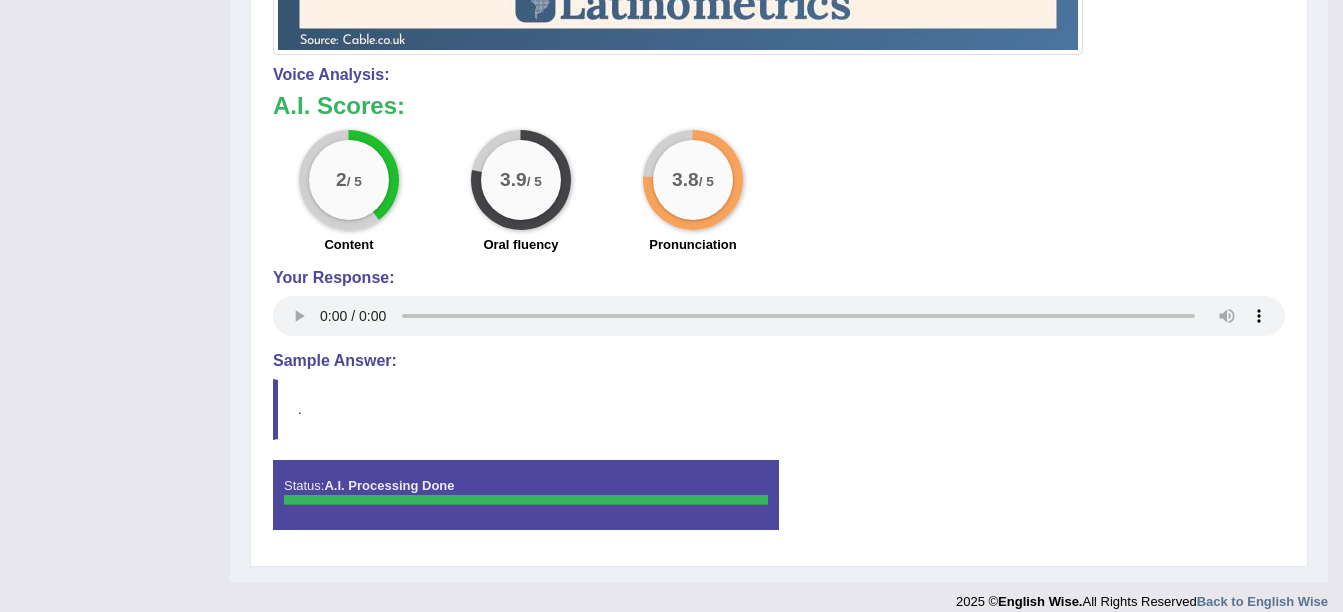 scroll, scrollTop: 1247, scrollLeft: 0, axis: vertical 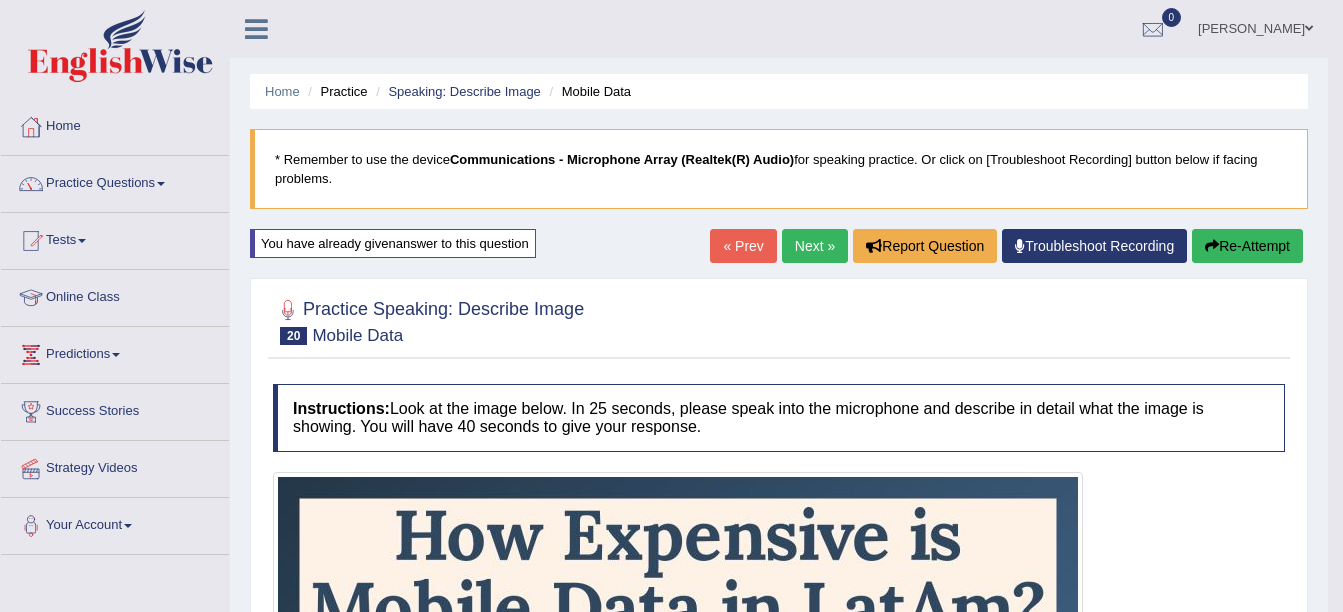 click on "Practice Questions" at bounding box center [115, 181] 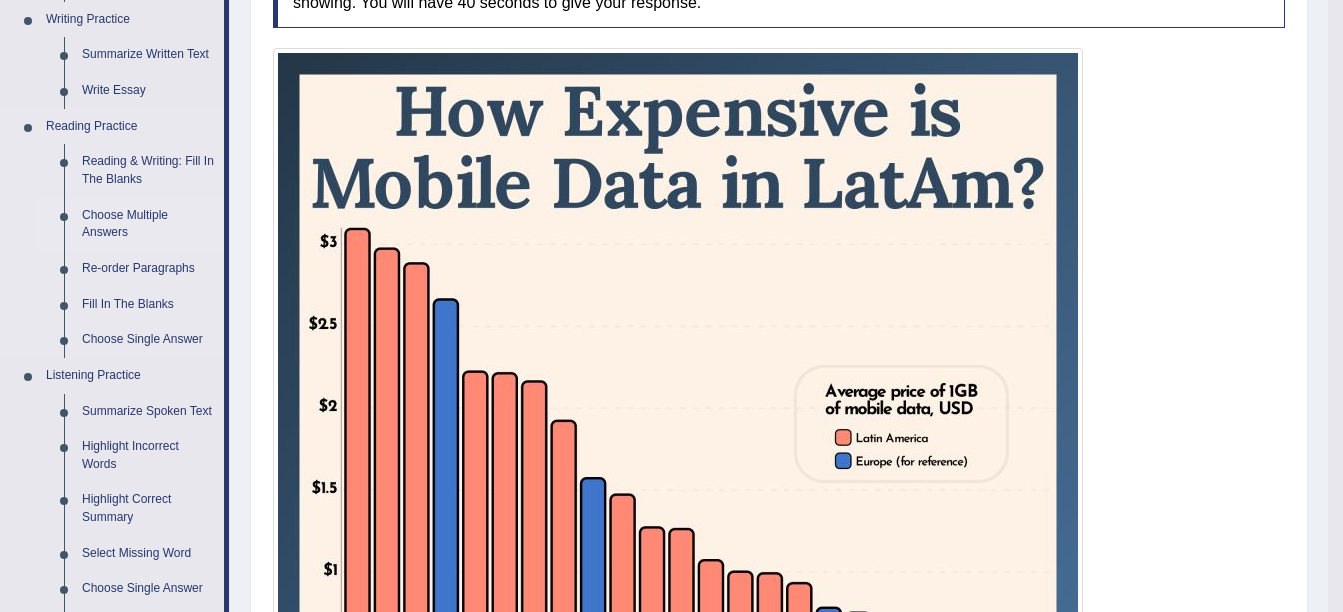scroll, scrollTop: 438, scrollLeft: 0, axis: vertical 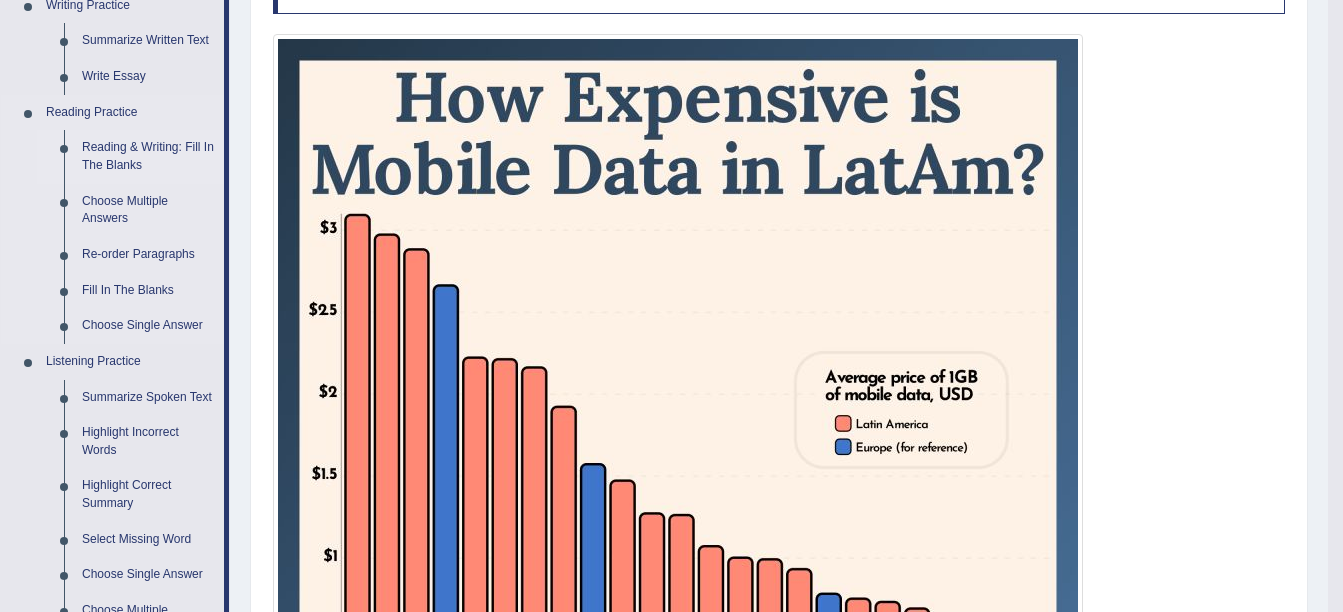 click on "Reading & Writing: Fill In The Blanks" at bounding box center [148, 156] 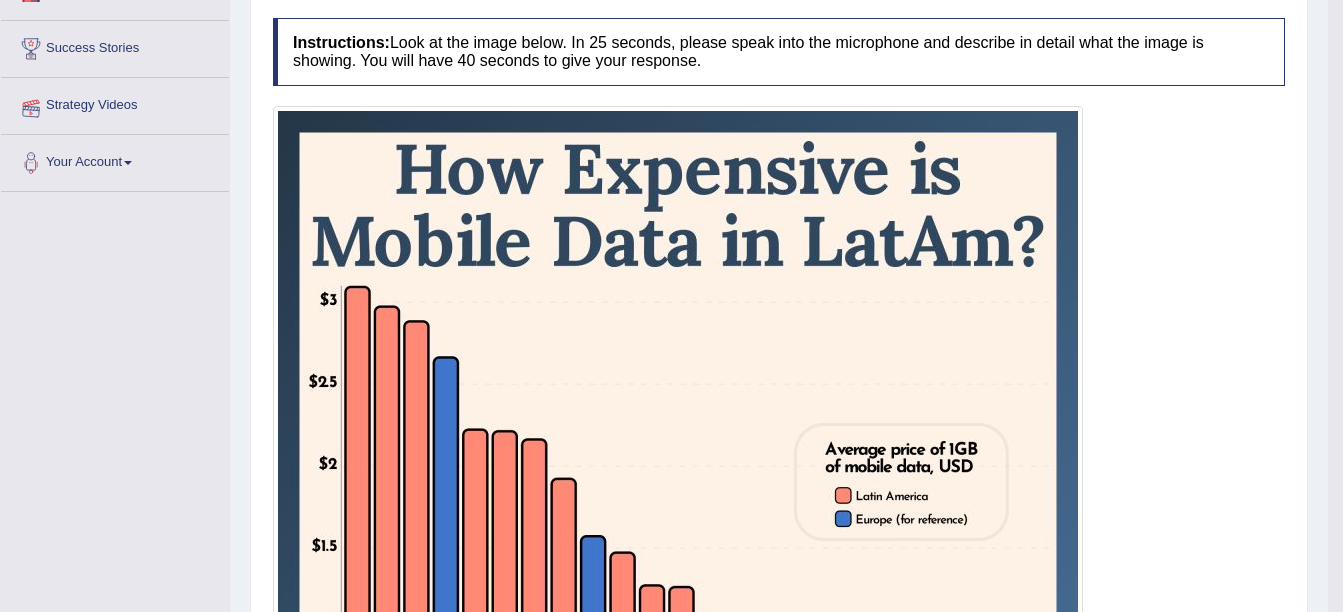 scroll, scrollTop: 337, scrollLeft: 0, axis: vertical 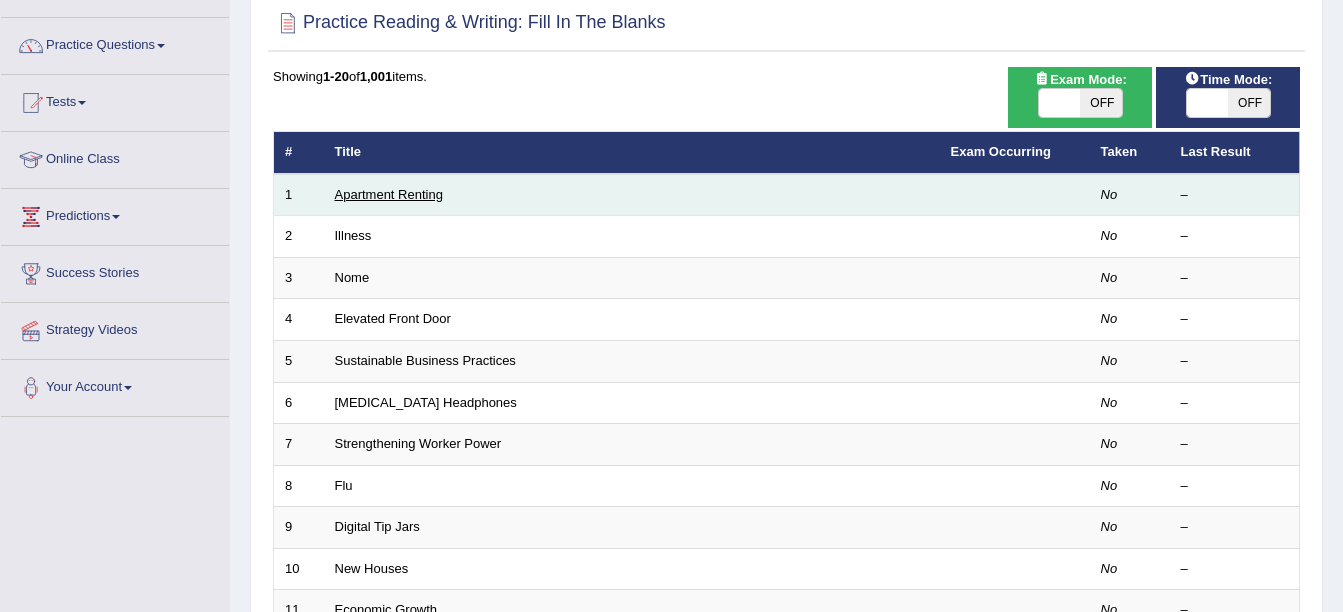 click on "Apartment Renting" at bounding box center [389, 194] 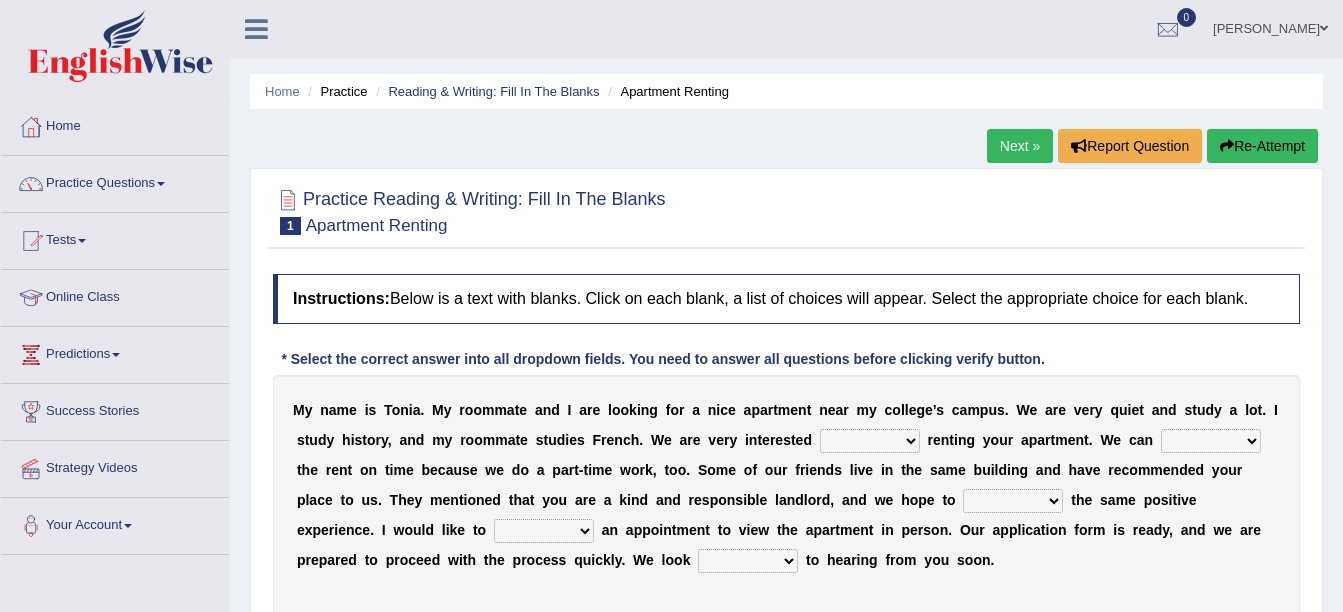 scroll, scrollTop: 0, scrollLeft: 0, axis: both 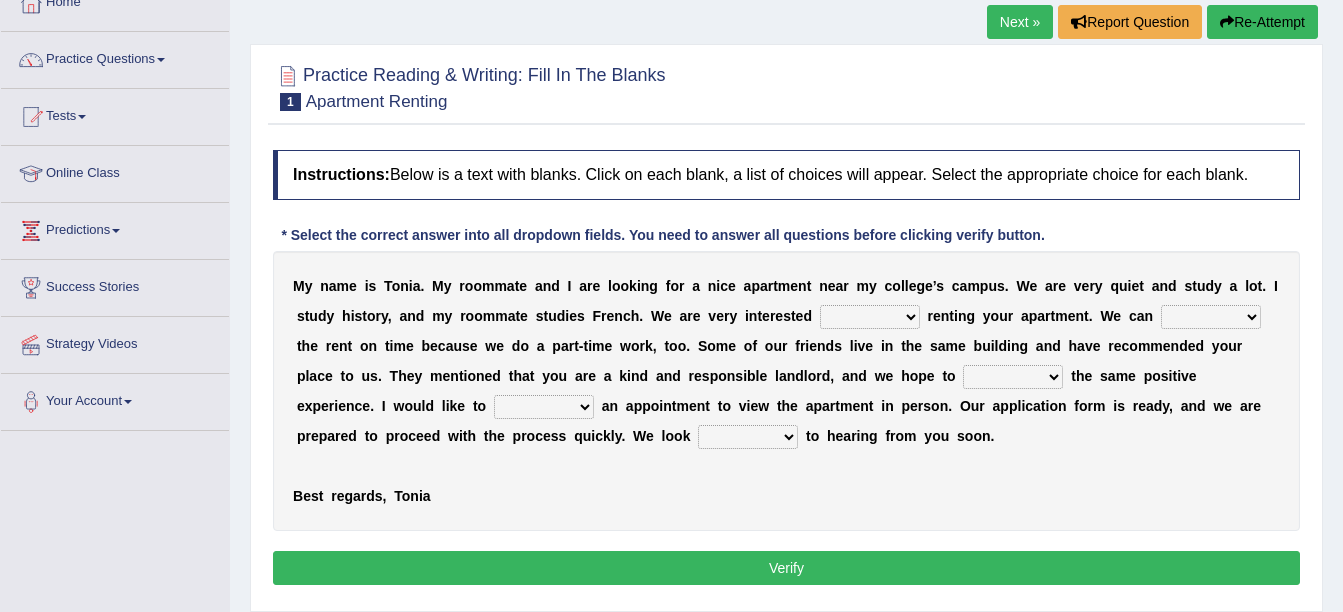 click on "for about at in" at bounding box center (870, 317) 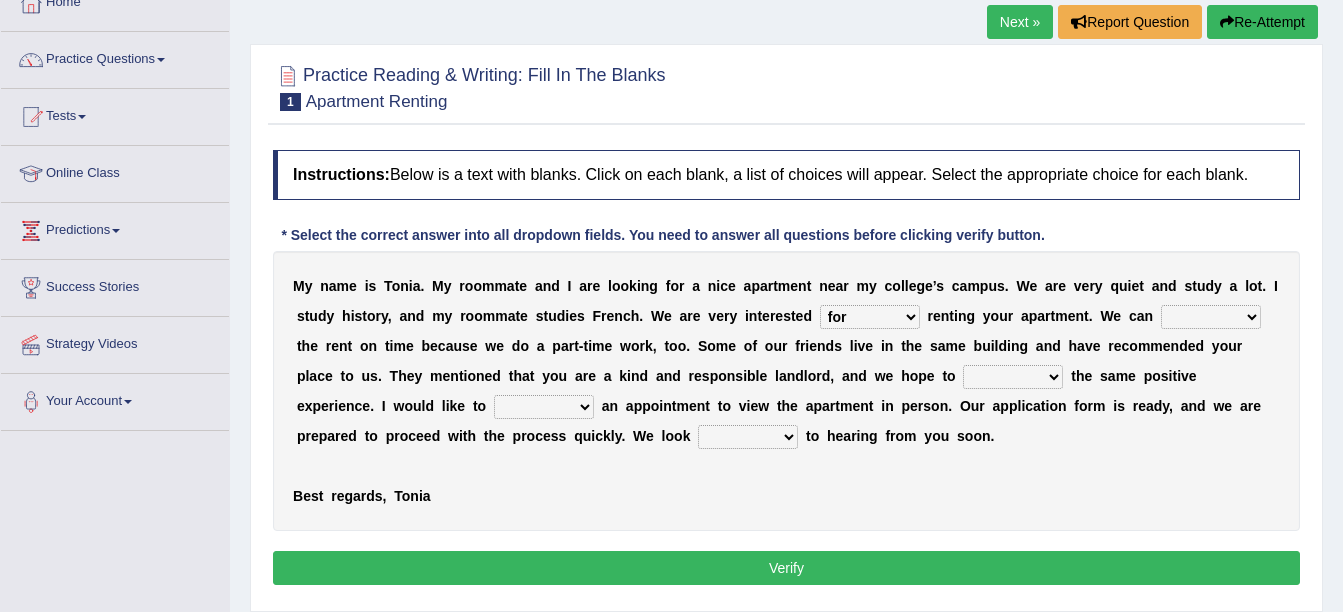 click on "for about at in" at bounding box center (870, 317) 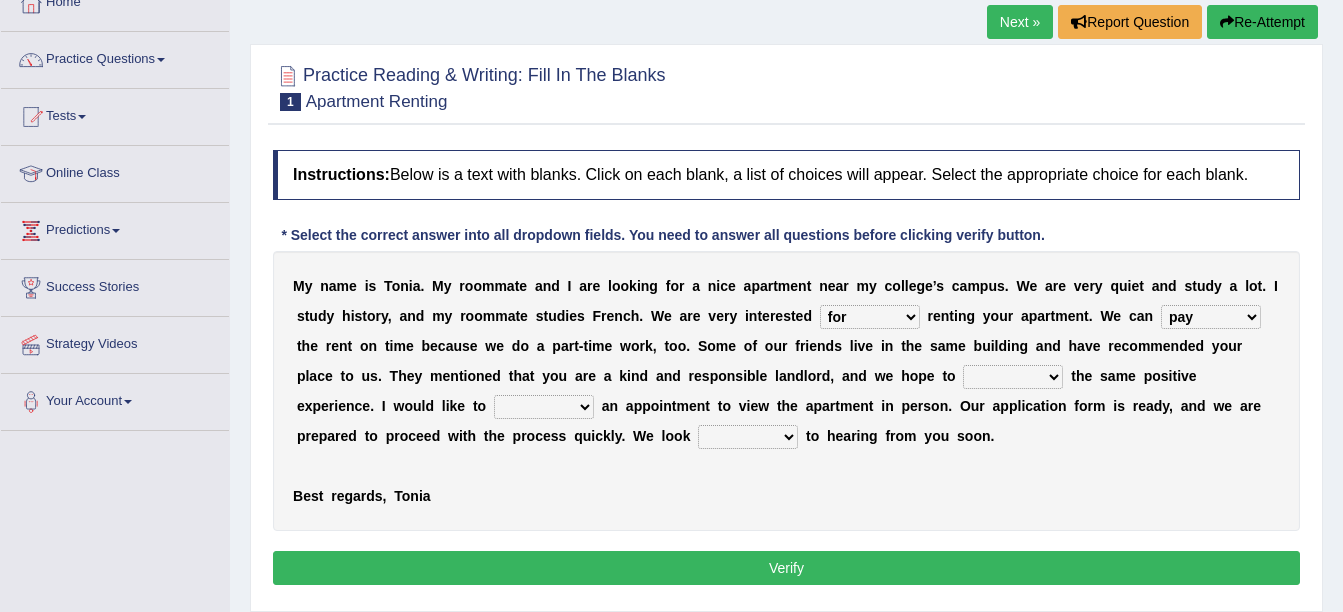 click on "form meet have decide" at bounding box center [1013, 377] 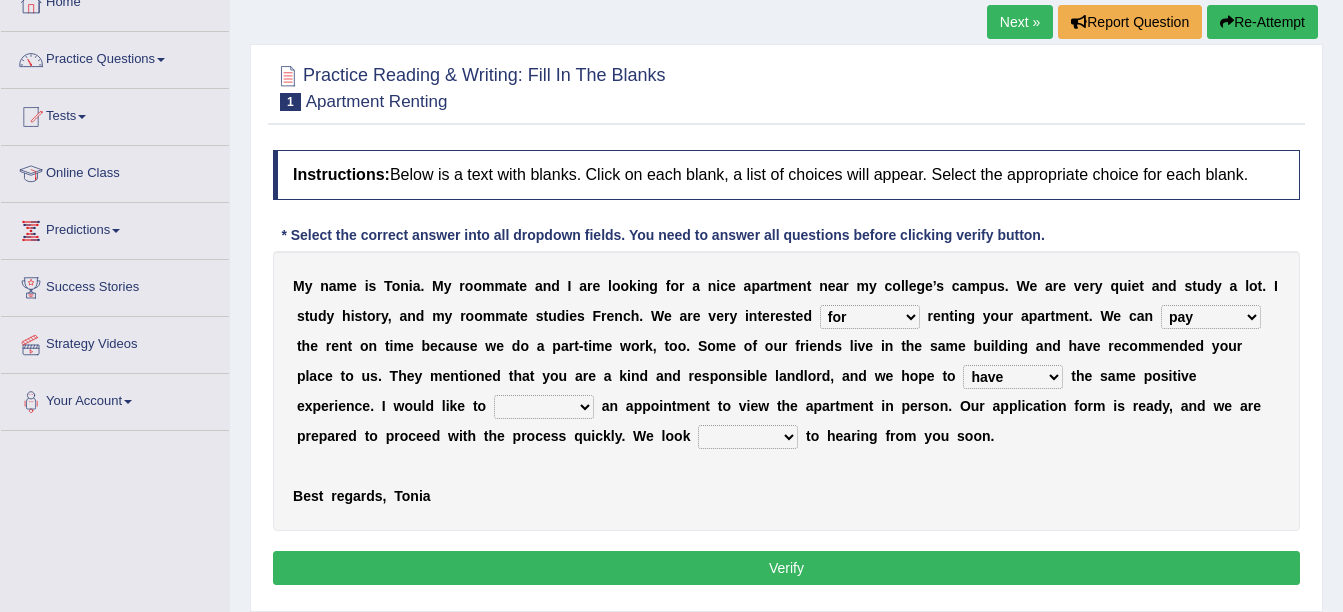 click on "form meet have decide" at bounding box center (1013, 377) 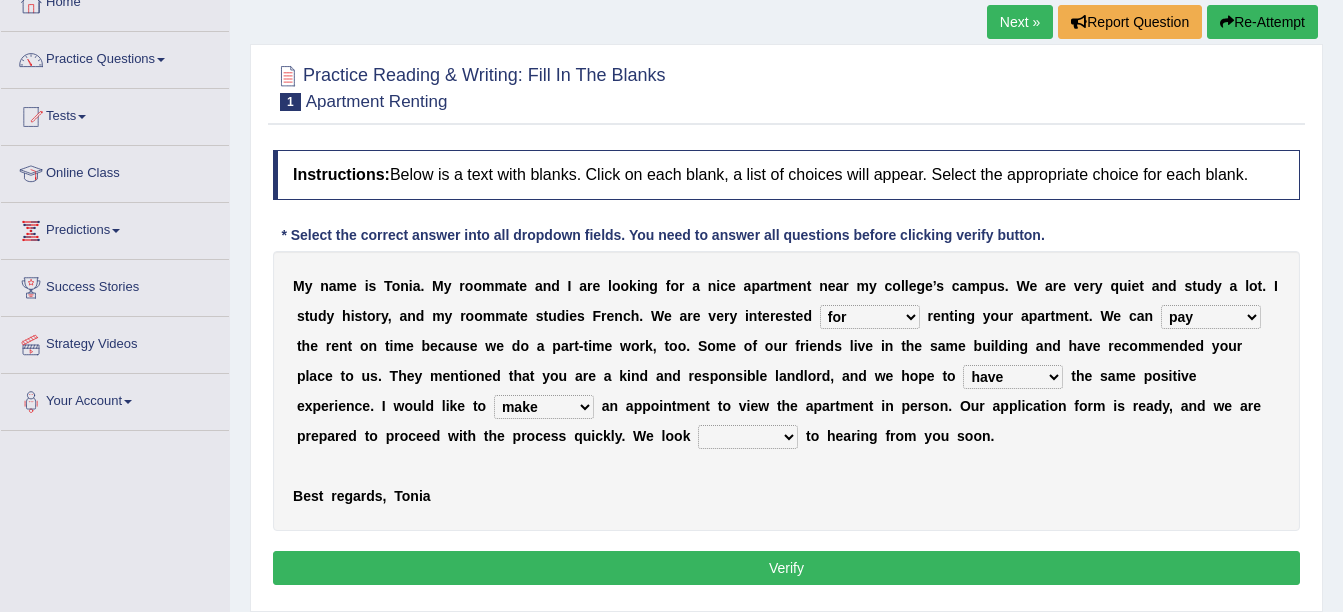 click on "own recall revise make" at bounding box center [544, 407] 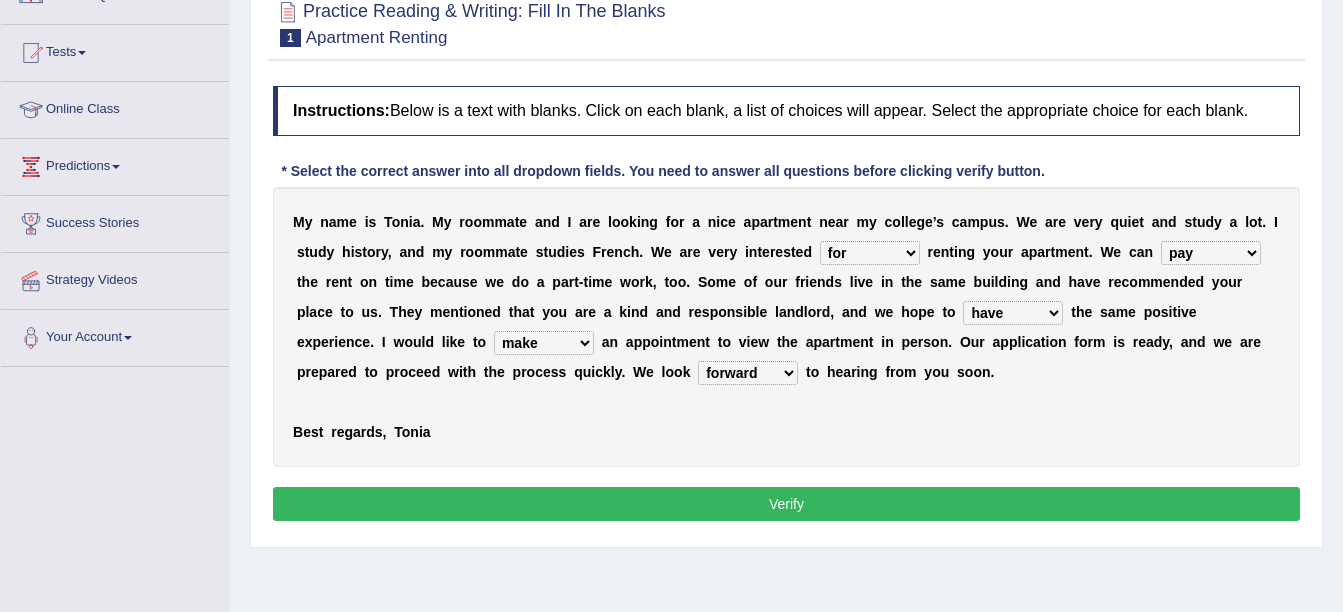 scroll, scrollTop: 189, scrollLeft: 0, axis: vertical 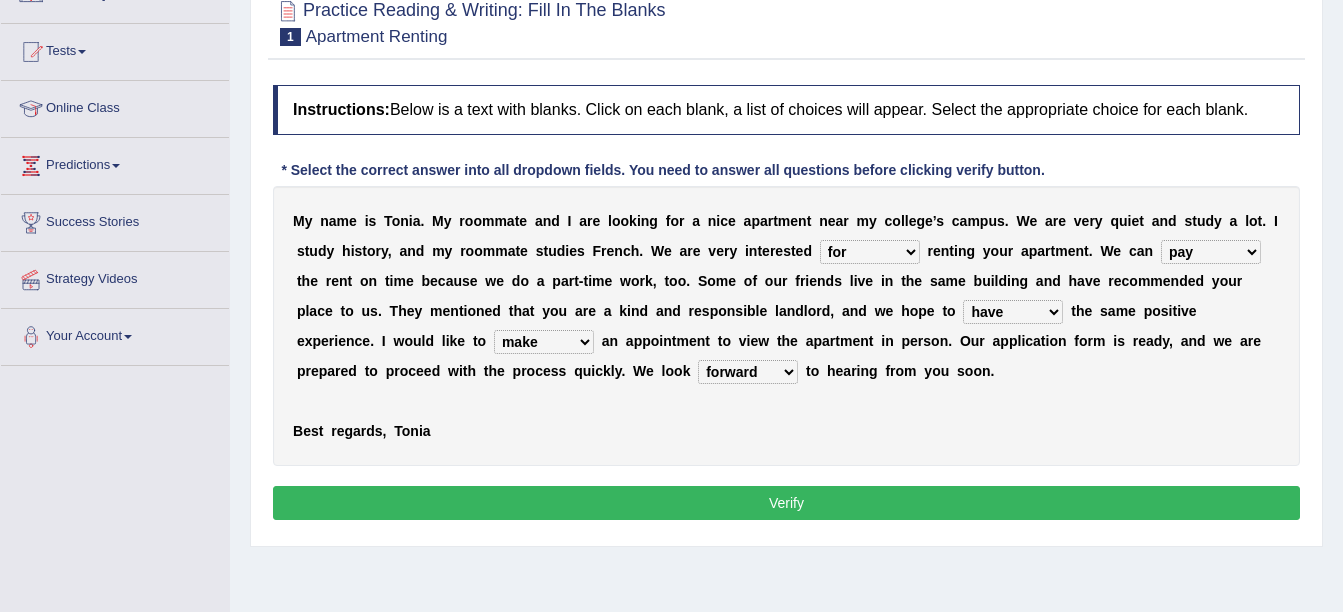 click on "Verify" at bounding box center (786, 503) 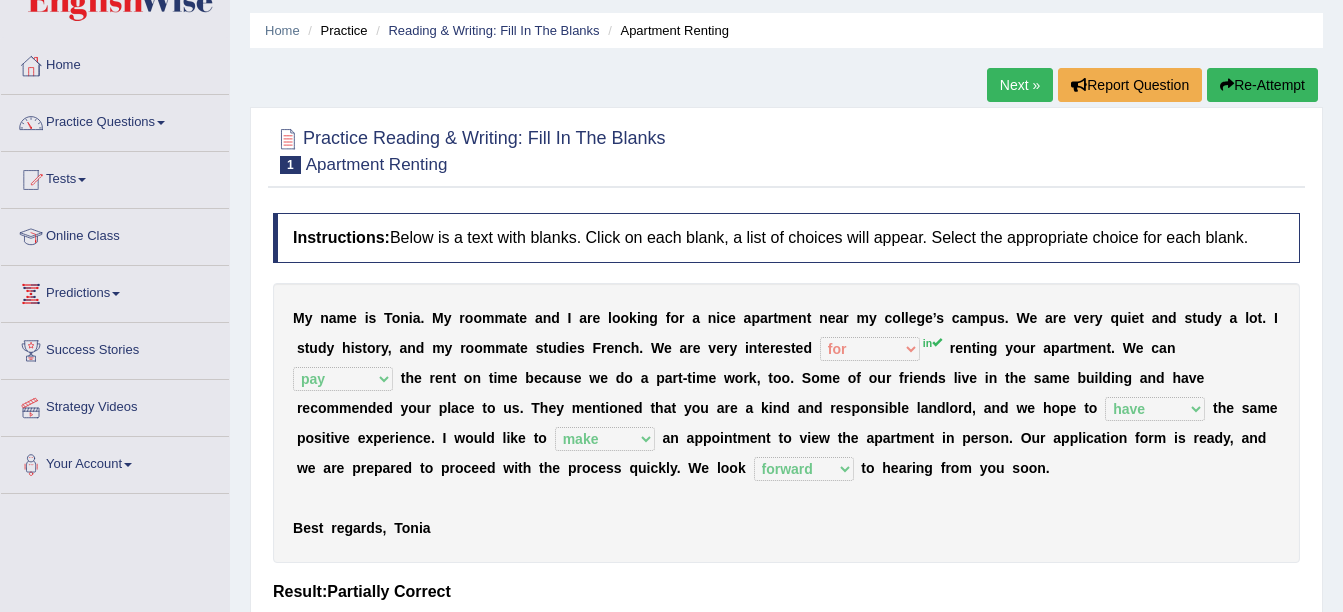 scroll, scrollTop: 62, scrollLeft: 0, axis: vertical 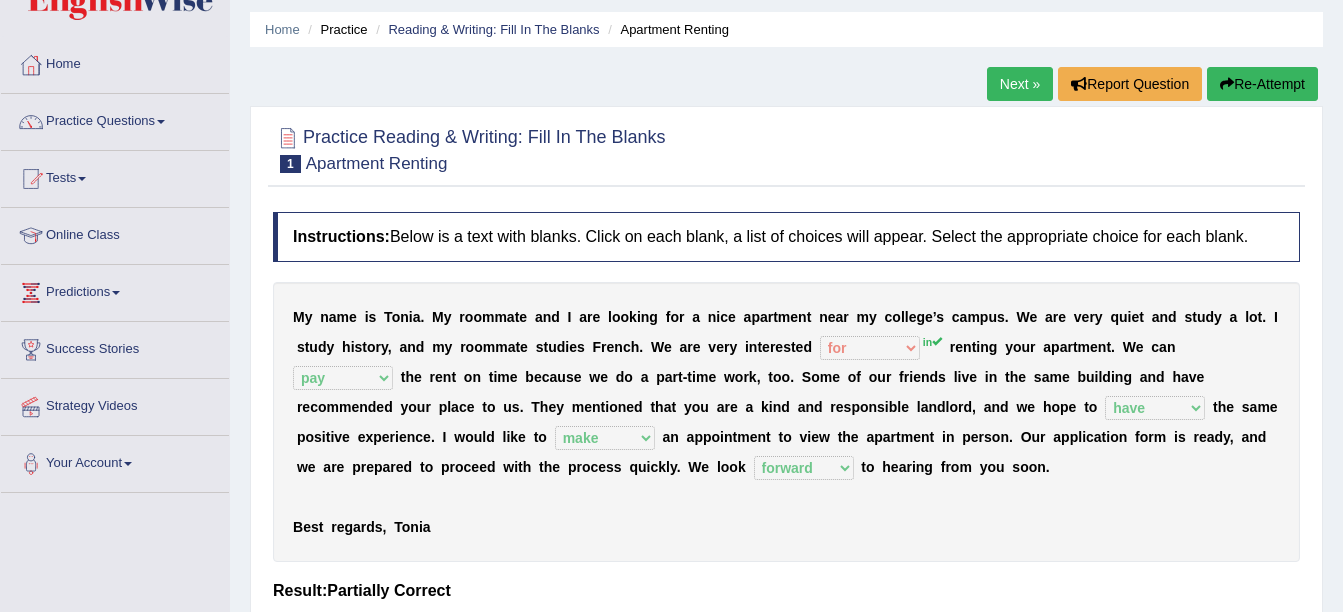 click on "Next »" at bounding box center [1020, 84] 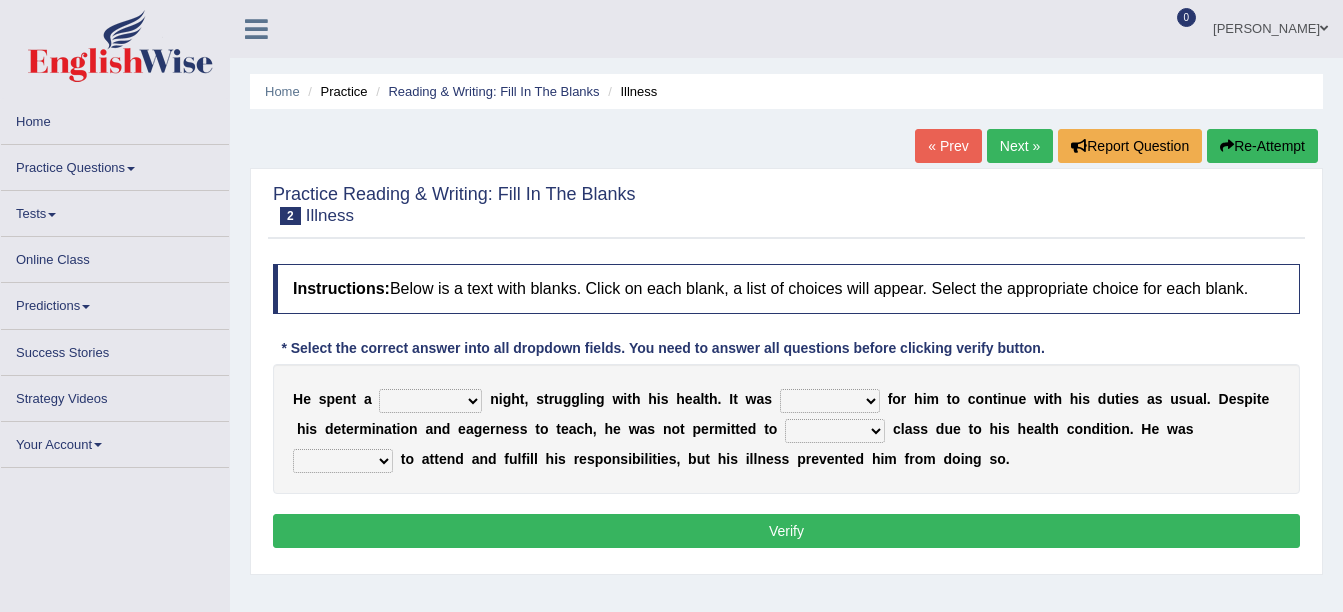 scroll, scrollTop: 0, scrollLeft: 0, axis: both 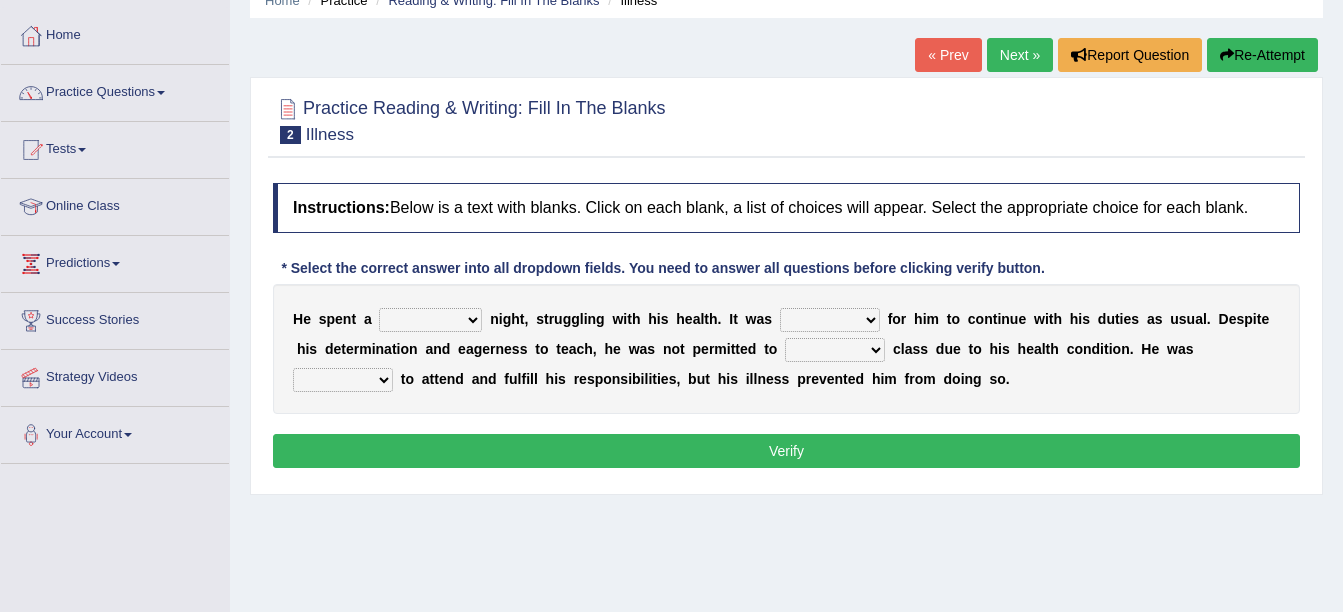 click on "cheerful restful meaningful painful" at bounding box center [430, 320] 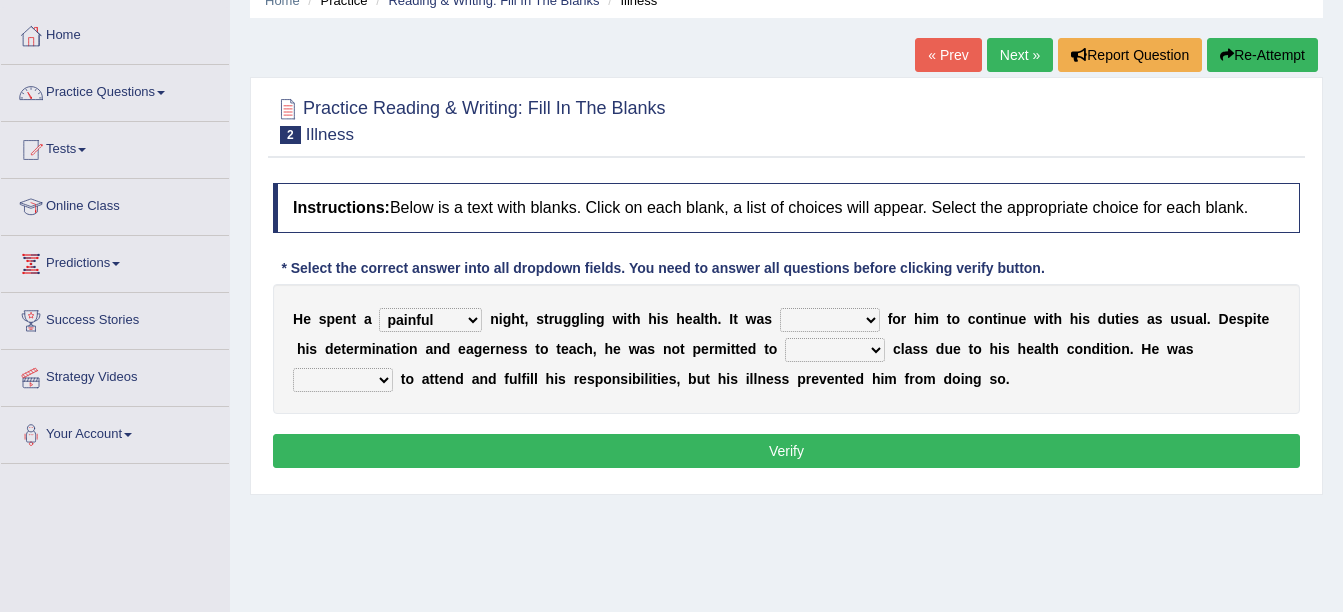 click on "cheerful restful meaningful painful" at bounding box center [430, 320] 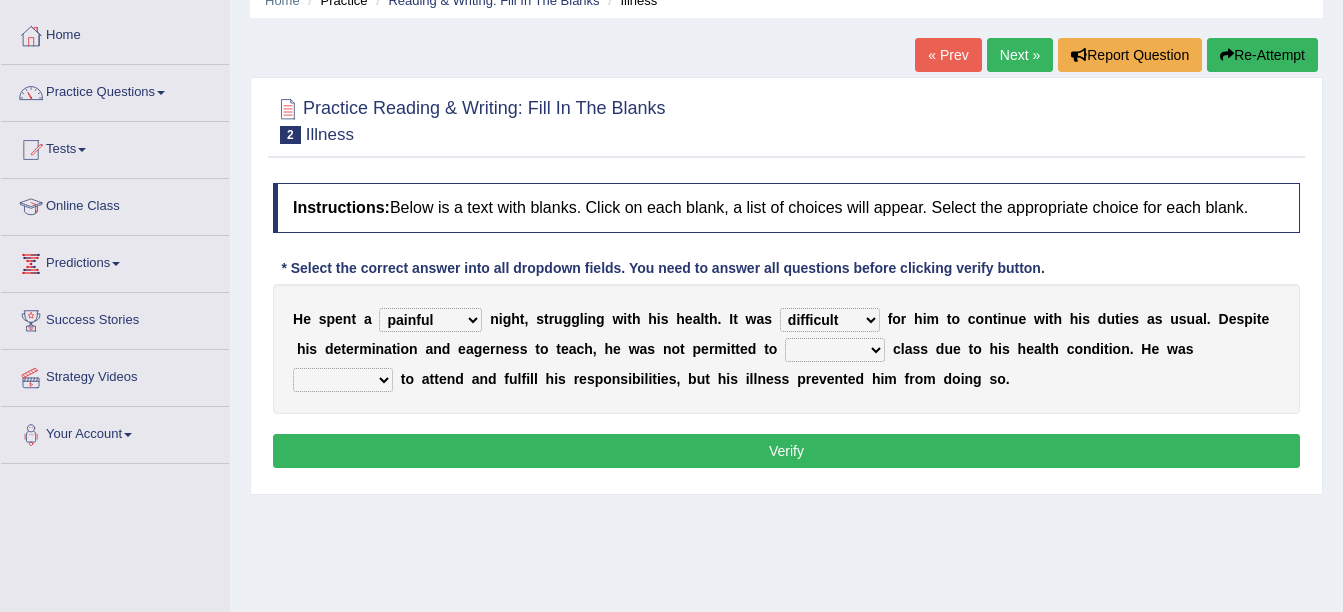 click on "teach leave cancel attend" at bounding box center [835, 350] 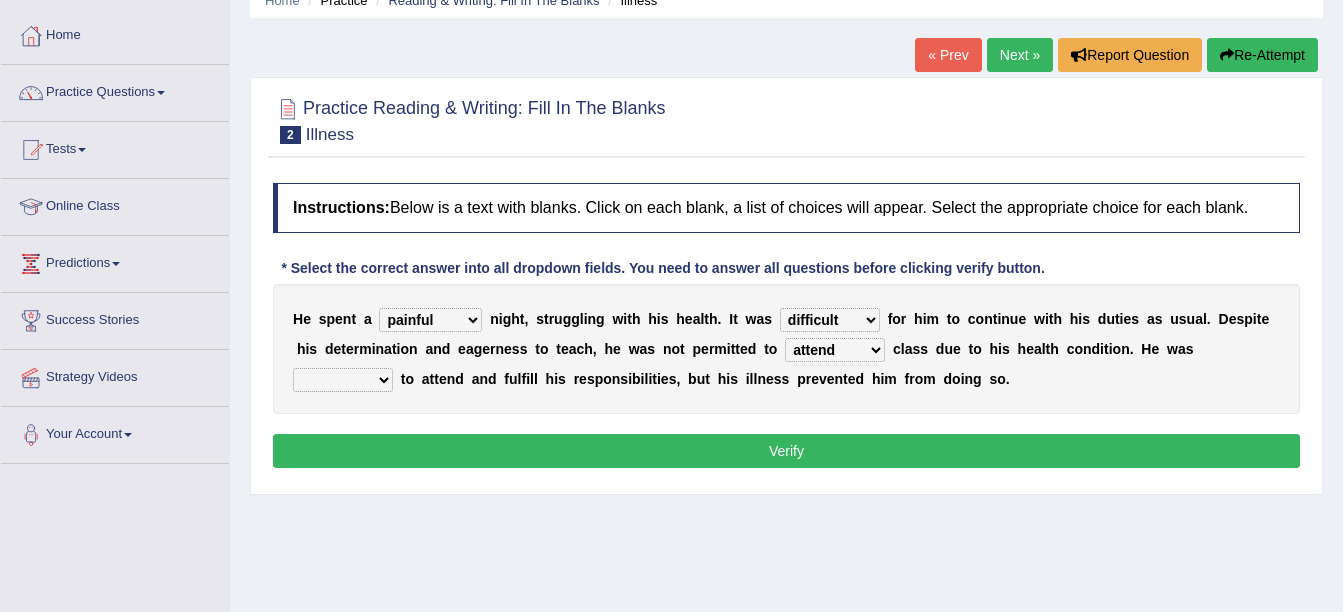 click on "anxious forced lazy happy" at bounding box center (343, 380) 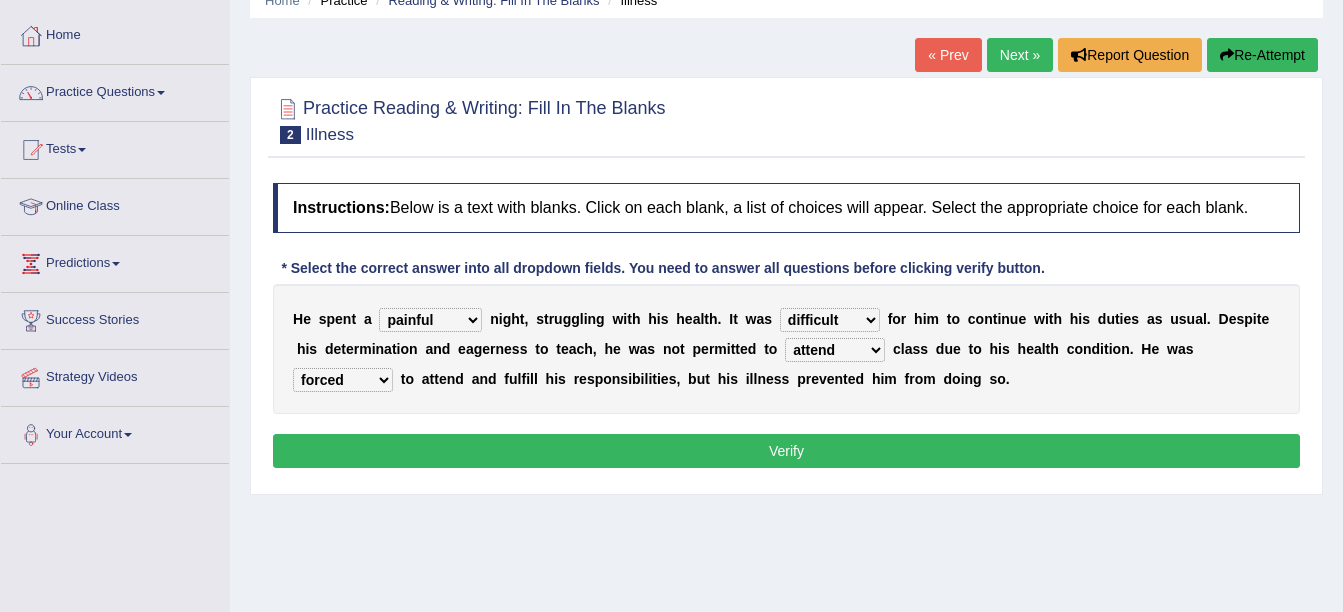 click on "anxious forced lazy happy" at bounding box center (343, 380) 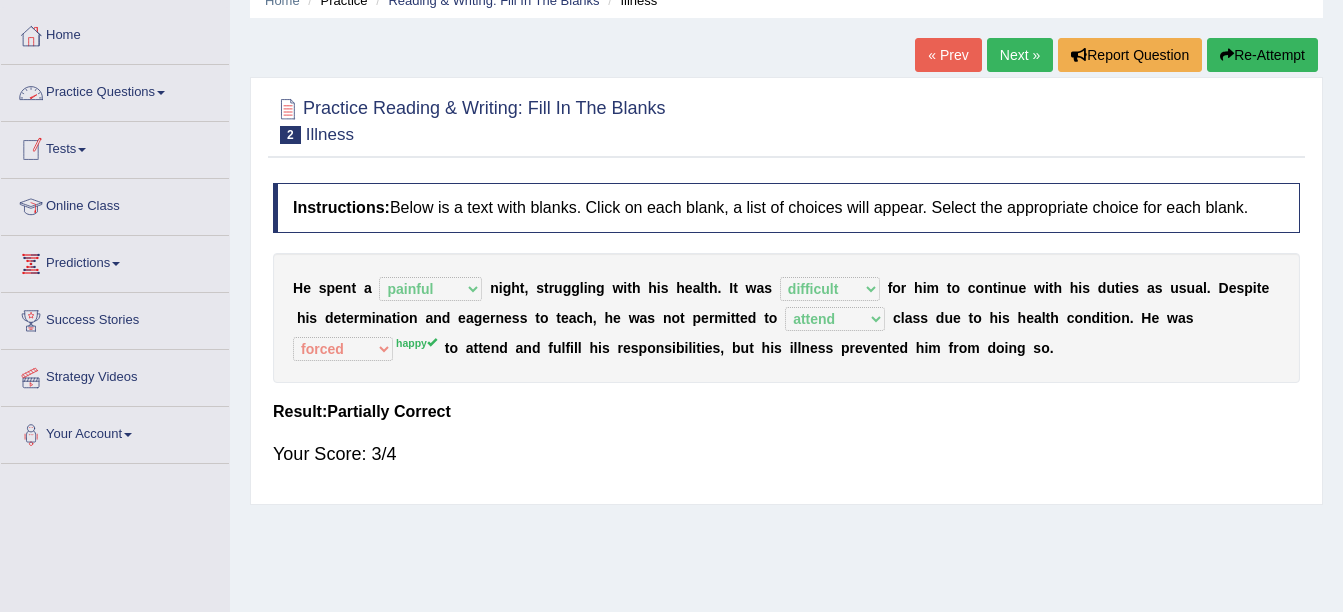 click on "Practice Questions" at bounding box center [115, 90] 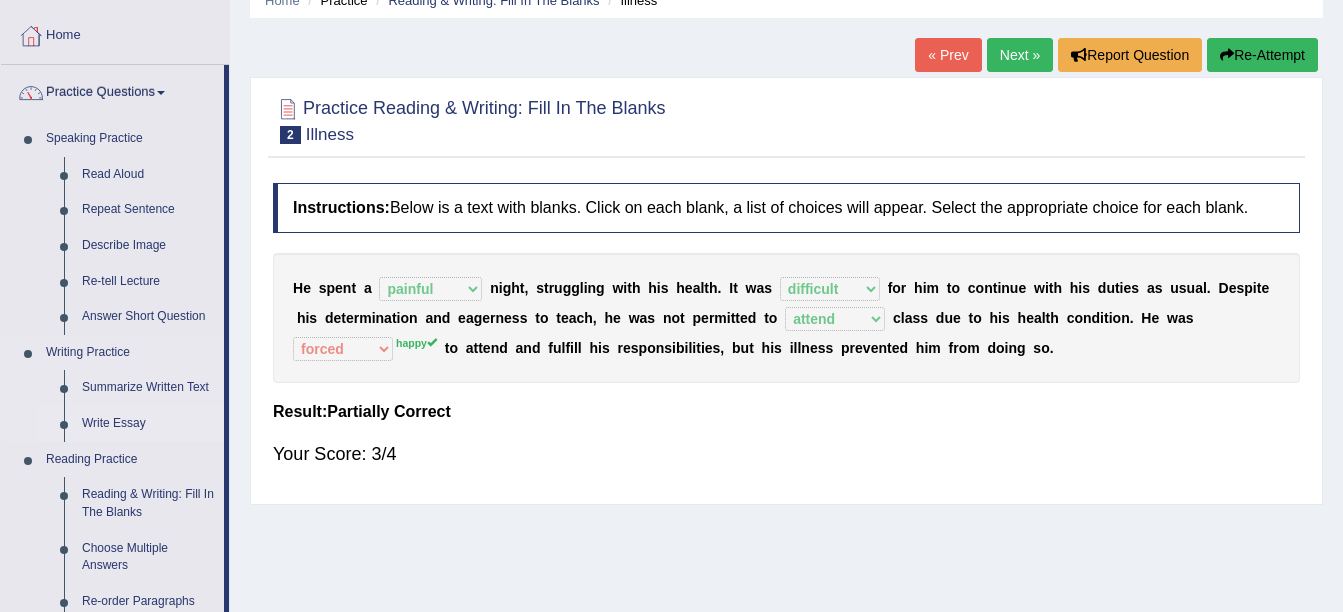 click on "Write Essay" at bounding box center (148, 424) 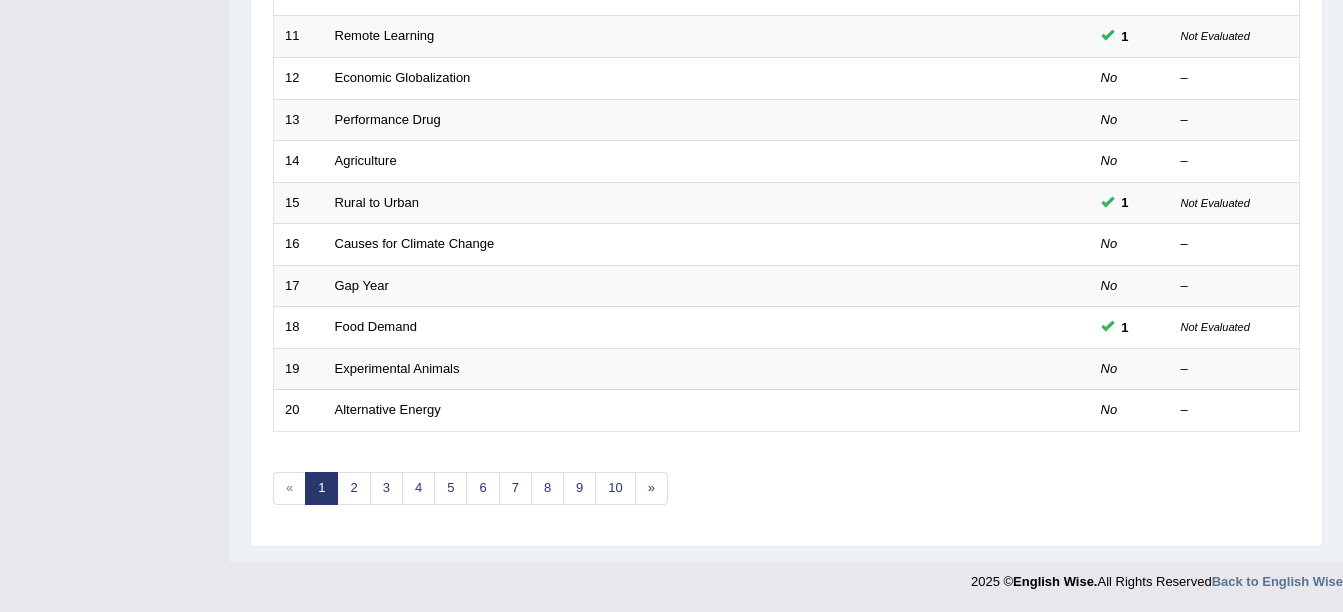 scroll, scrollTop: 712, scrollLeft: 0, axis: vertical 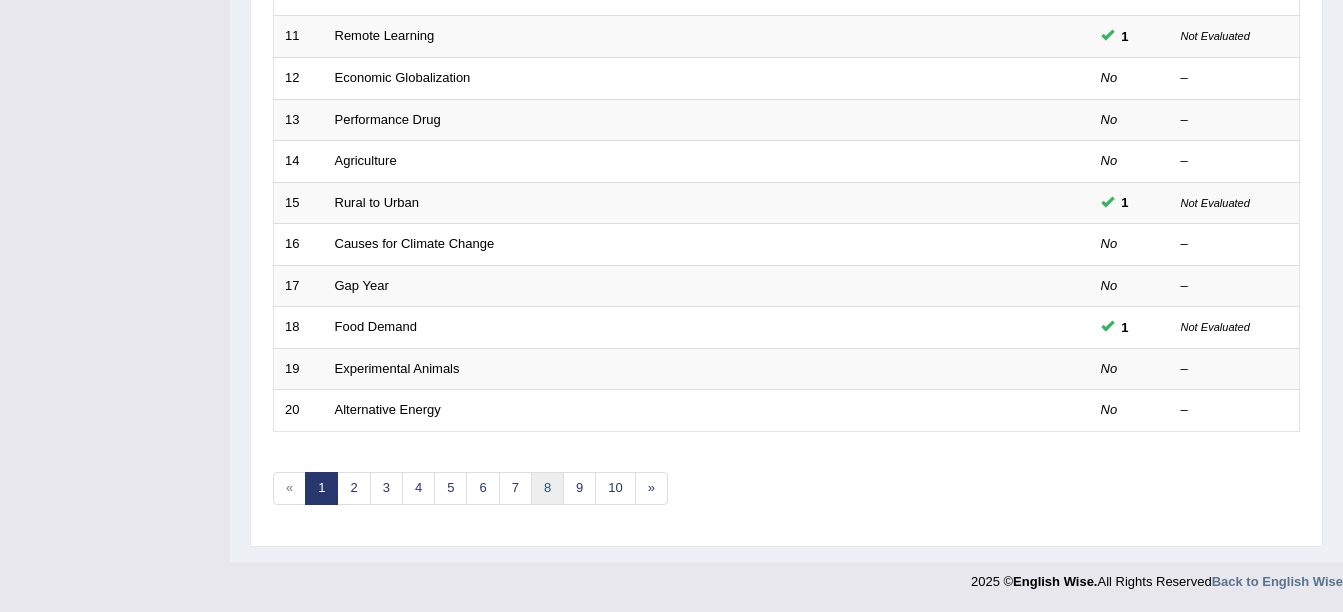 click on "8" at bounding box center [547, 488] 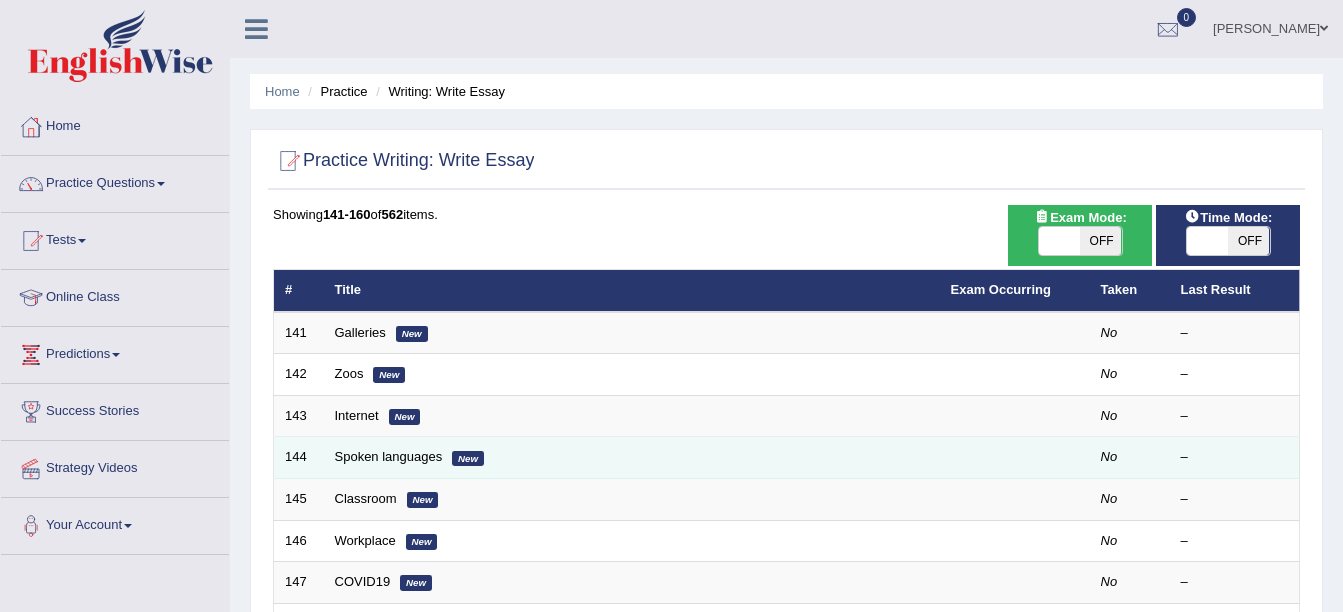 scroll, scrollTop: 0, scrollLeft: 0, axis: both 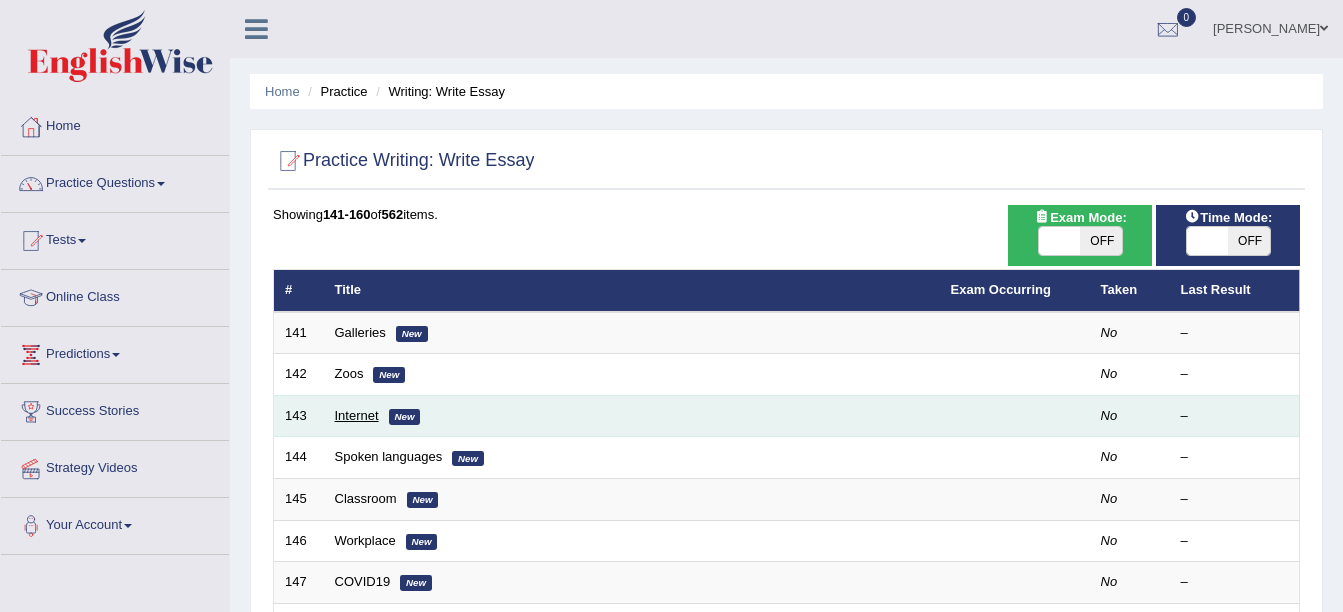 click on "Internet" at bounding box center (357, 415) 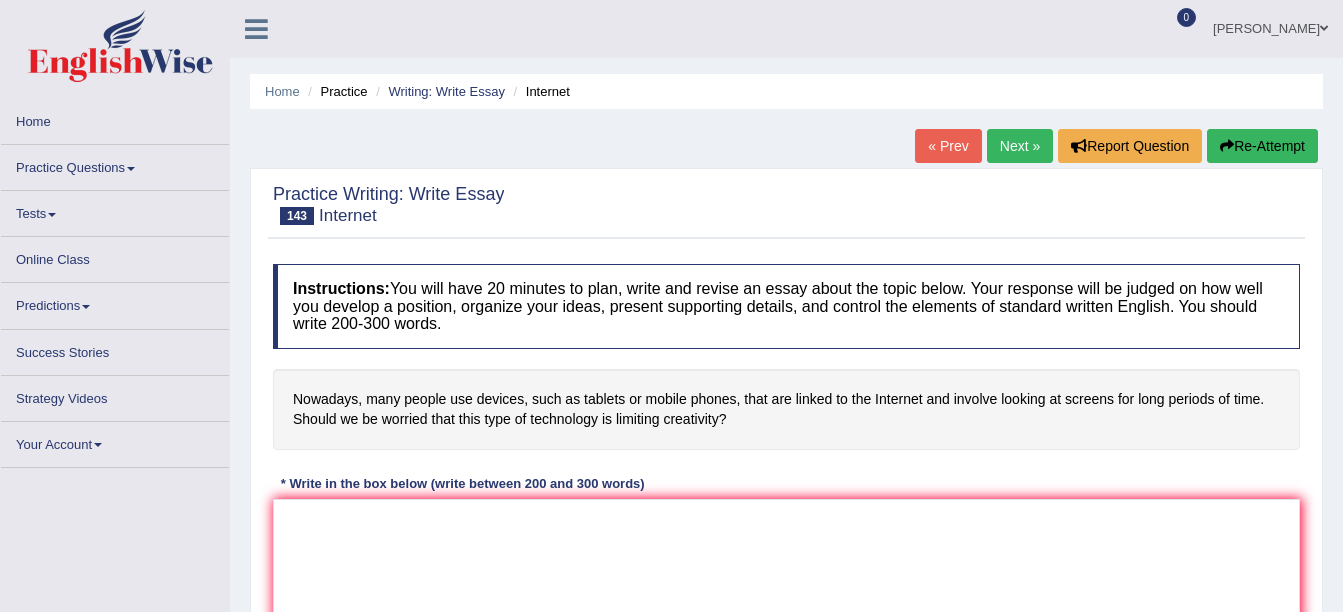 scroll, scrollTop: 0, scrollLeft: 0, axis: both 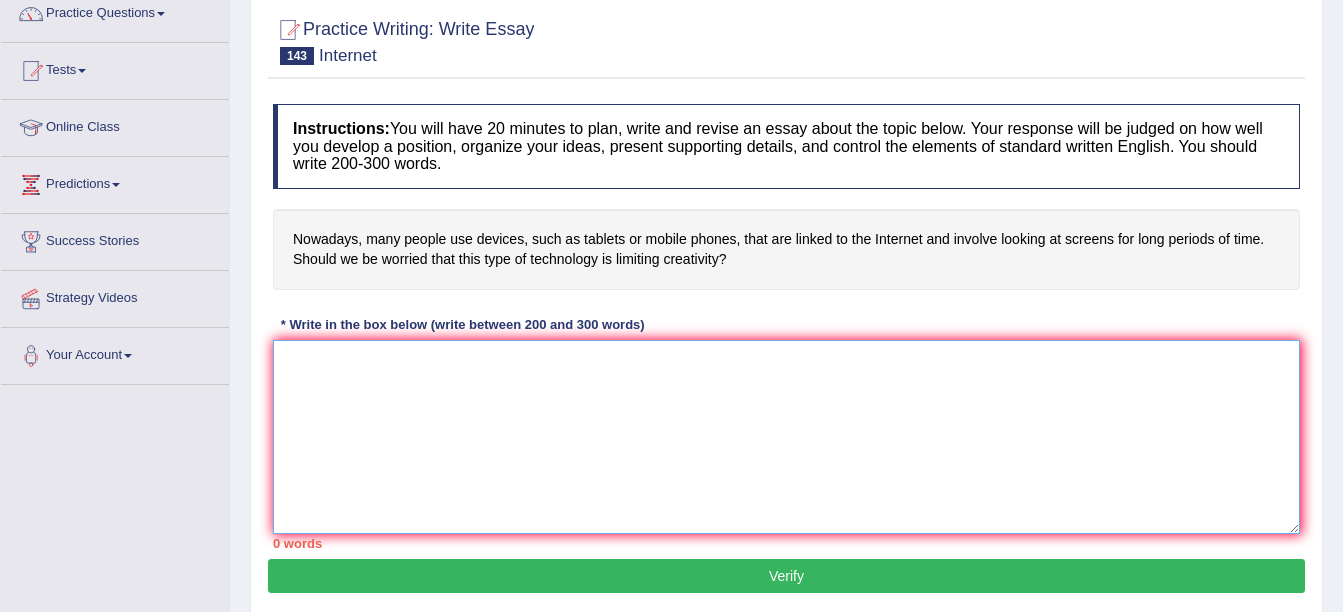 click at bounding box center (786, 437) 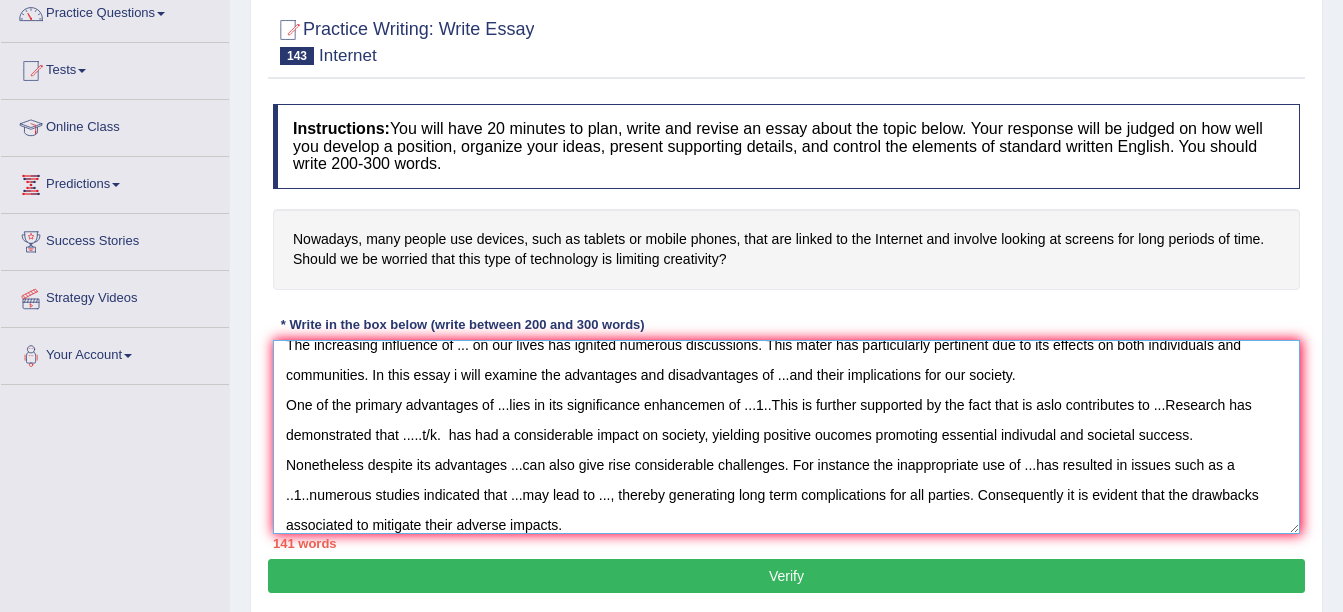 scroll, scrollTop: 47, scrollLeft: 0, axis: vertical 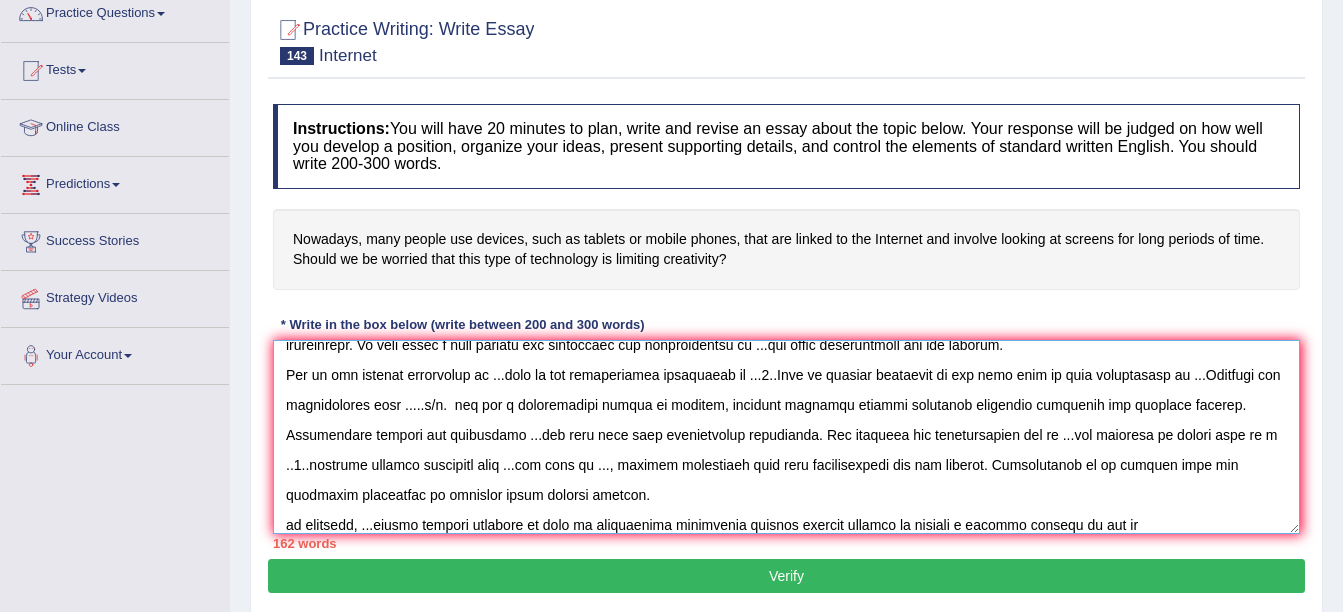 click at bounding box center (786, 437) 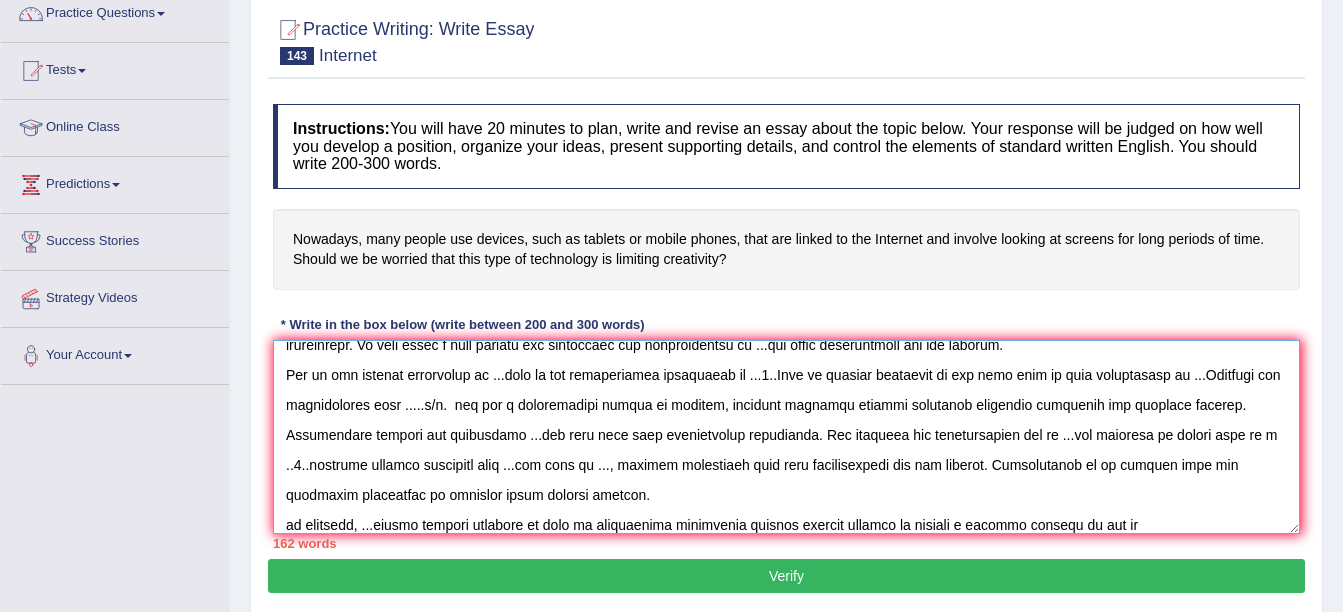 click at bounding box center (786, 437) 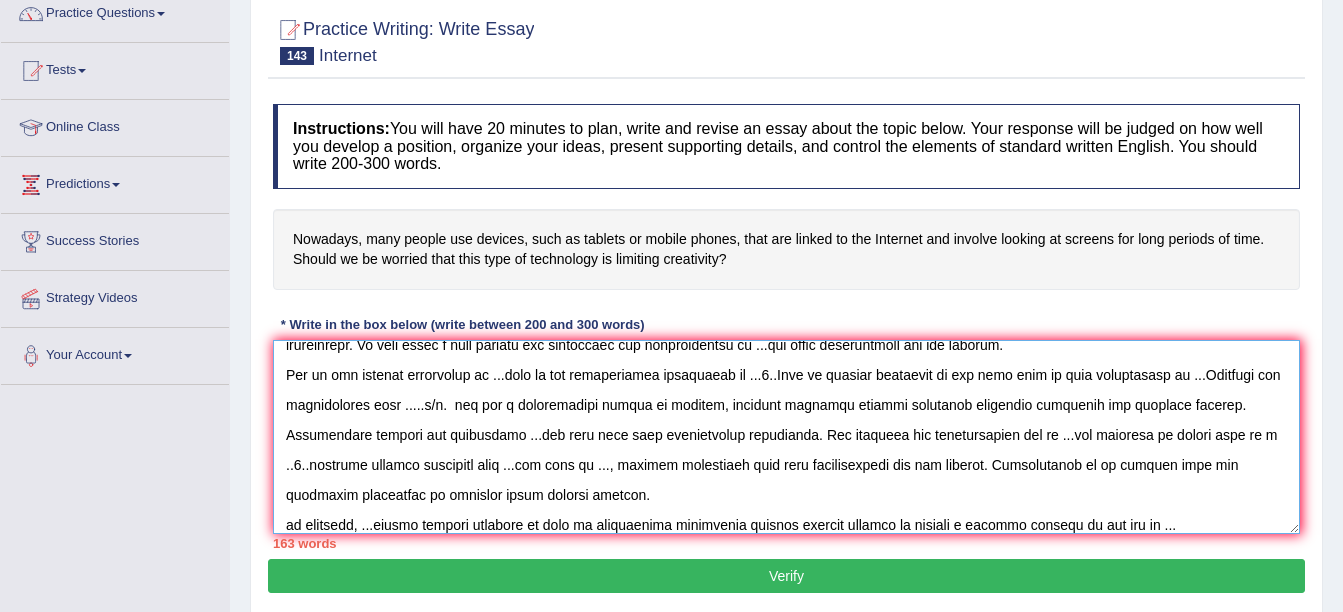 type on "The increasing influence of ... on our lives has ignited numerous discussions. This mater has particularly pertinent due to its effects on both individuals and communities. In this essay i will examine the advantages and disadvantages of ...and their implications for our society.
One of the primary advantages of ...lies in its significance enhancemen of ...1..This is further supported by the fact that is aslo contributes to ...Research has demonstrated that .....t/k.  has had a considerable impact on society, yielding positive oucomes promoting essential indivudal and societal success.
Nonetheless despite its advantages ...can also give rise considerable challenges. For instance the inappropriate use of ...has resulted in issues such as a ..1..numerous studies indicated that ...may lead to ..., thereby generating long term complications for all parties. Consequently it is evident that the drawbacks associated to mitigate their adverse impacts.
to conclude, ...offers notable benefits as long as significan..." 